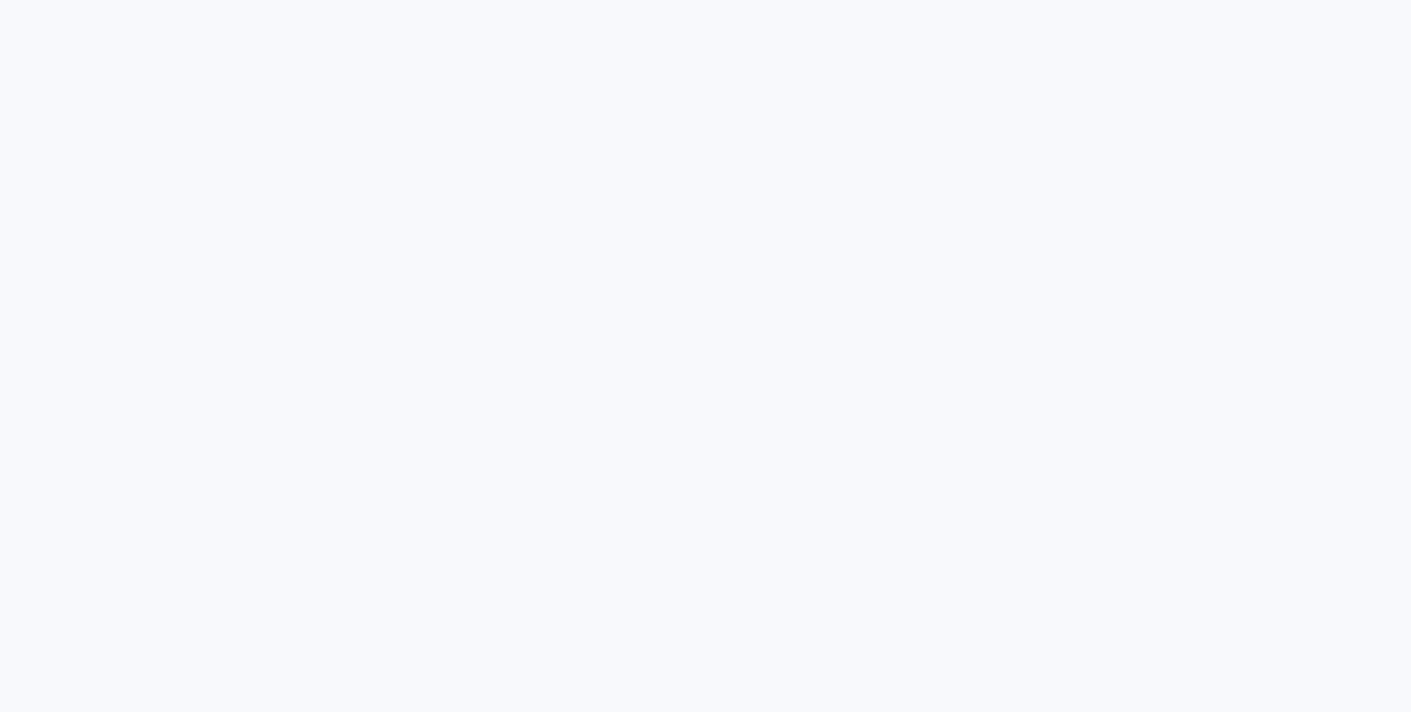 scroll, scrollTop: 0, scrollLeft: 0, axis: both 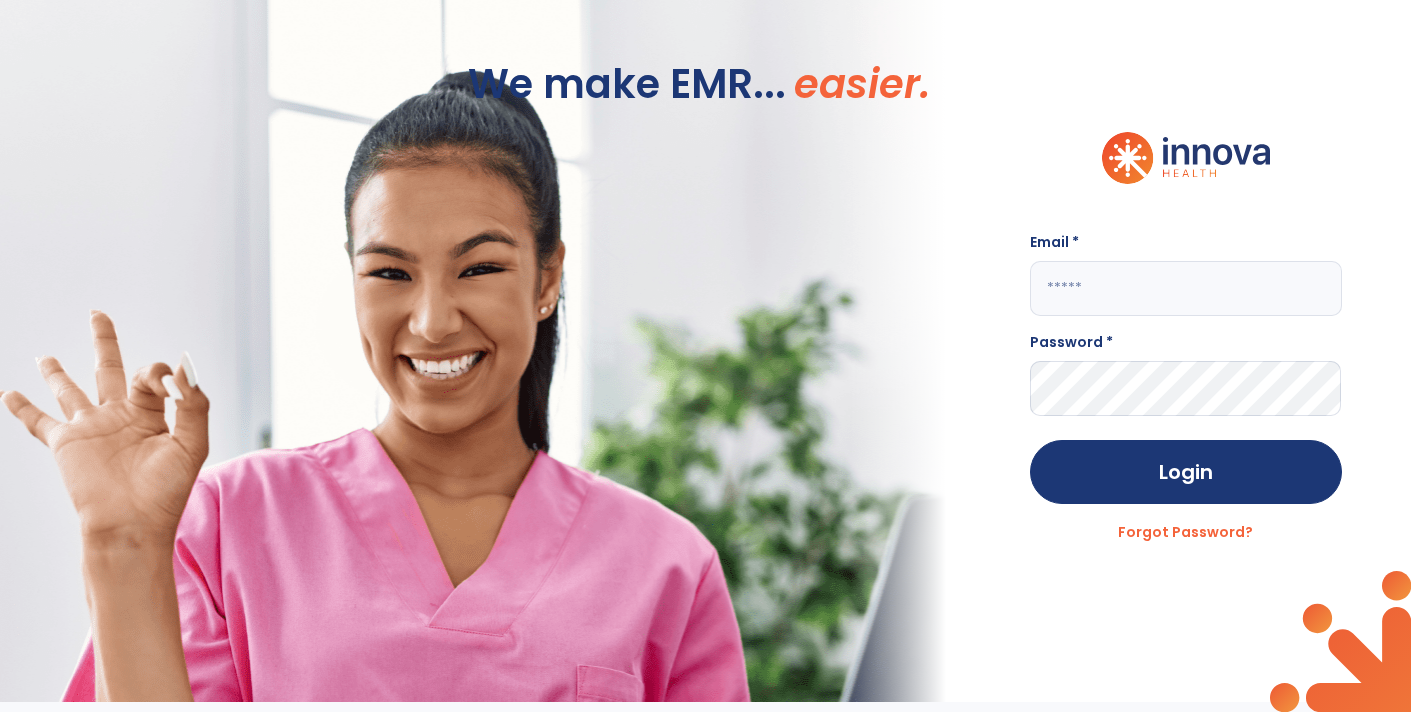 type on "**********" 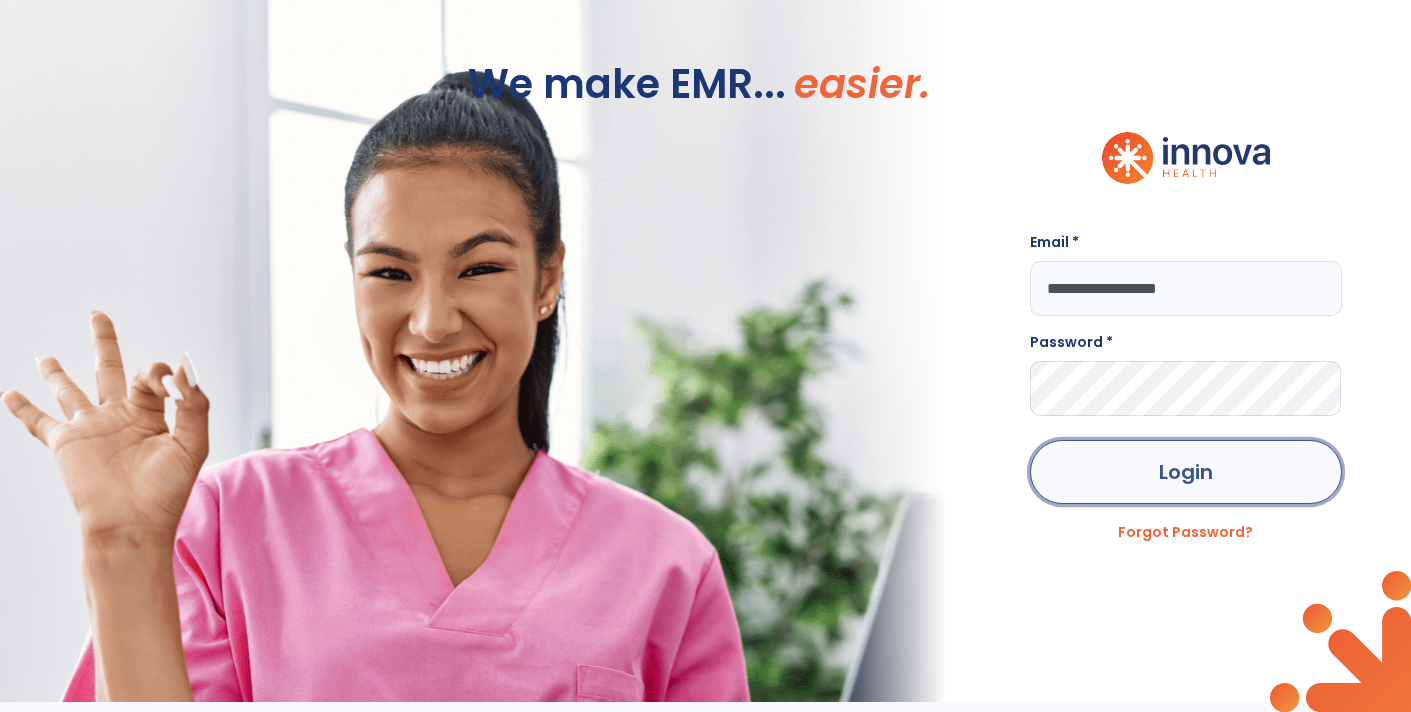 click on "Login" 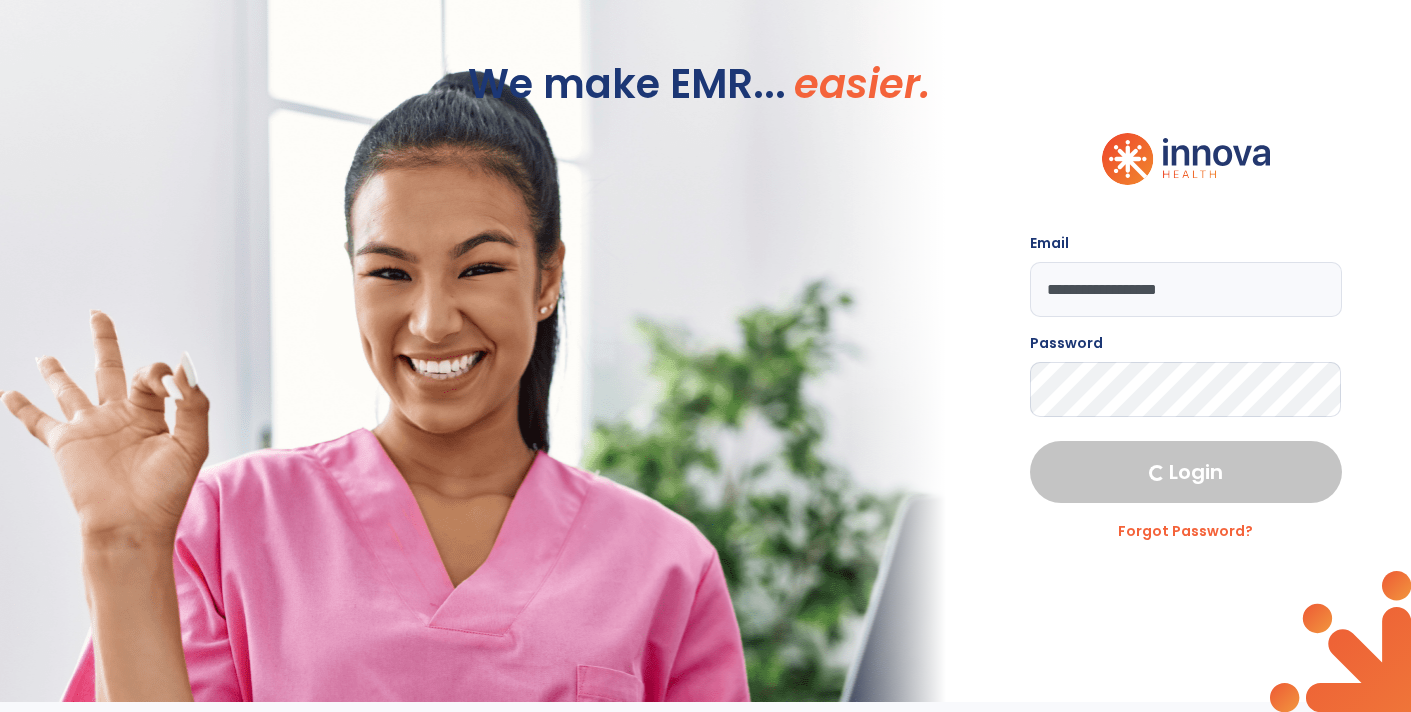 select on "****" 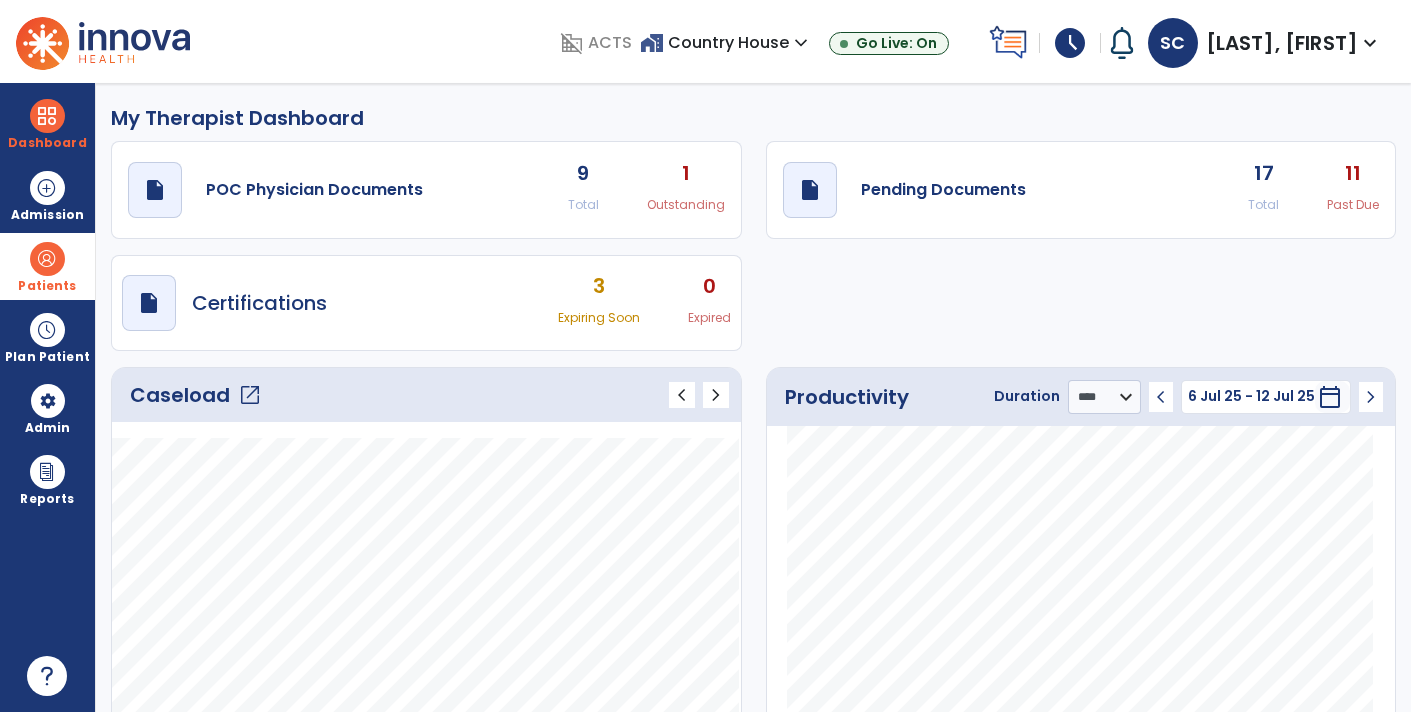 click at bounding box center [47, 259] 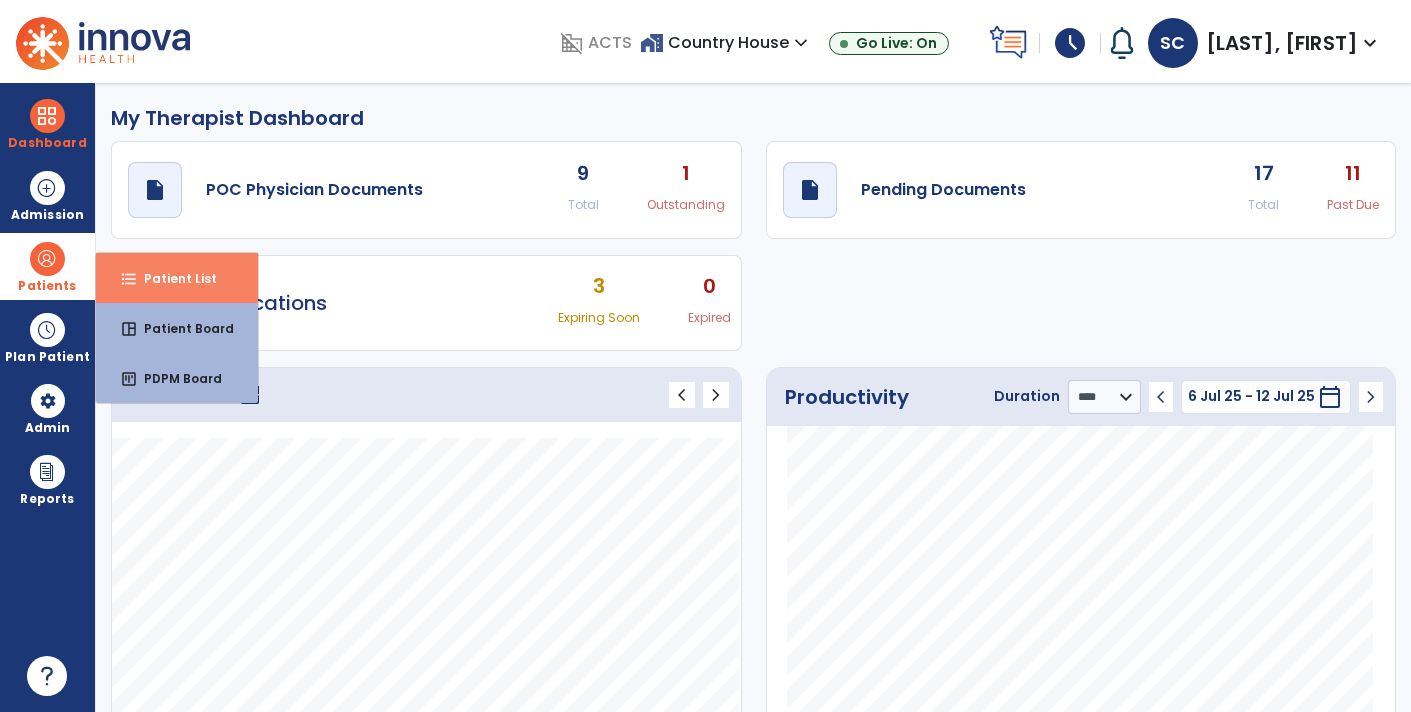 click on "Patient List" at bounding box center [172, 278] 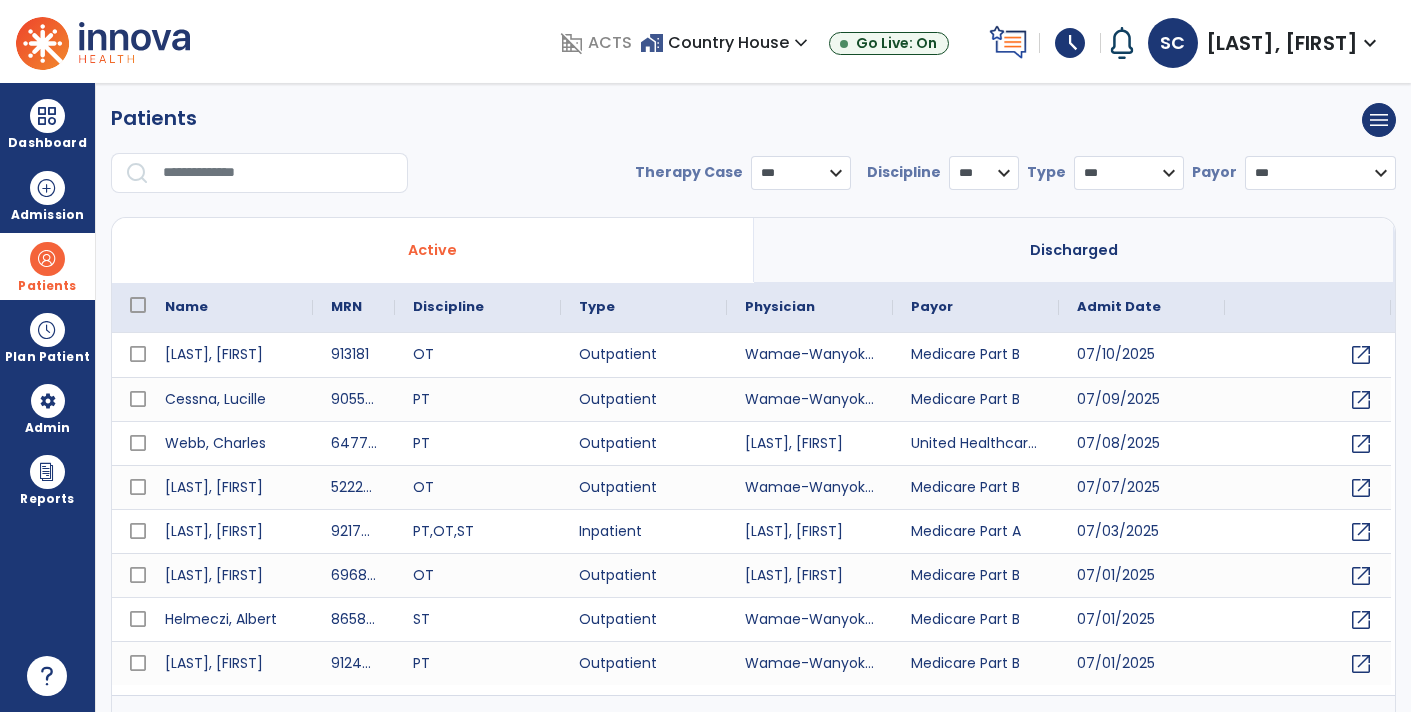 click at bounding box center [278, 173] 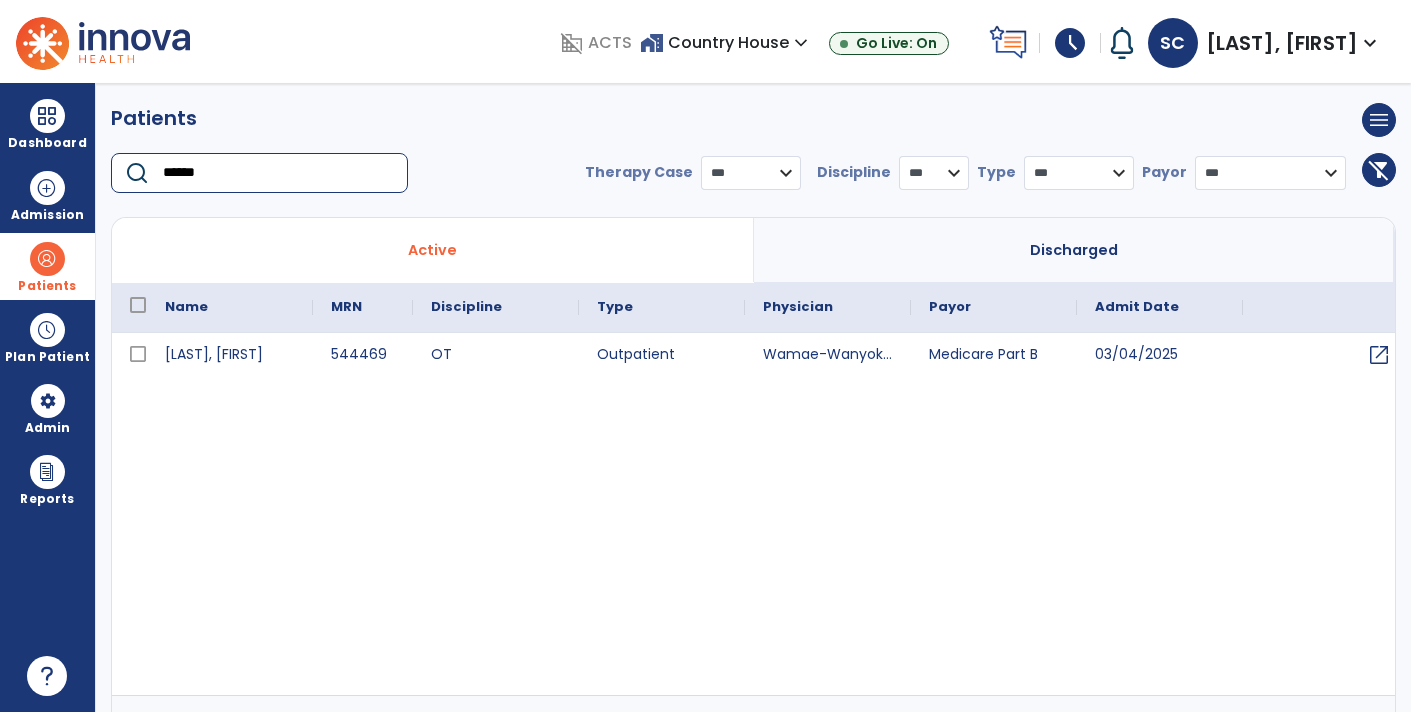 type on "******" 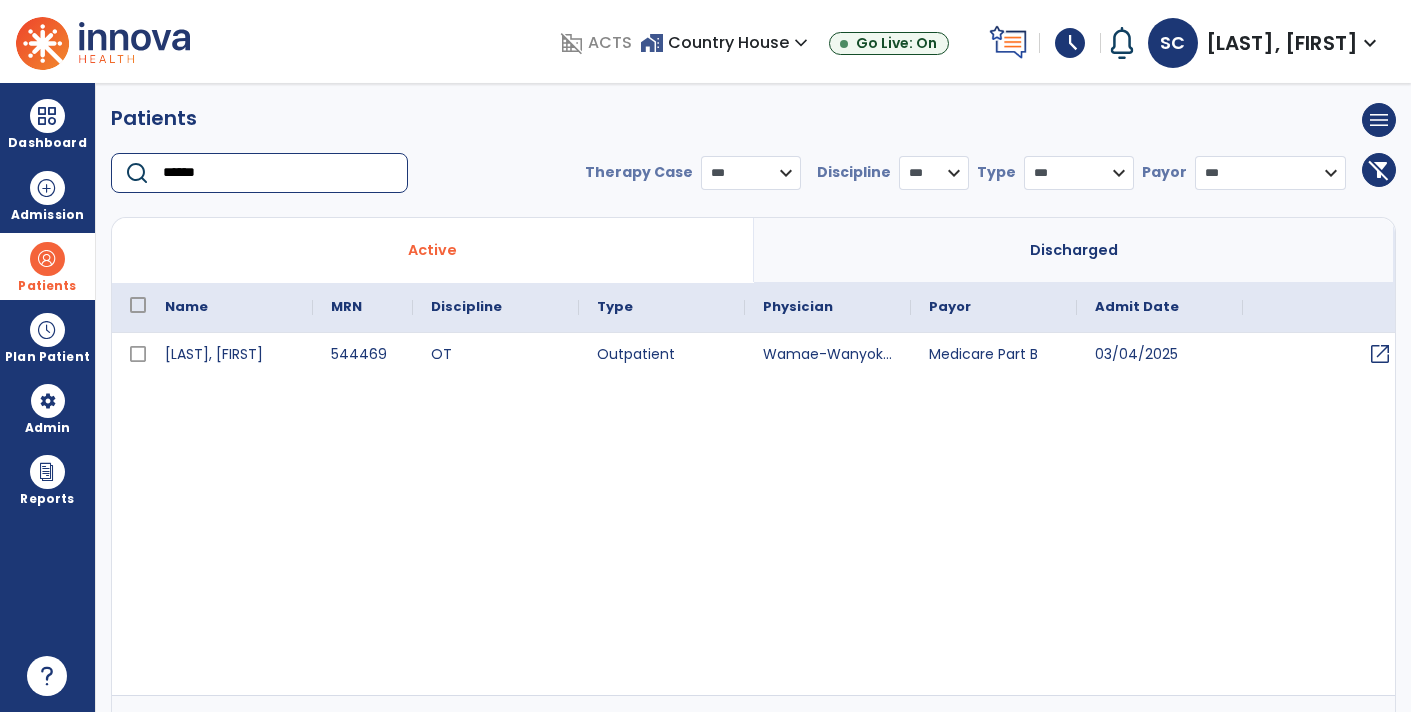 click on "open_in_new" at bounding box center (1380, 354) 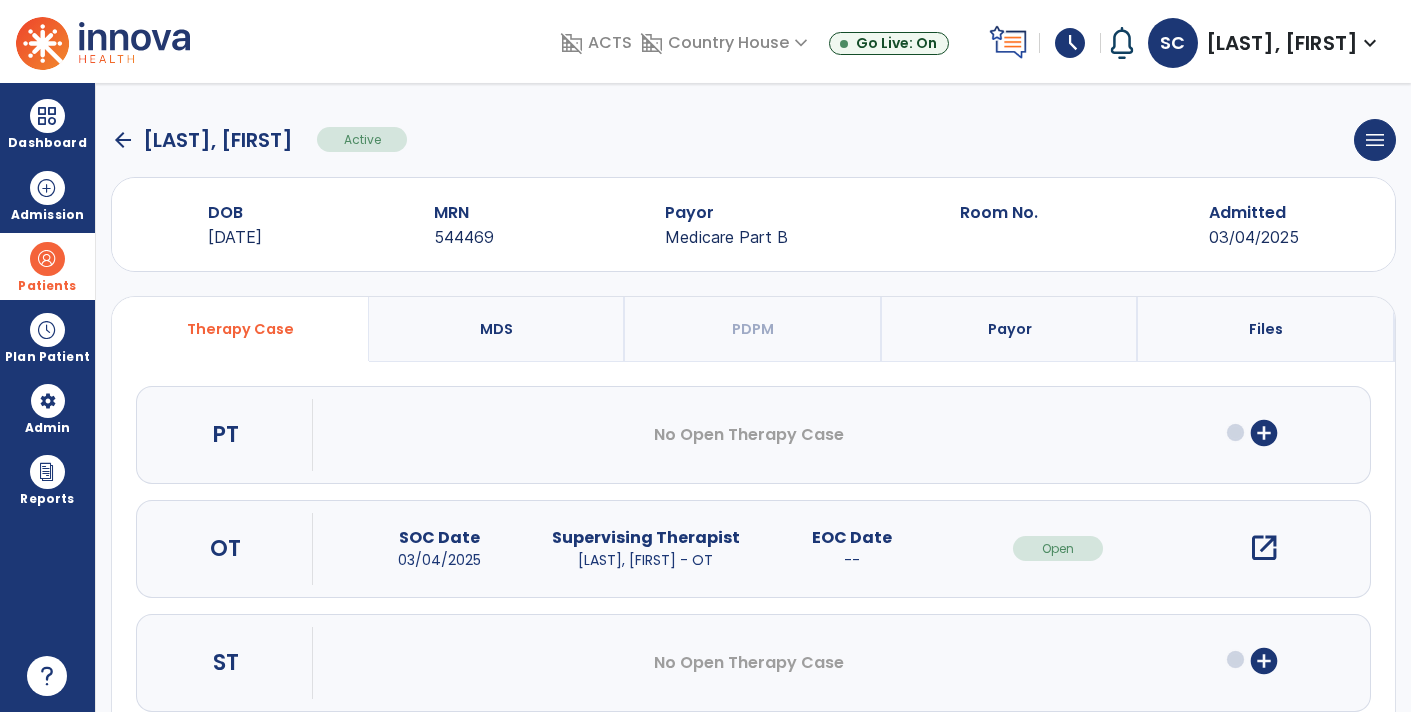 click on "open_in_new" at bounding box center (1264, 548) 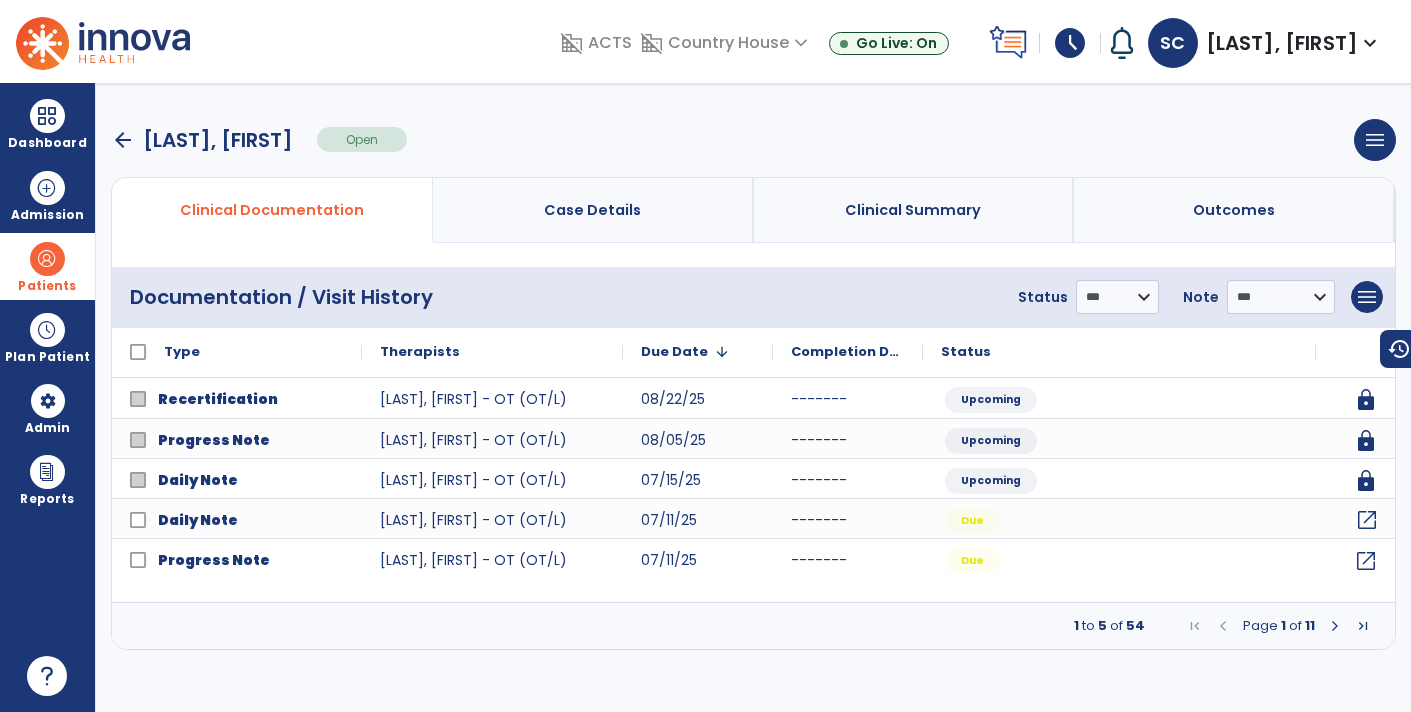 click on "open_in_new" 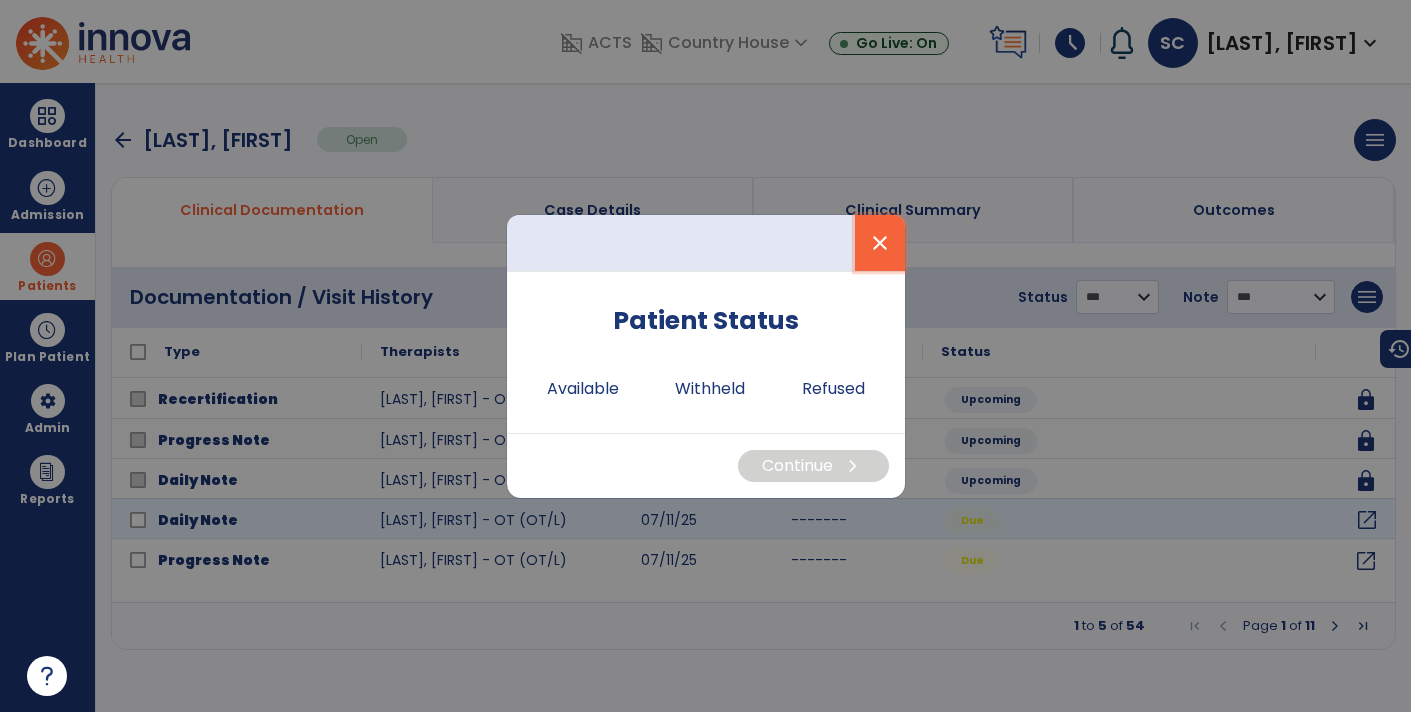 click on "close" at bounding box center (880, 243) 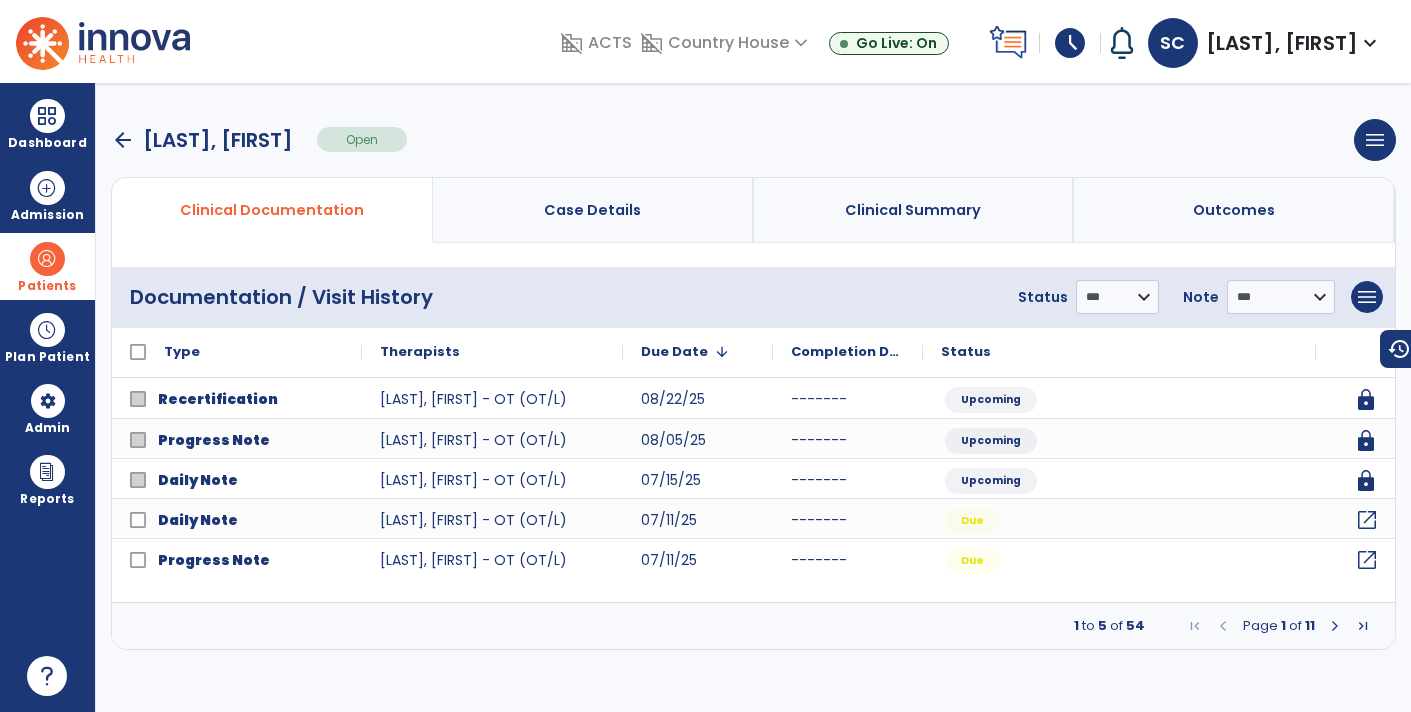 click on "open_in_new" 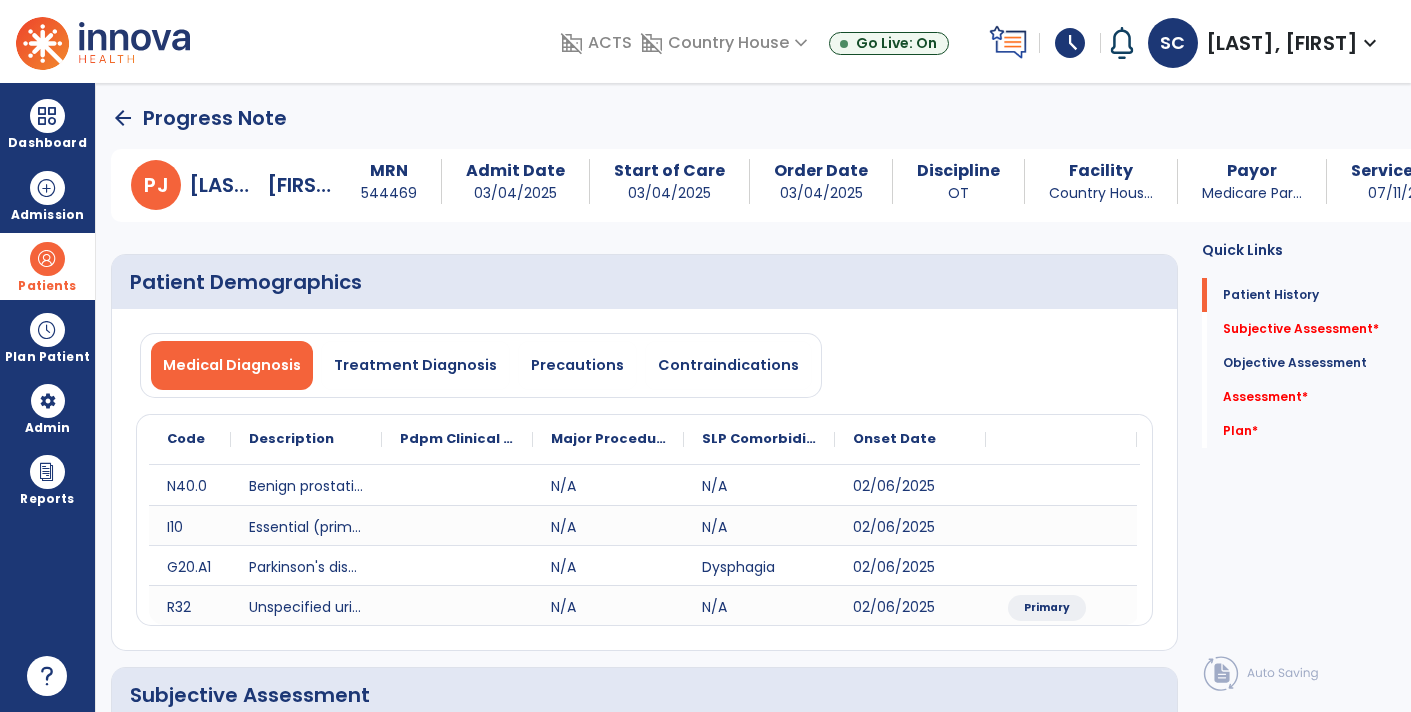 click on "arrow_back" 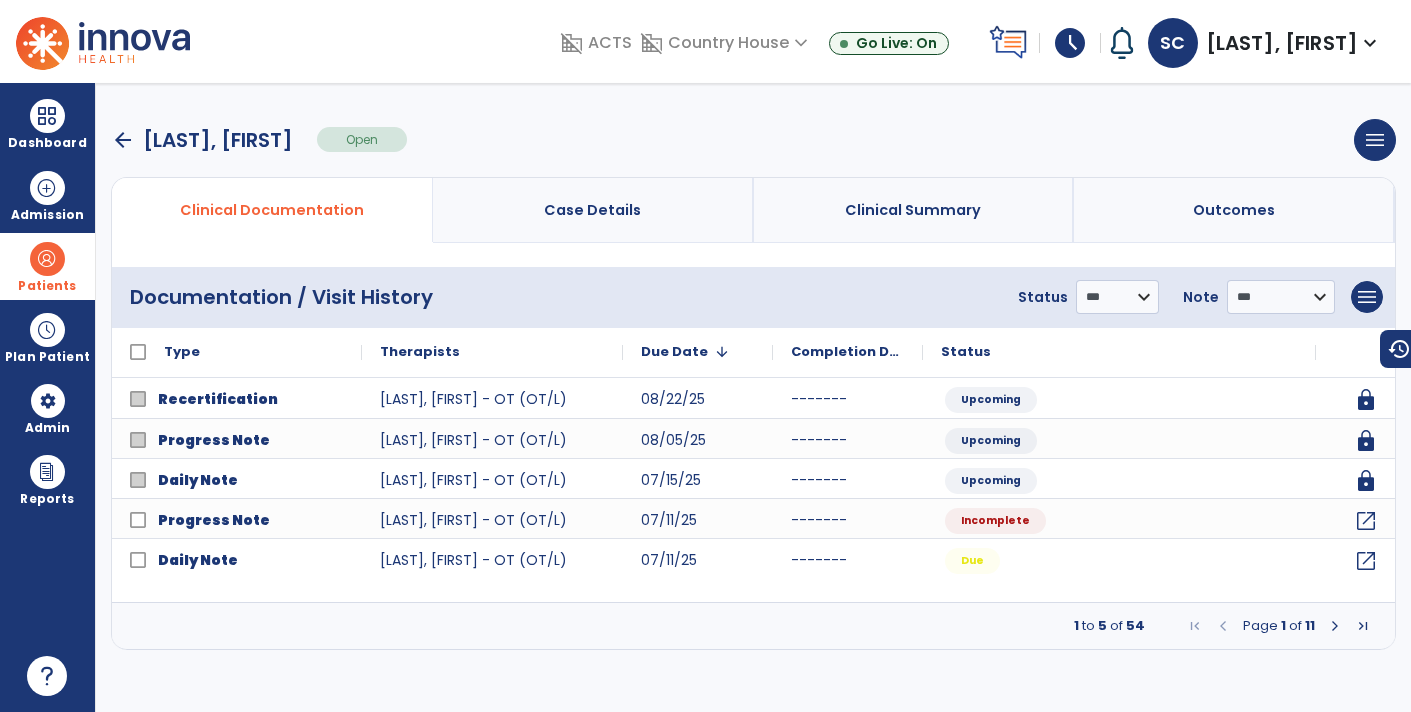 click at bounding box center (1335, 626) 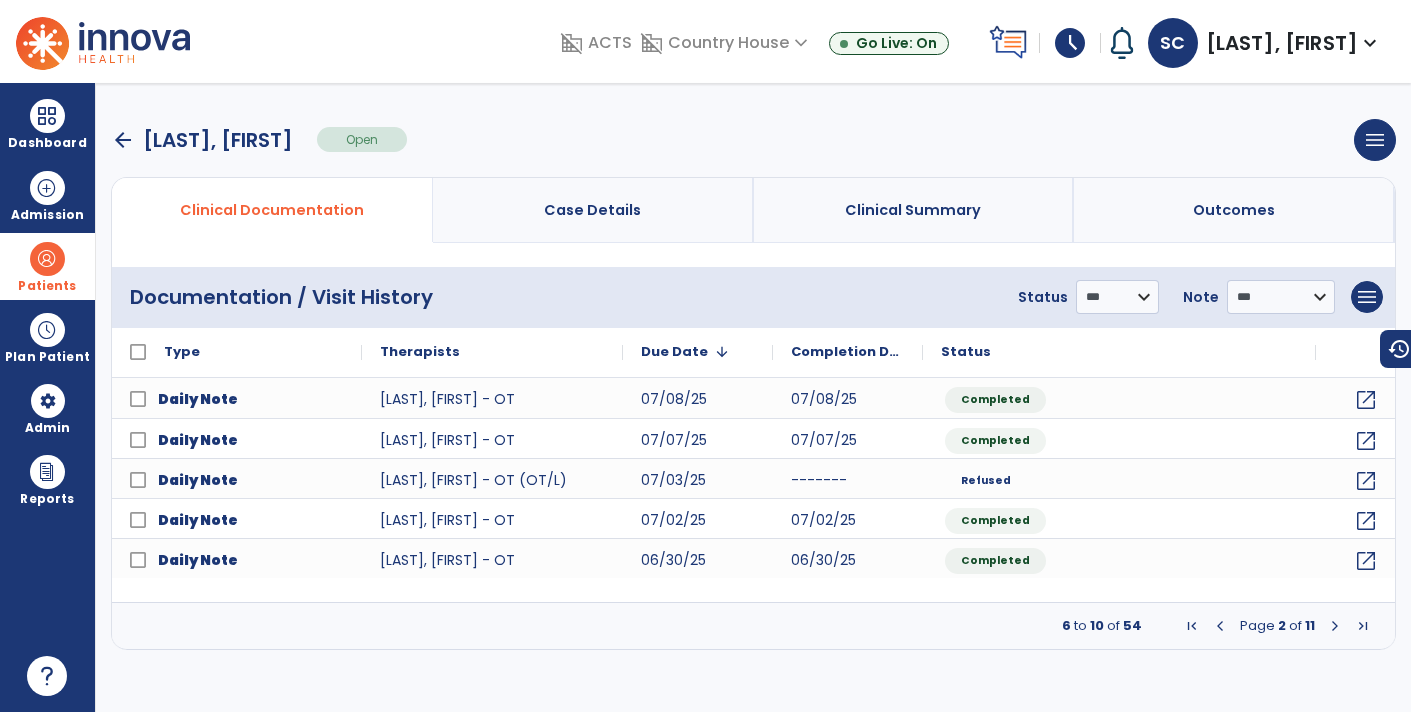 click at bounding box center [1335, 626] 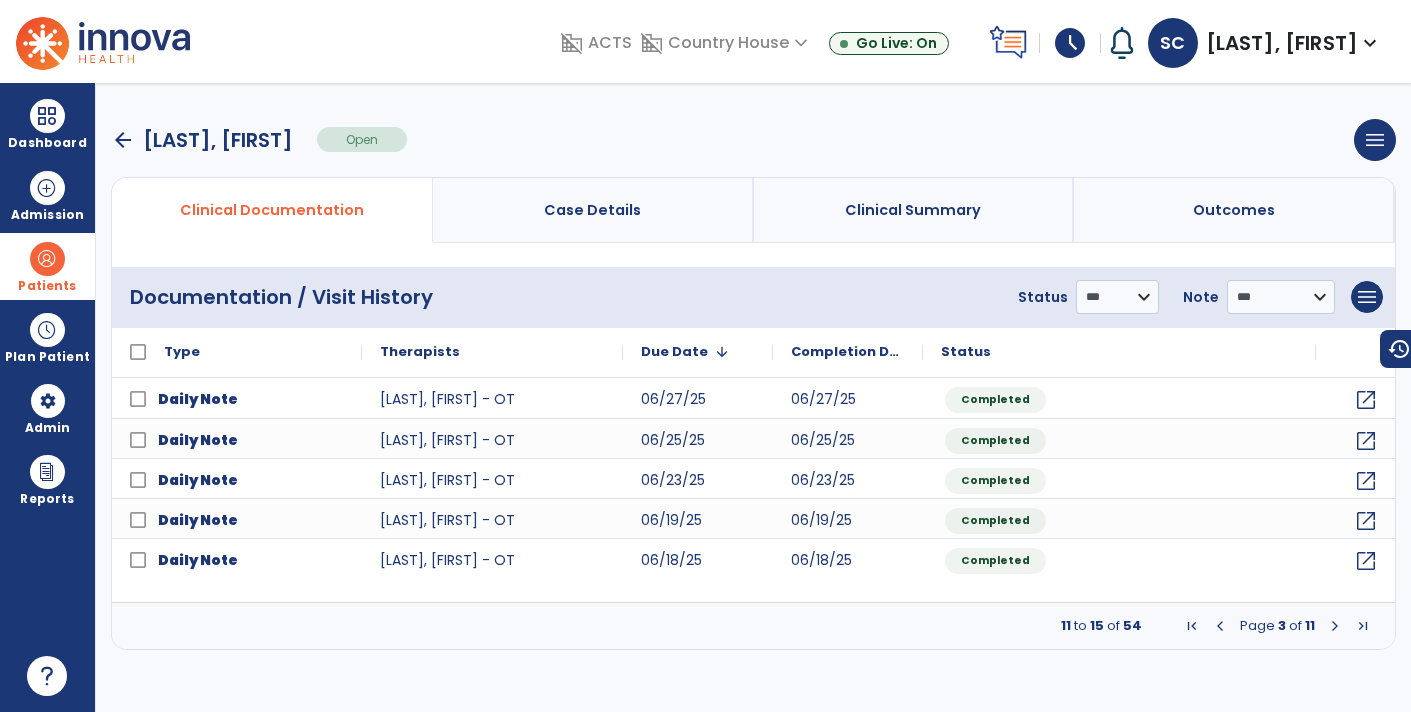 click at bounding box center (1335, 626) 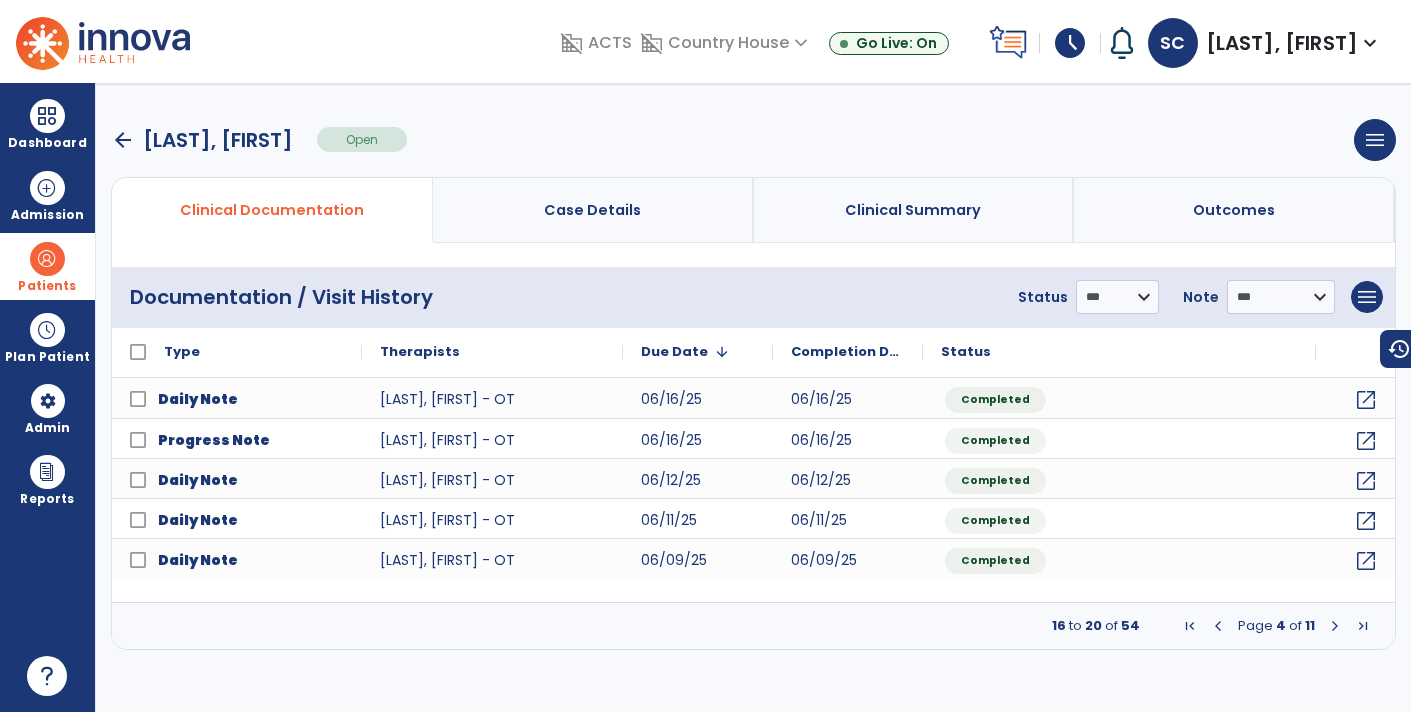 click at bounding box center [1335, 626] 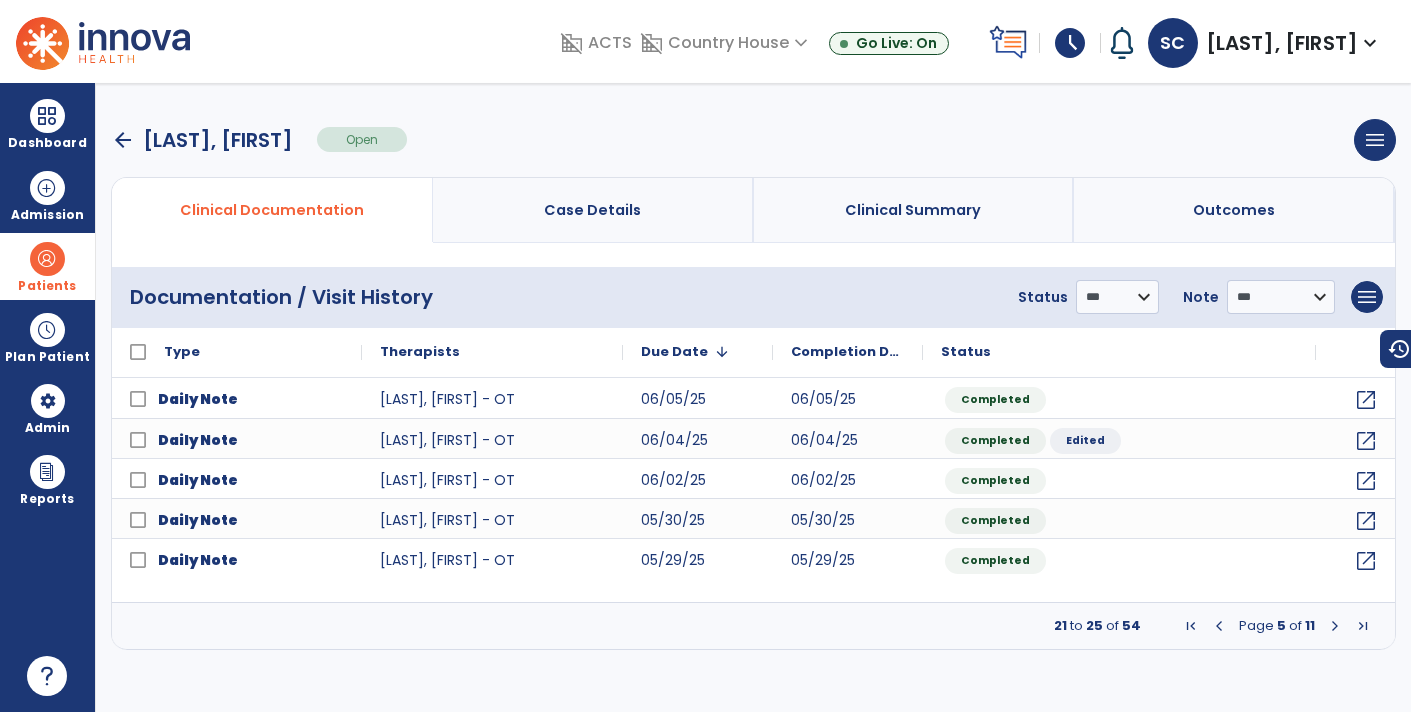 click at bounding box center (1335, 626) 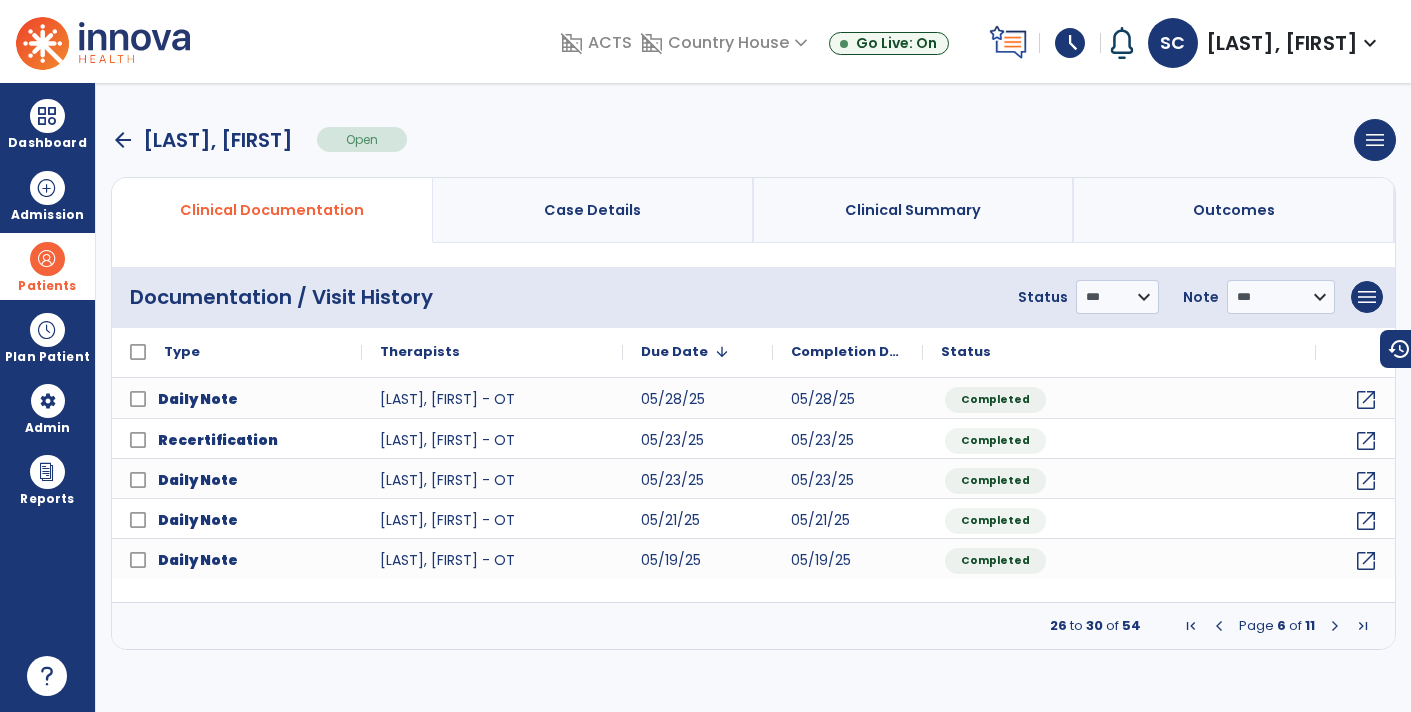 click at bounding box center (1219, 626) 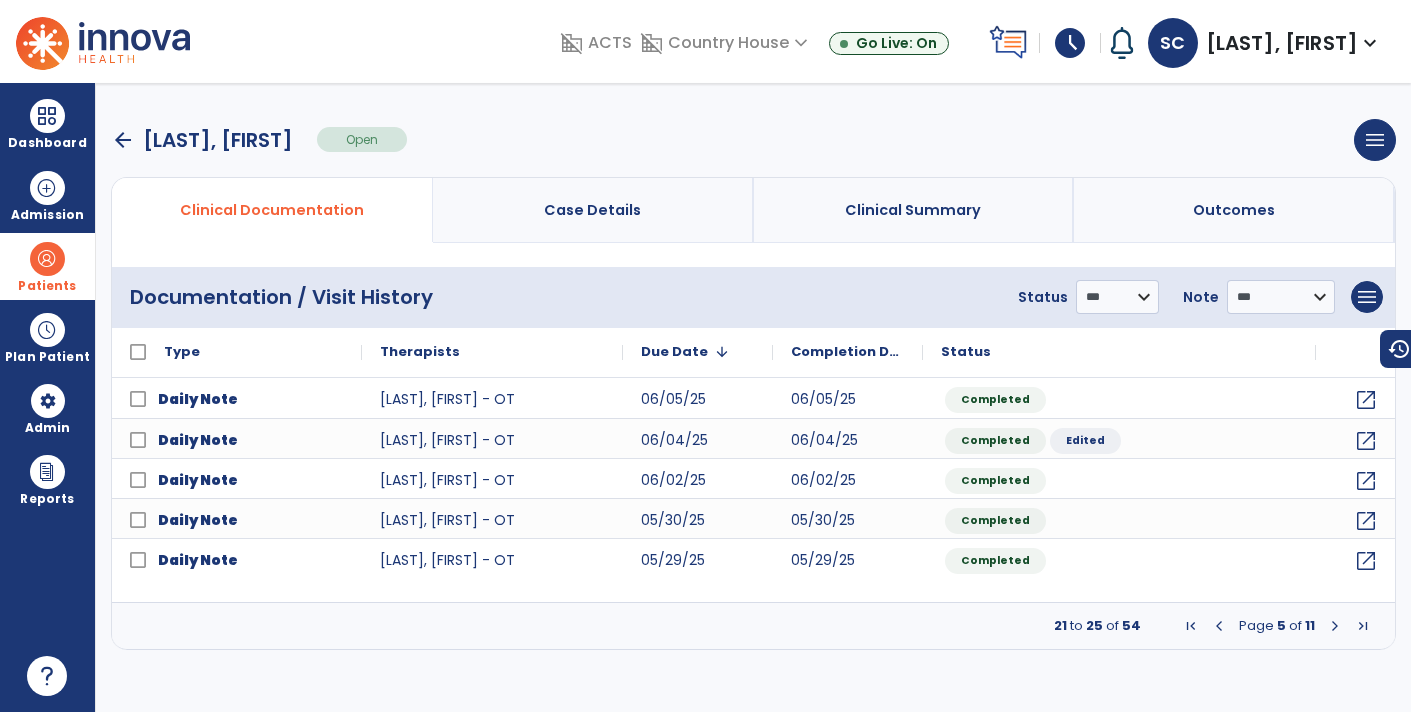 click at bounding box center (1335, 626) 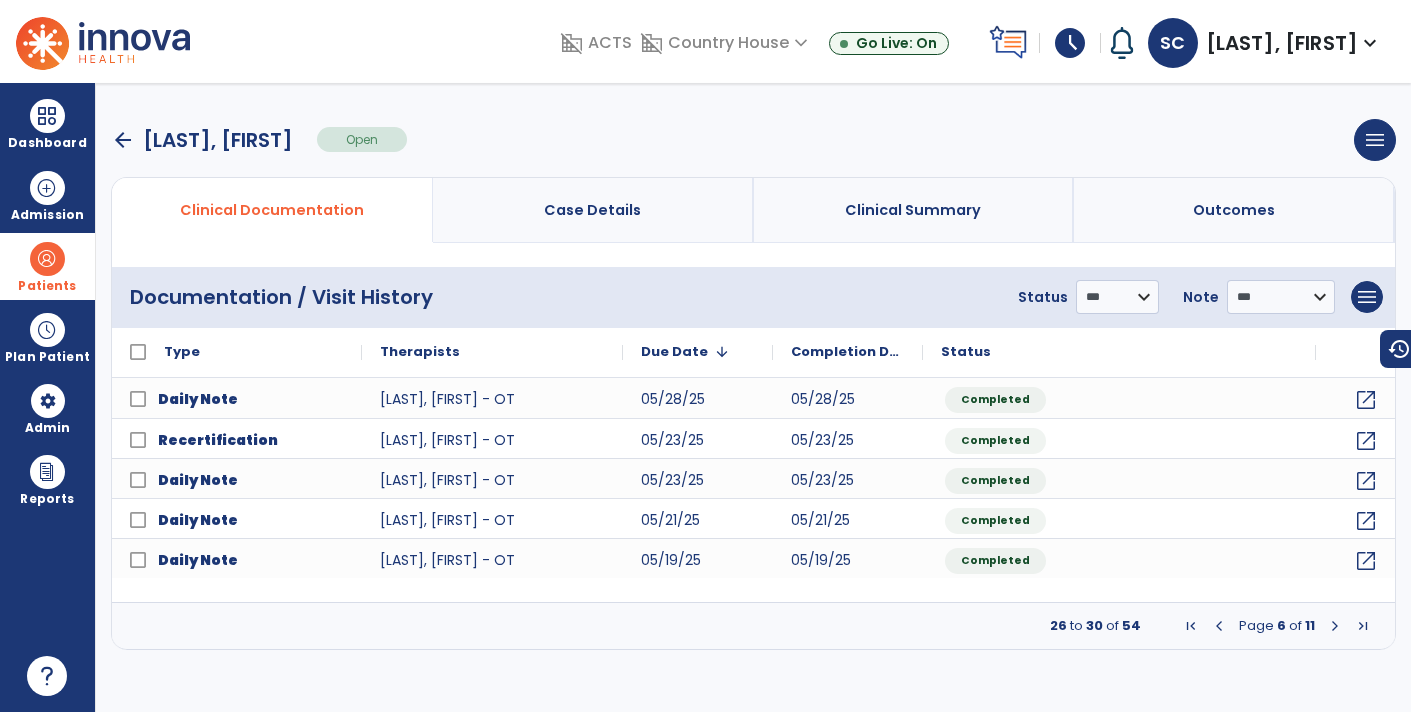 click at bounding box center [1219, 626] 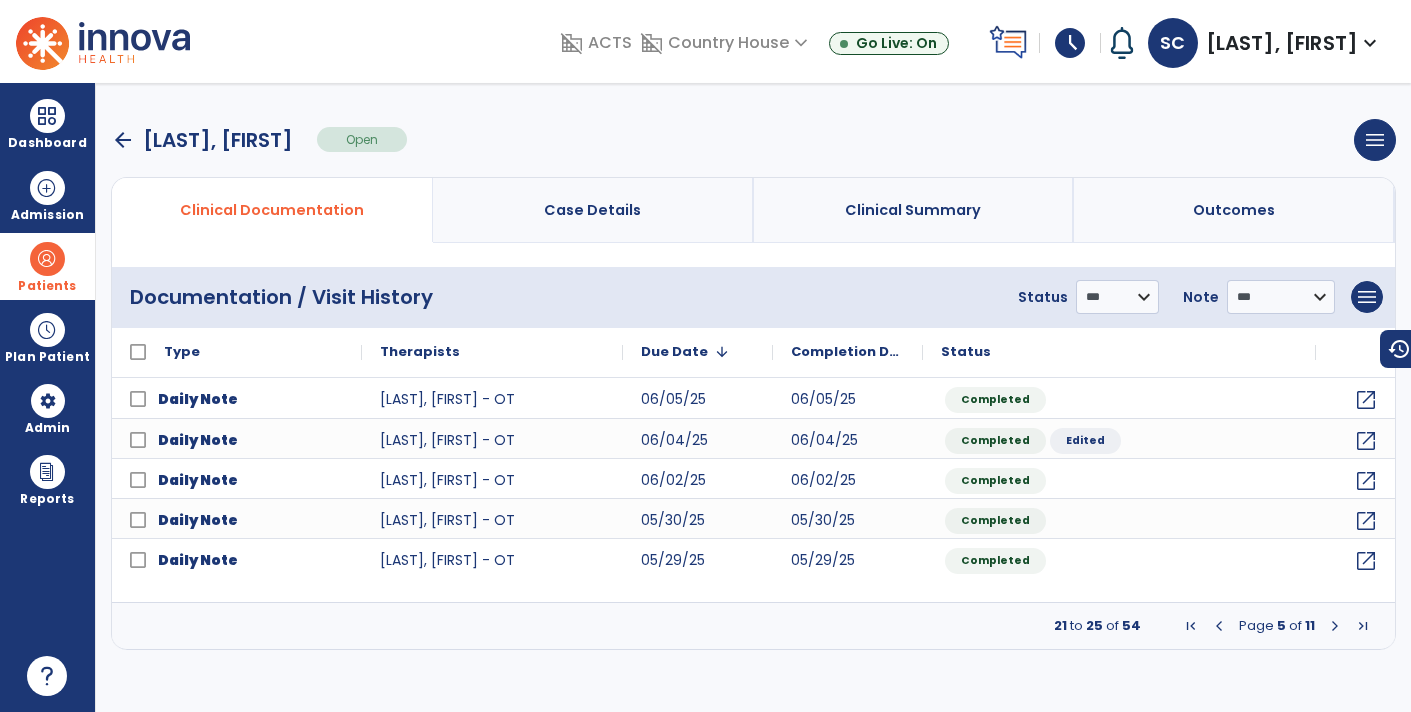 click at bounding box center (1219, 626) 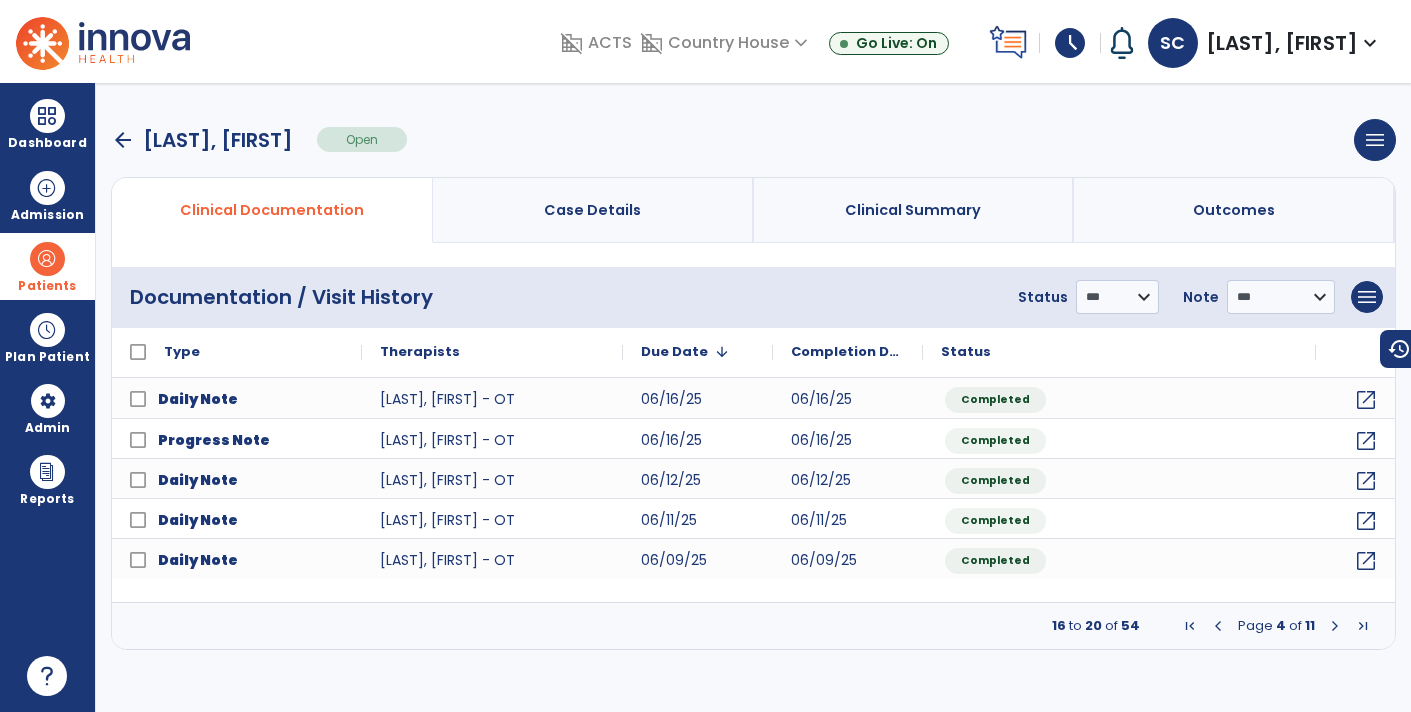 click at bounding box center [1218, 626] 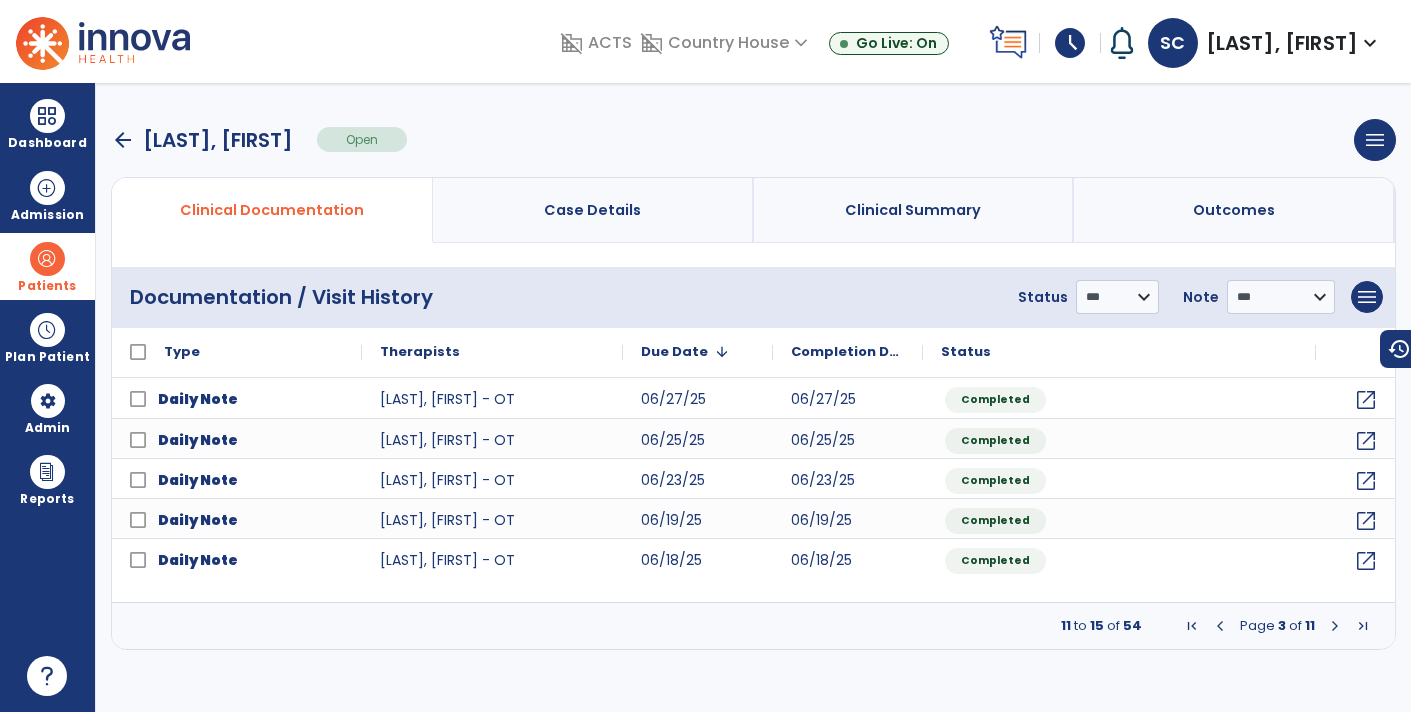 click at bounding box center [1220, 626] 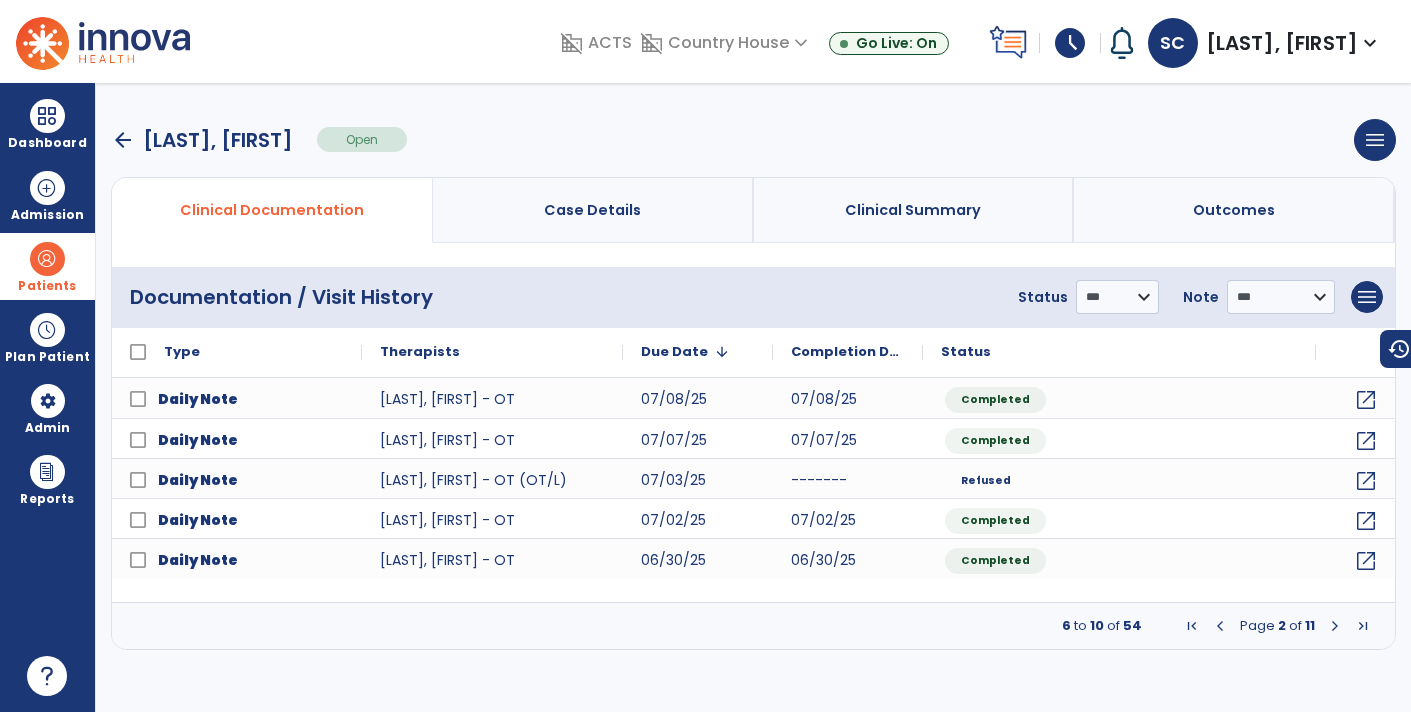 click at bounding box center [1220, 626] 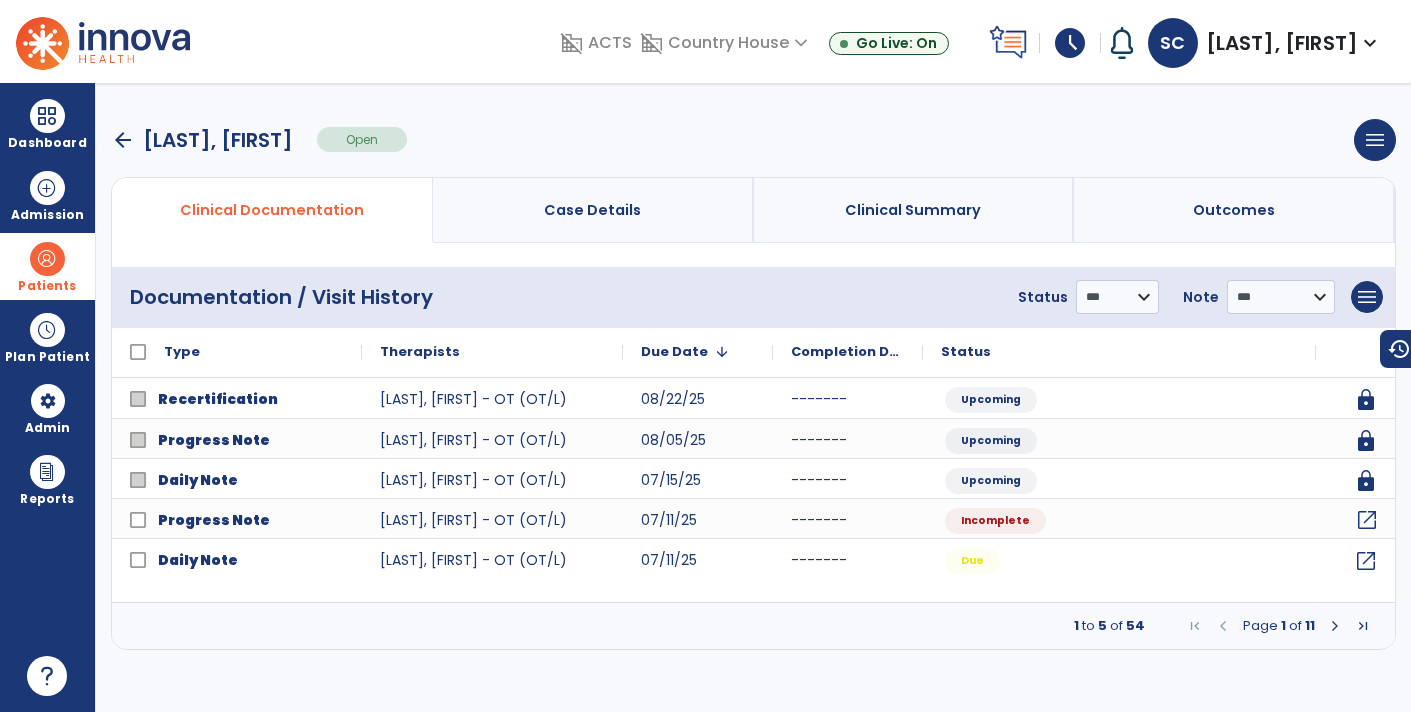 click on "open_in_new" 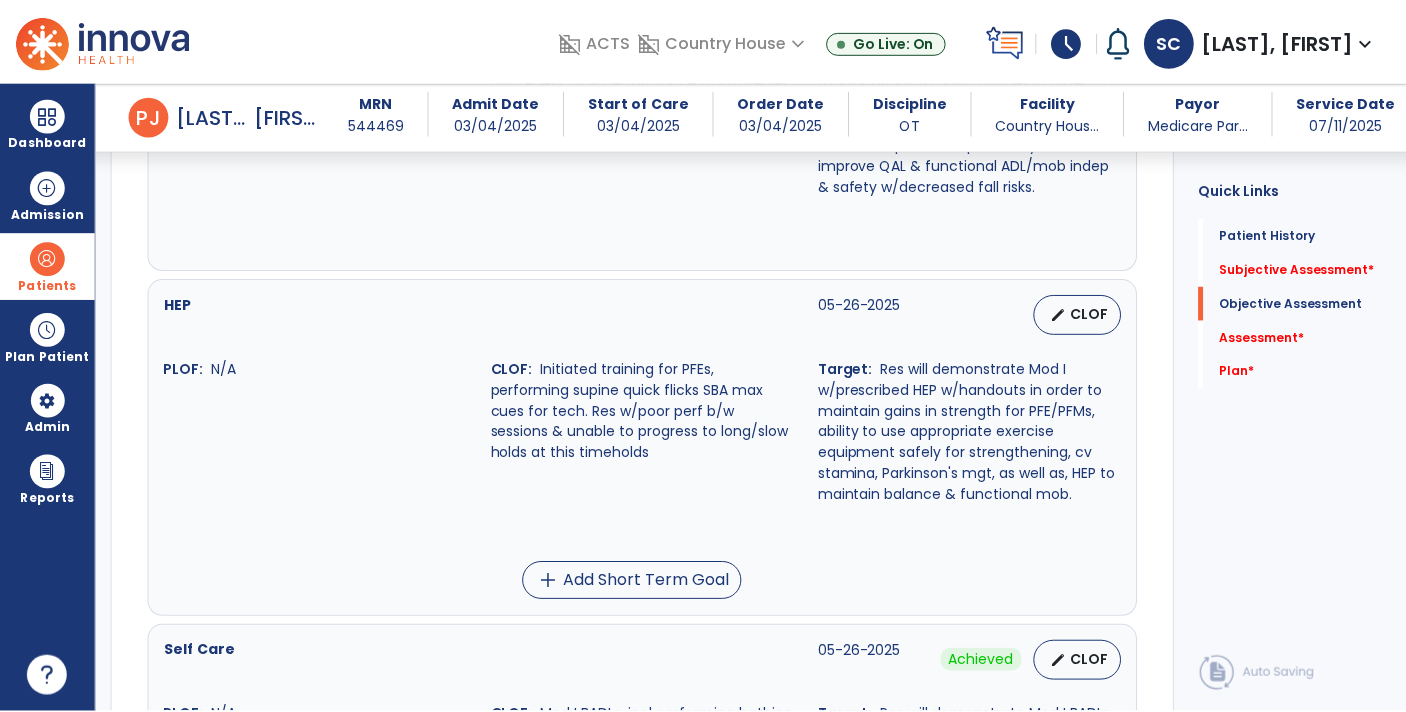 scroll, scrollTop: 1846, scrollLeft: 0, axis: vertical 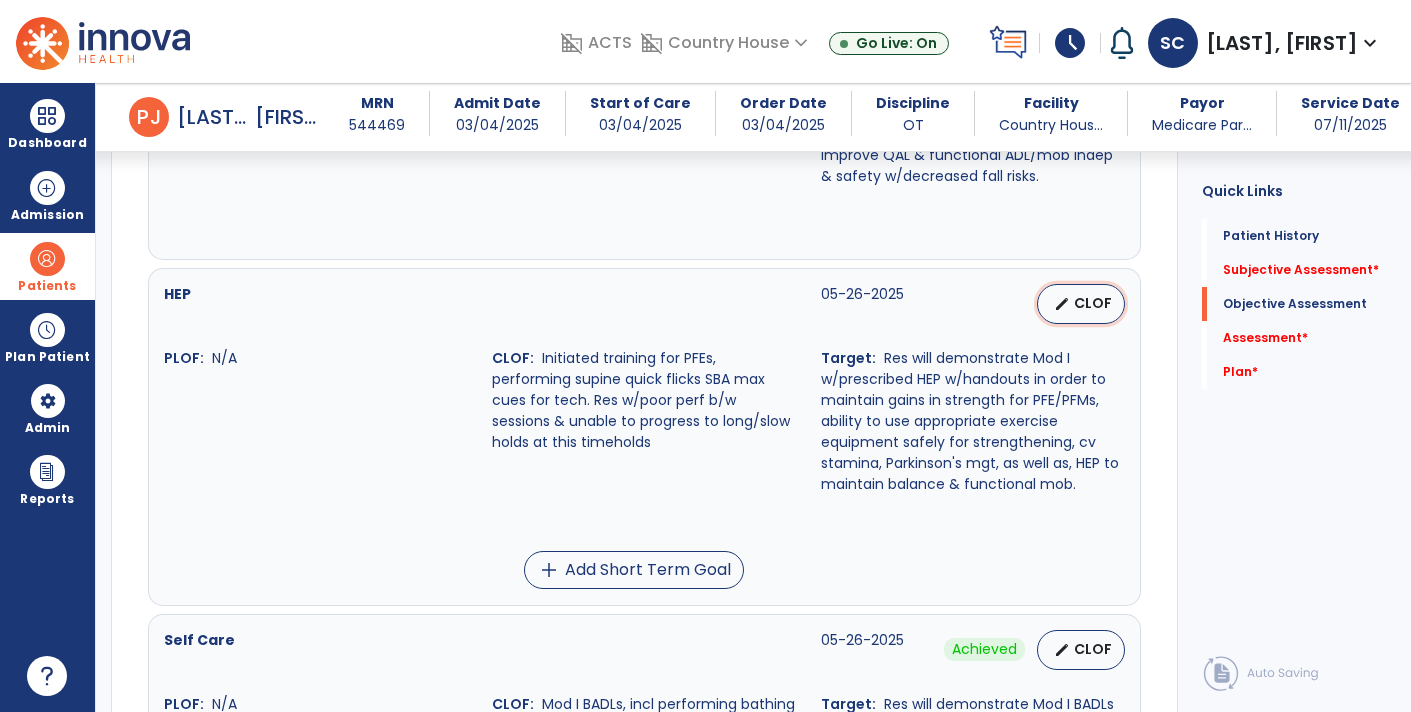 click on "CLOF" at bounding box center (1093, 303) 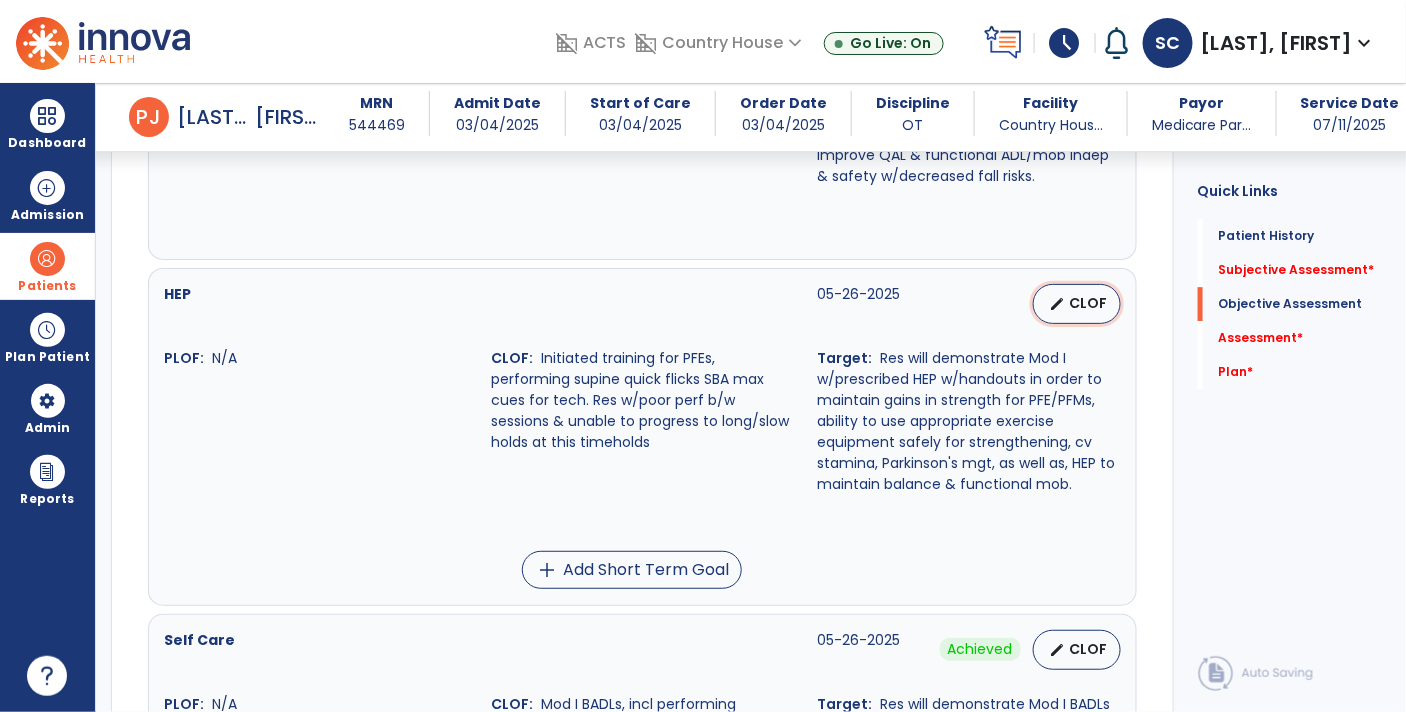 select on "********" 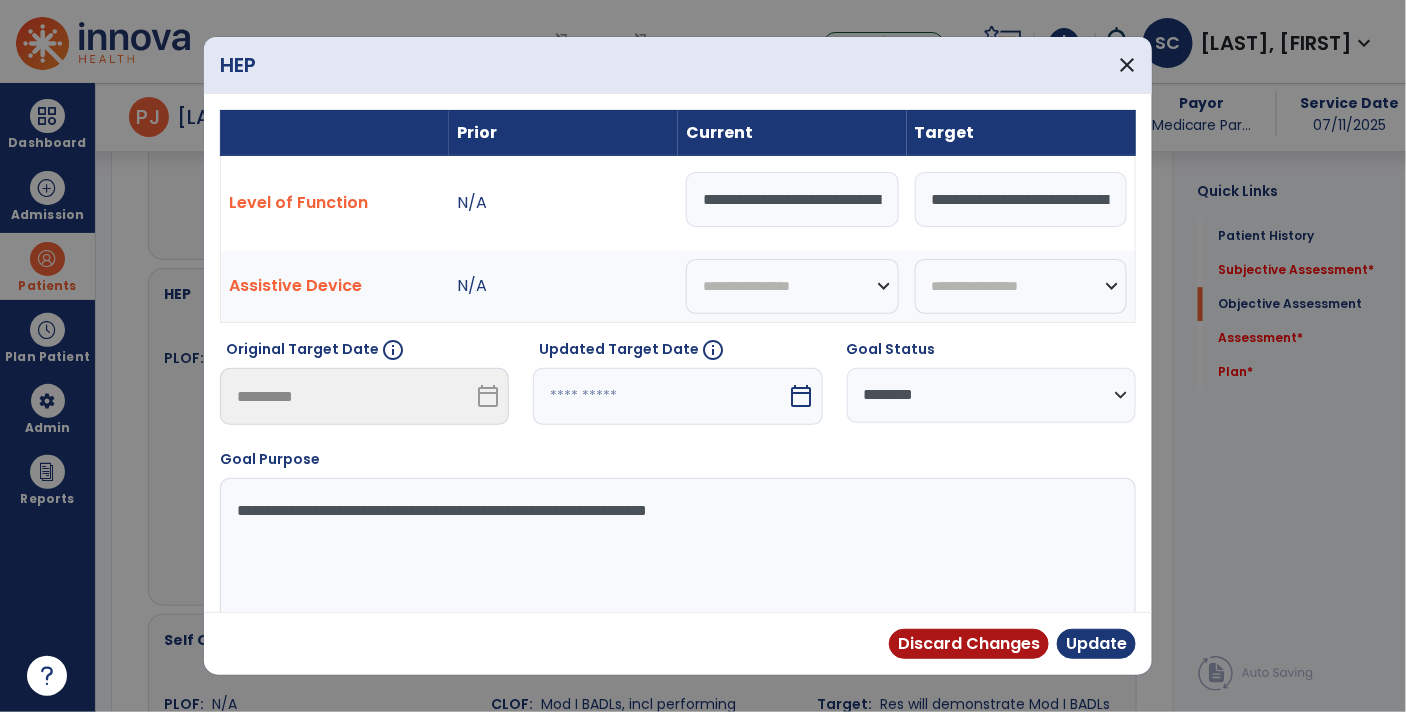 scroll, scrollTop: 1846, scrollLeft: 0, axis: vertical 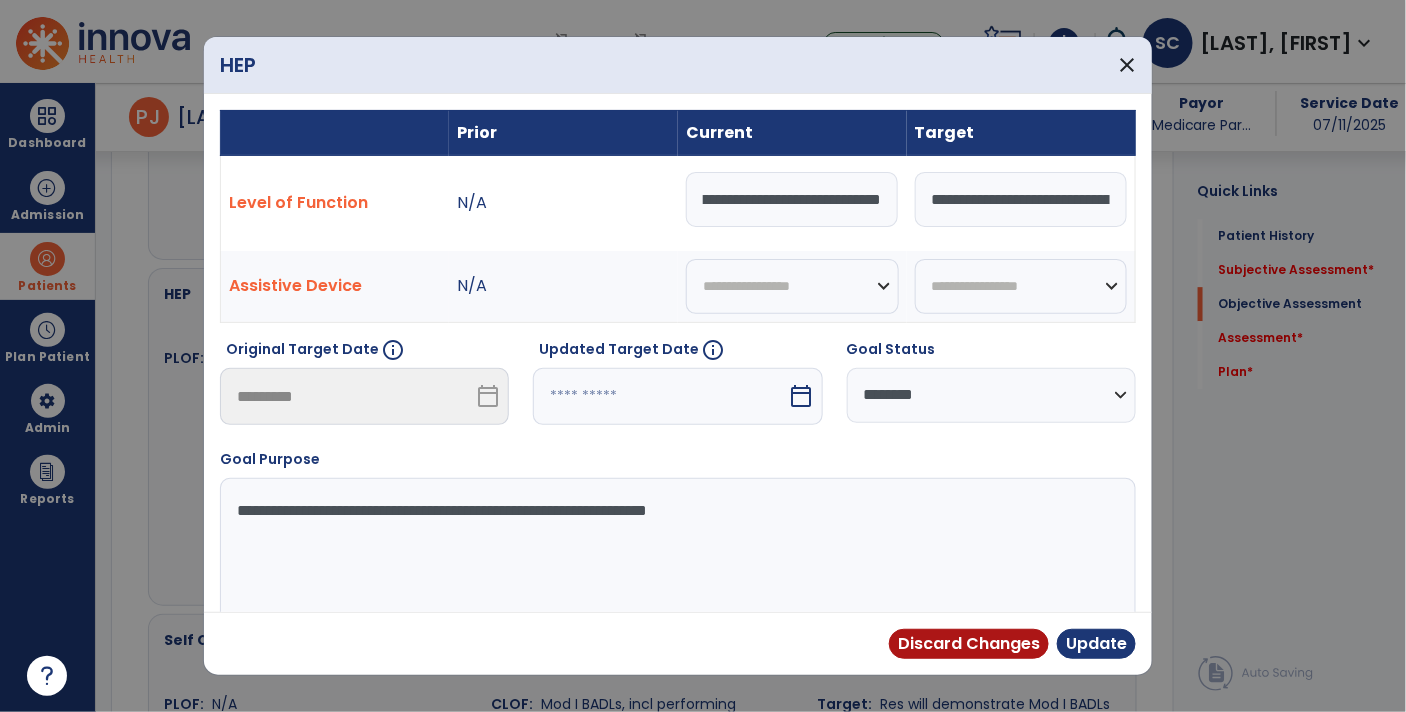 click on "**********" at bounding box center [792, 199] 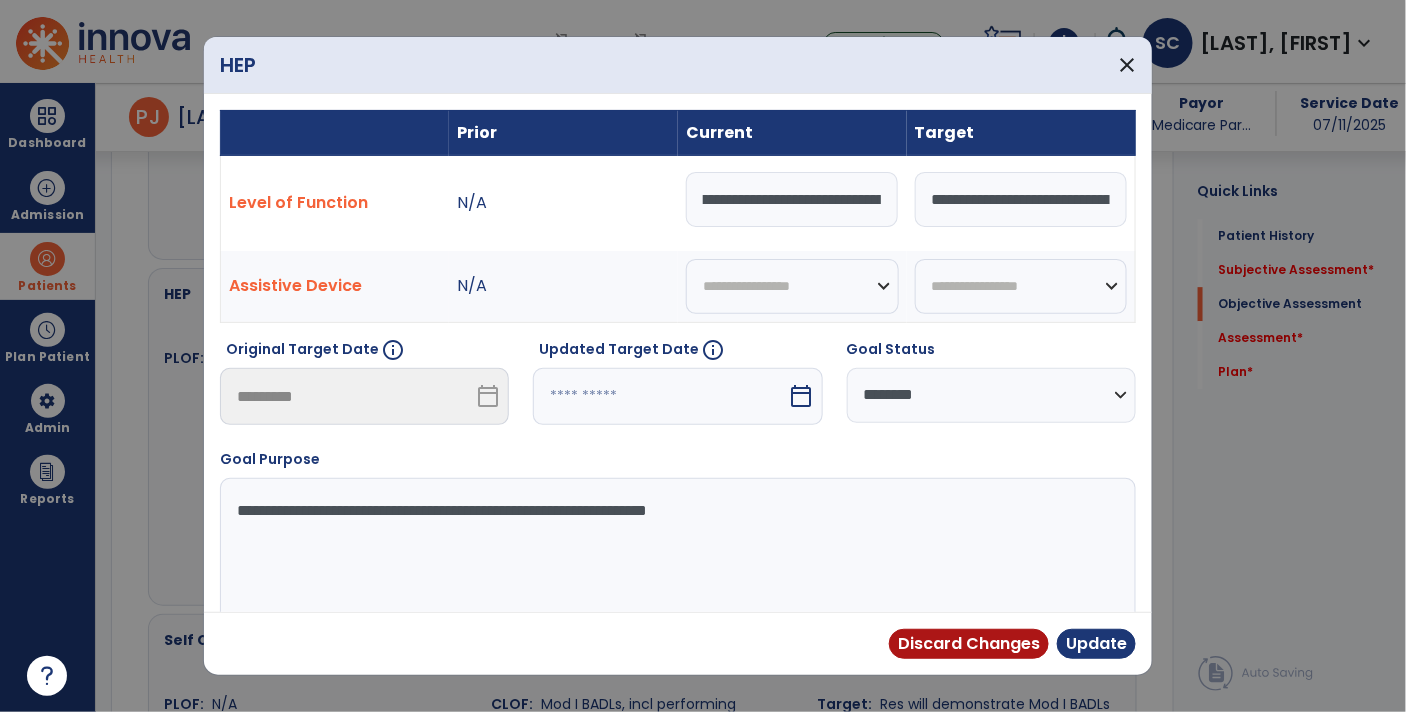 scroll, scrollTop: 0, scrollLeft: 0, axis: both 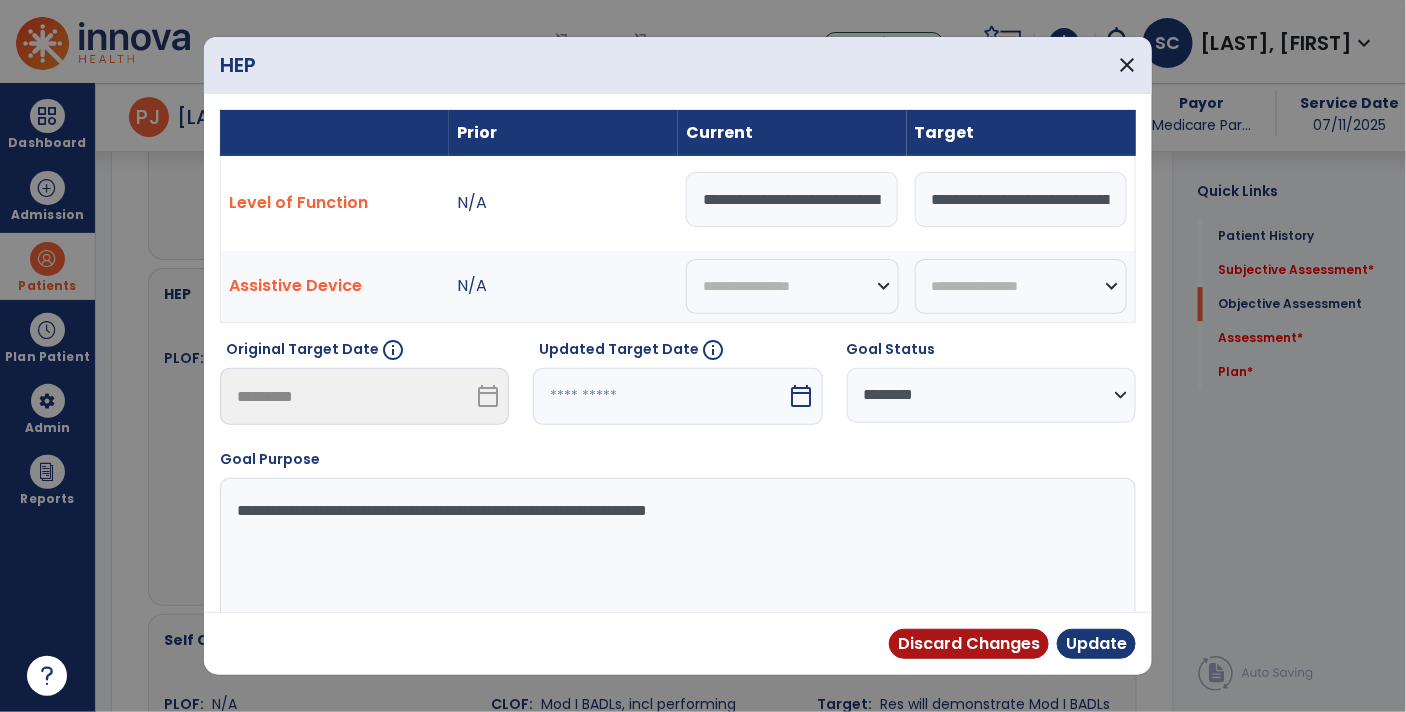 type on "**********" 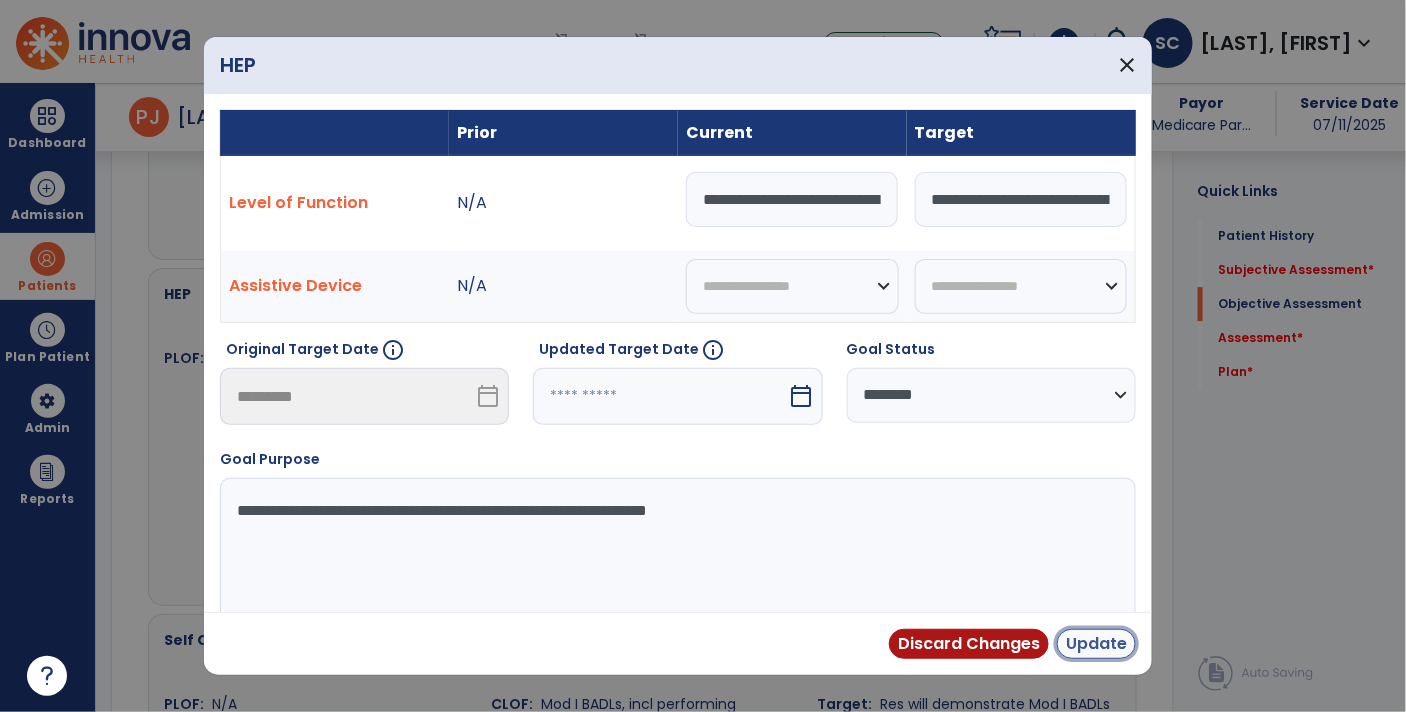 click on "Update" at bounding box center (1096, 644) 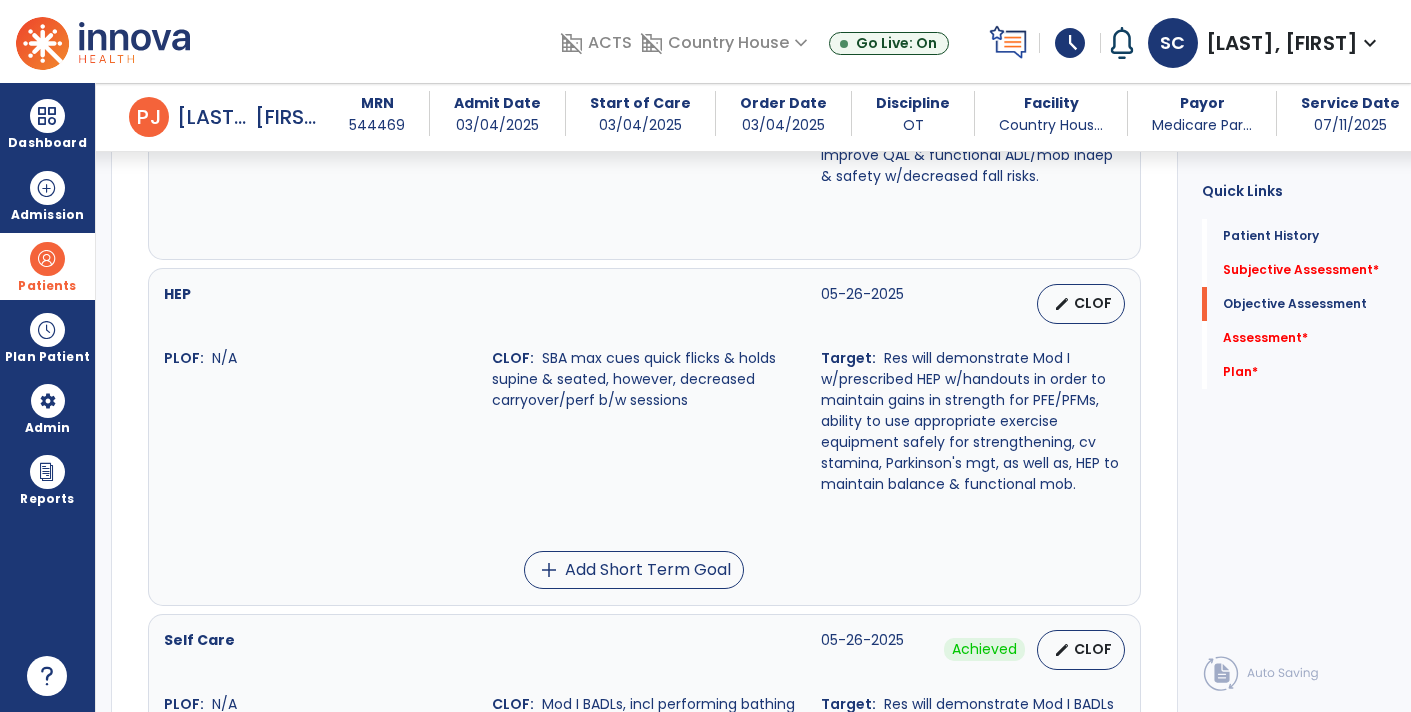 click on "CLOF" at bounding box center [1093, 303] 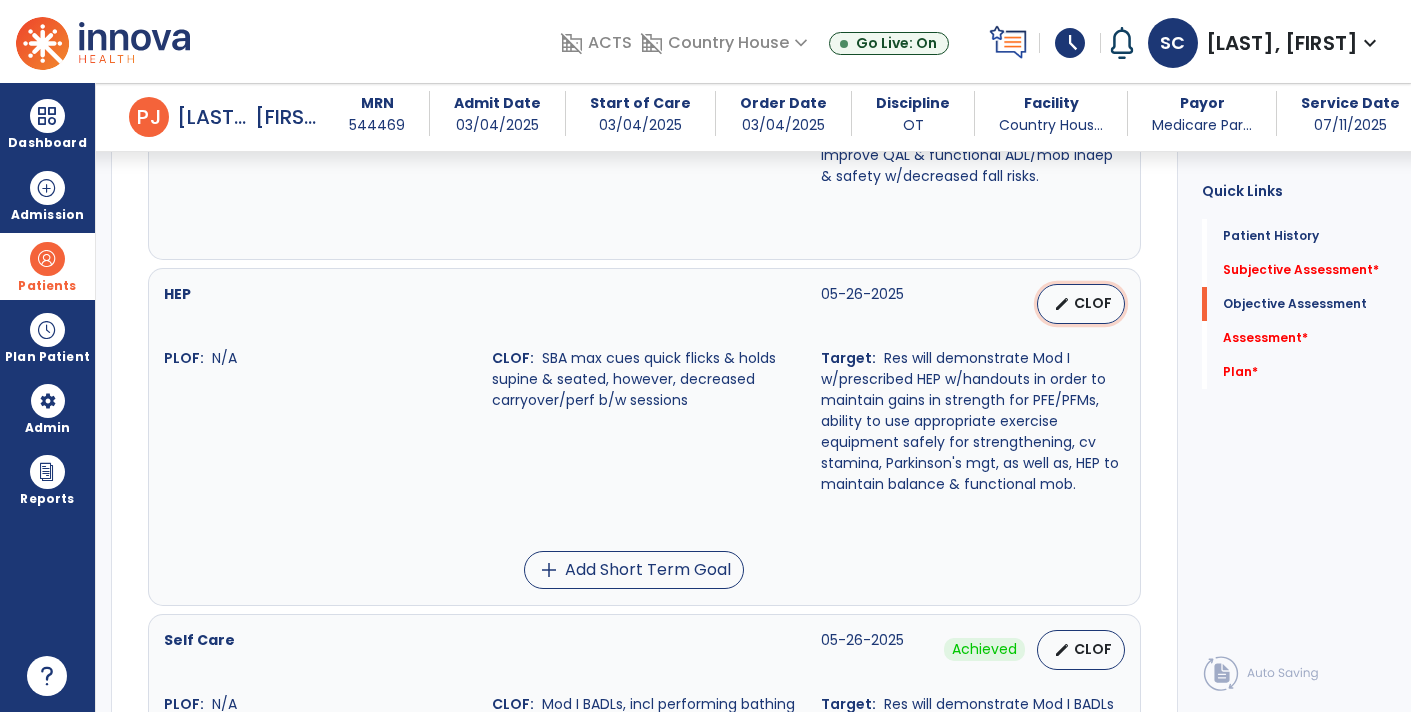 select on "********" 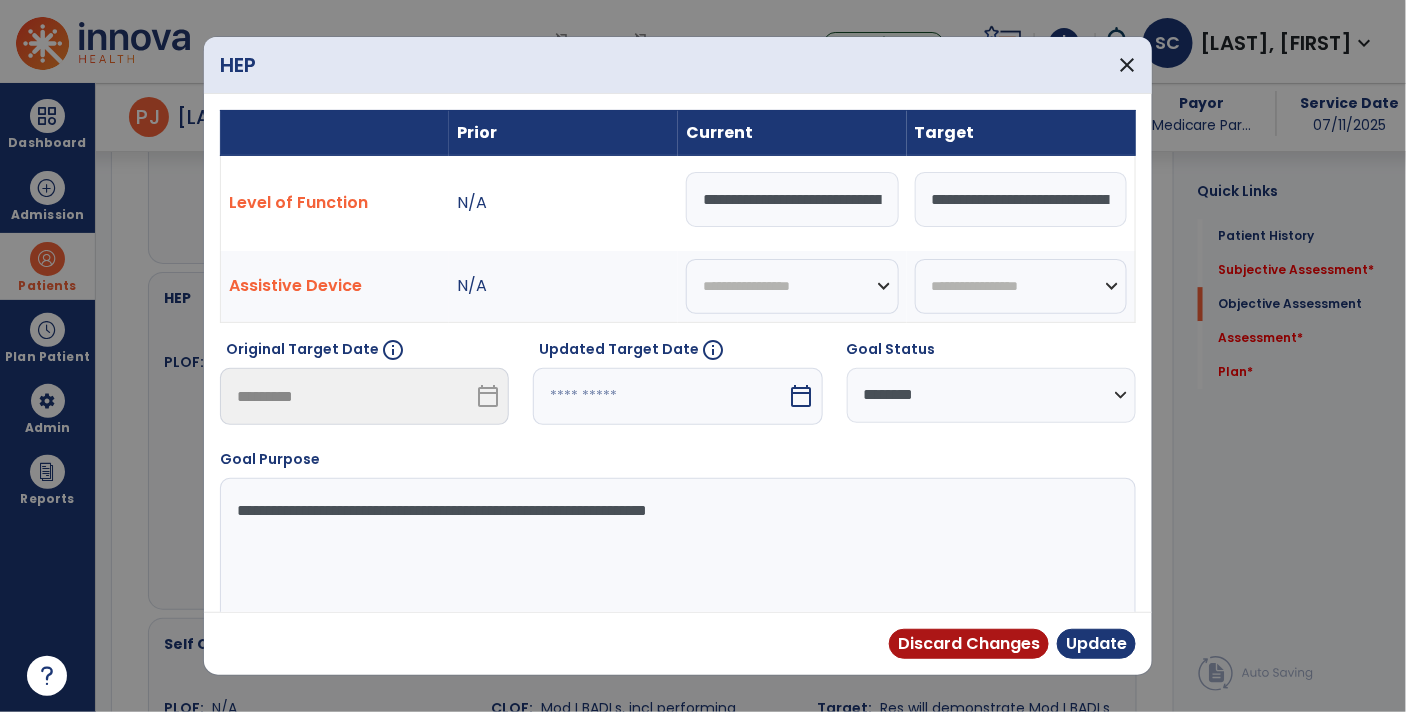 scroll, scrollTop: 1846, scrollLeft: 0, axis: vertical 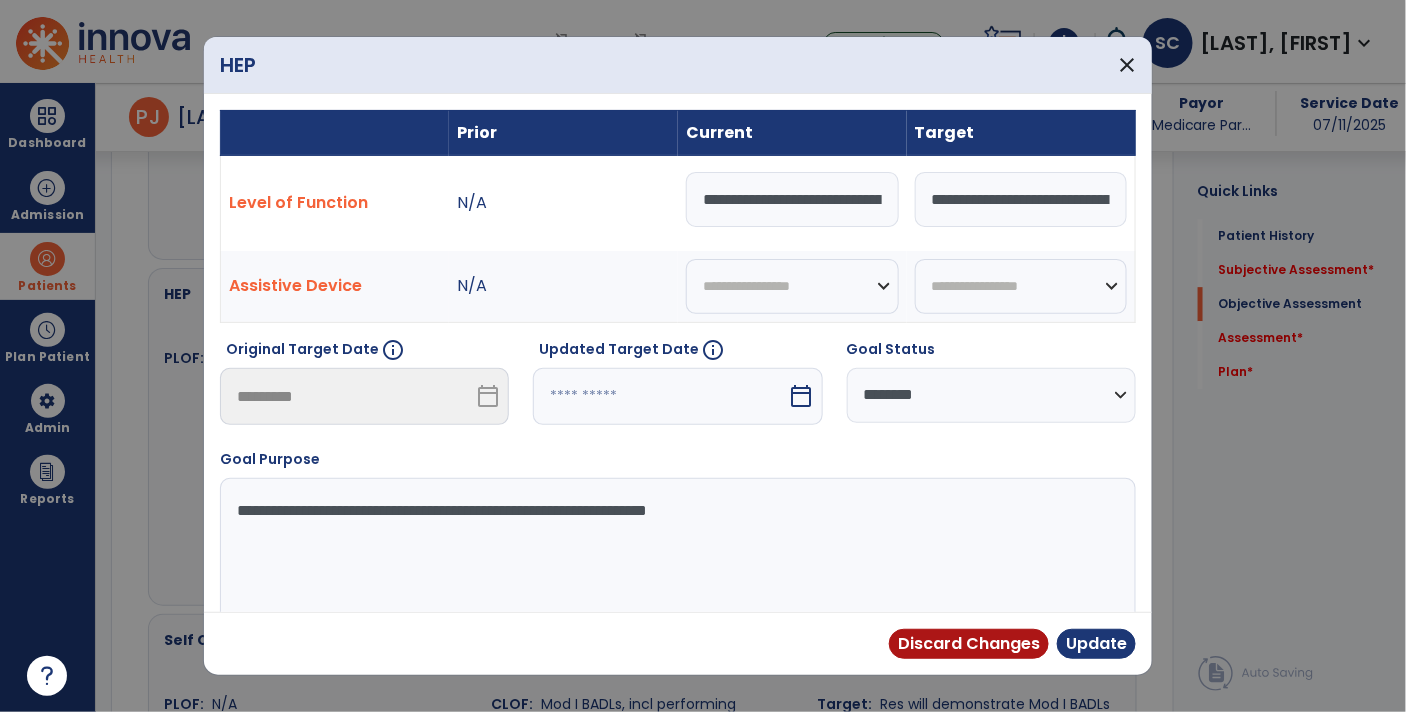 click at bounding box center (660, 396) 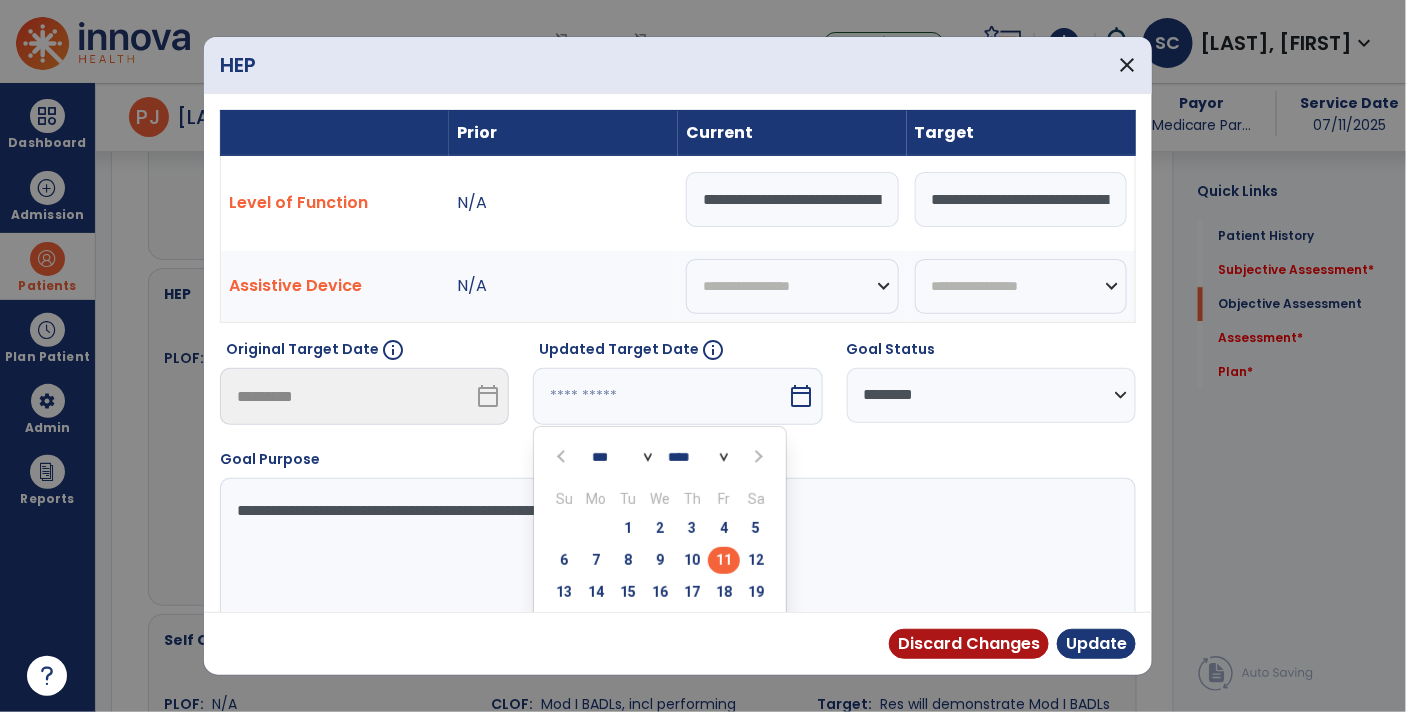 click on "*** *** *** ***" at bounding box center [622, 457] 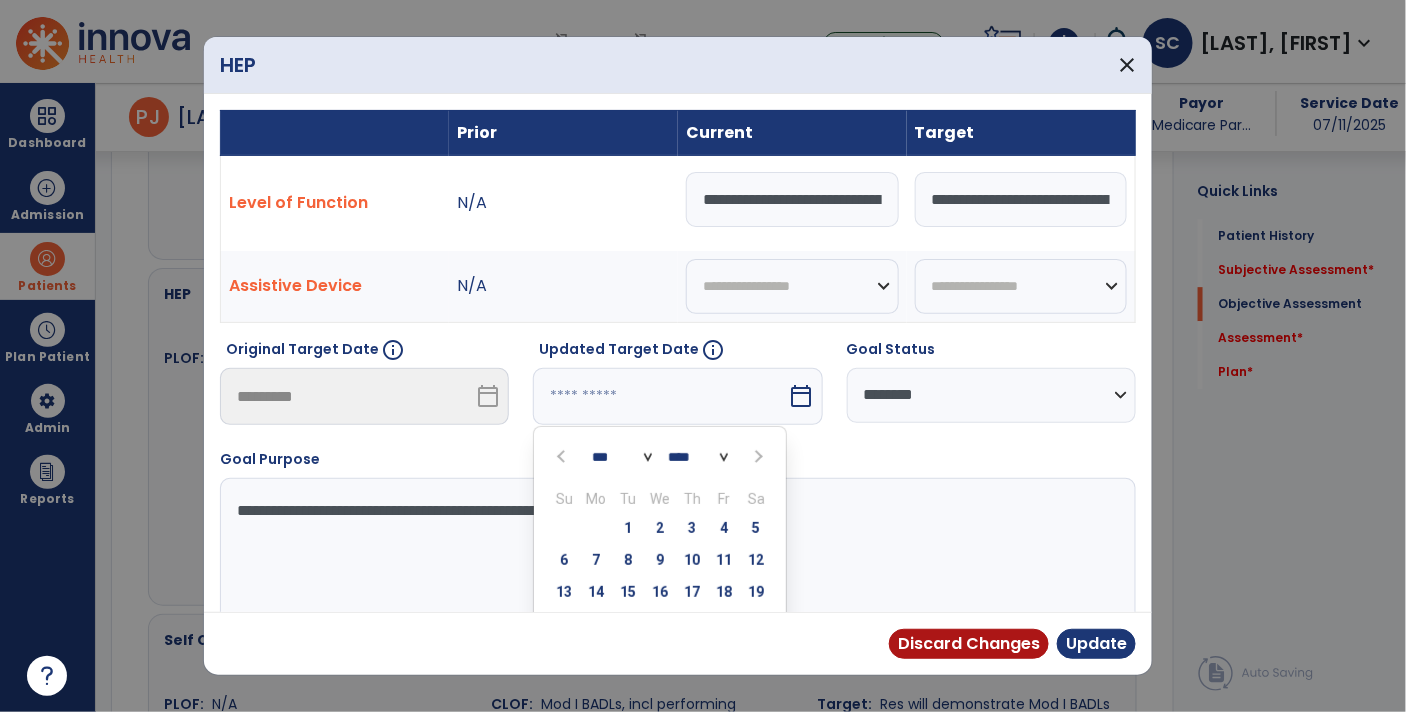 select on "*" 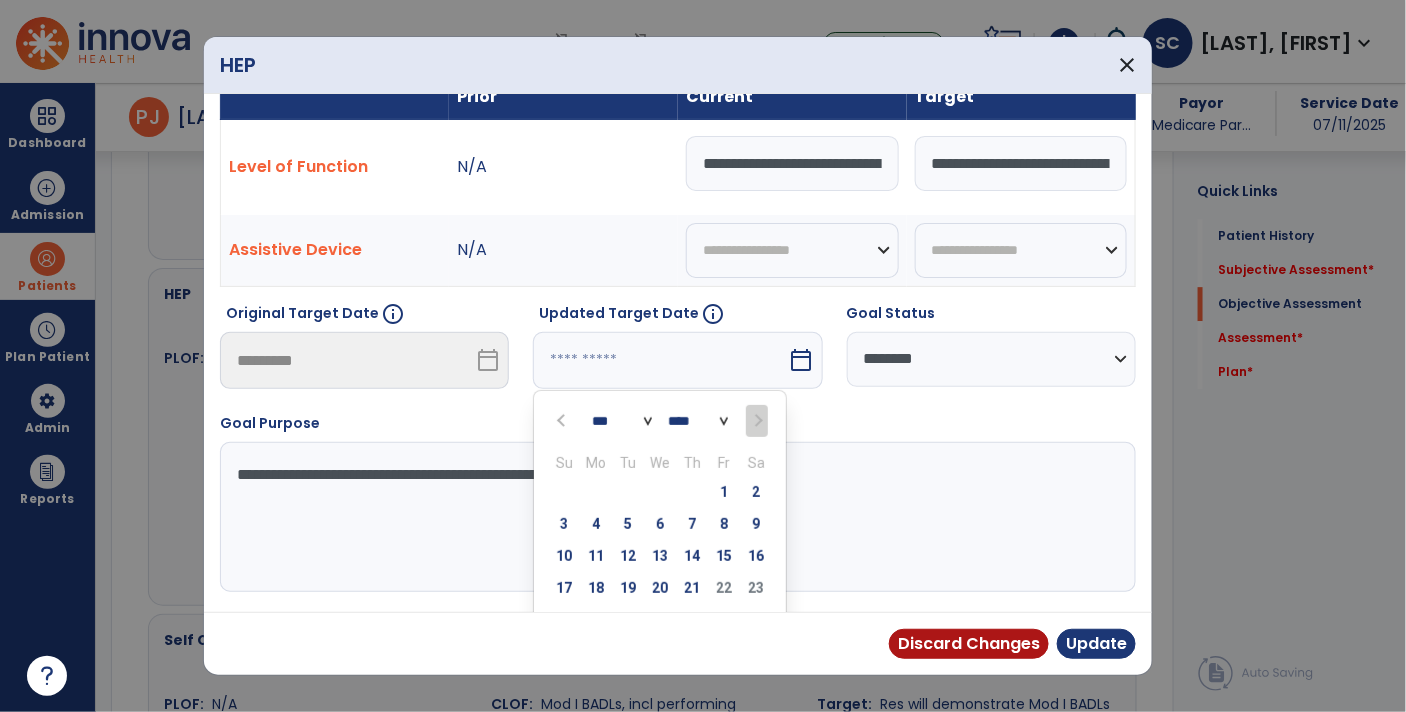 scroll, scrollTop: 105, scrollLeft: 0, axis: vertical 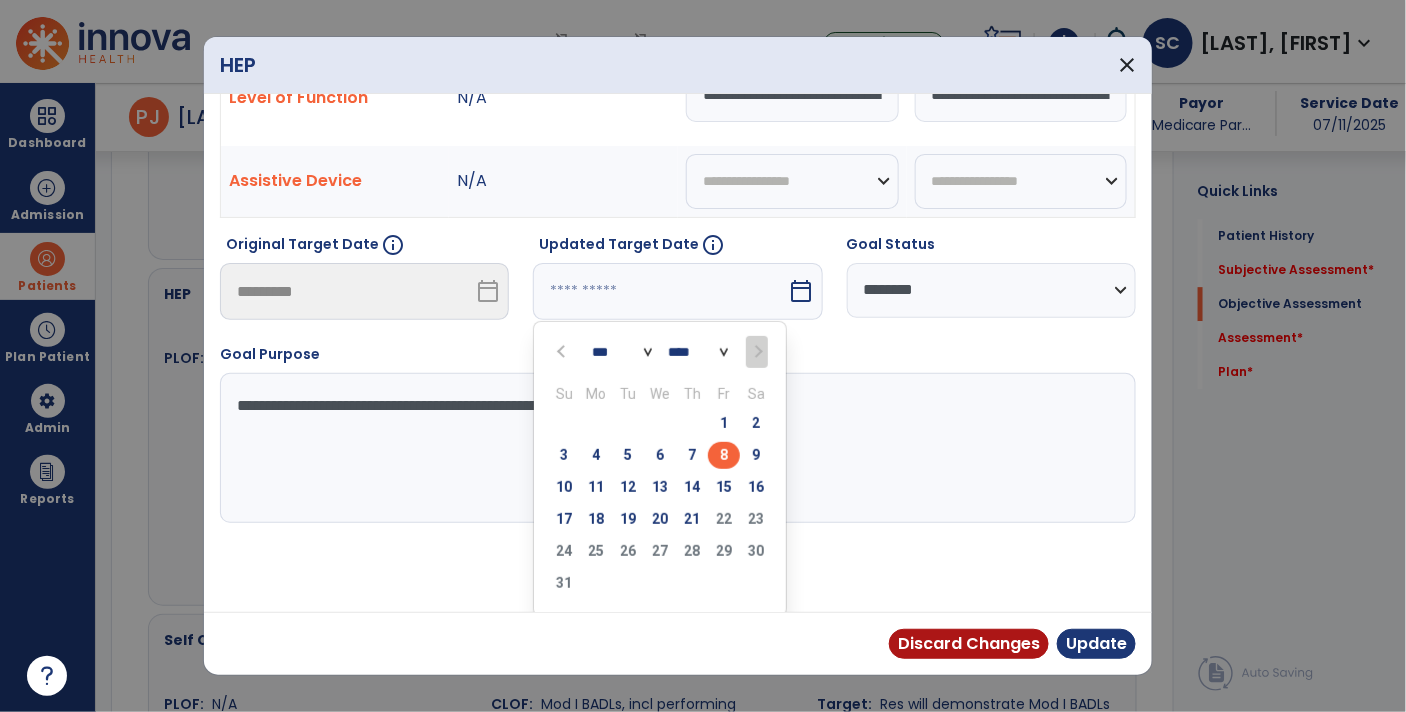 click on "8" at bounding box center [724, 455] 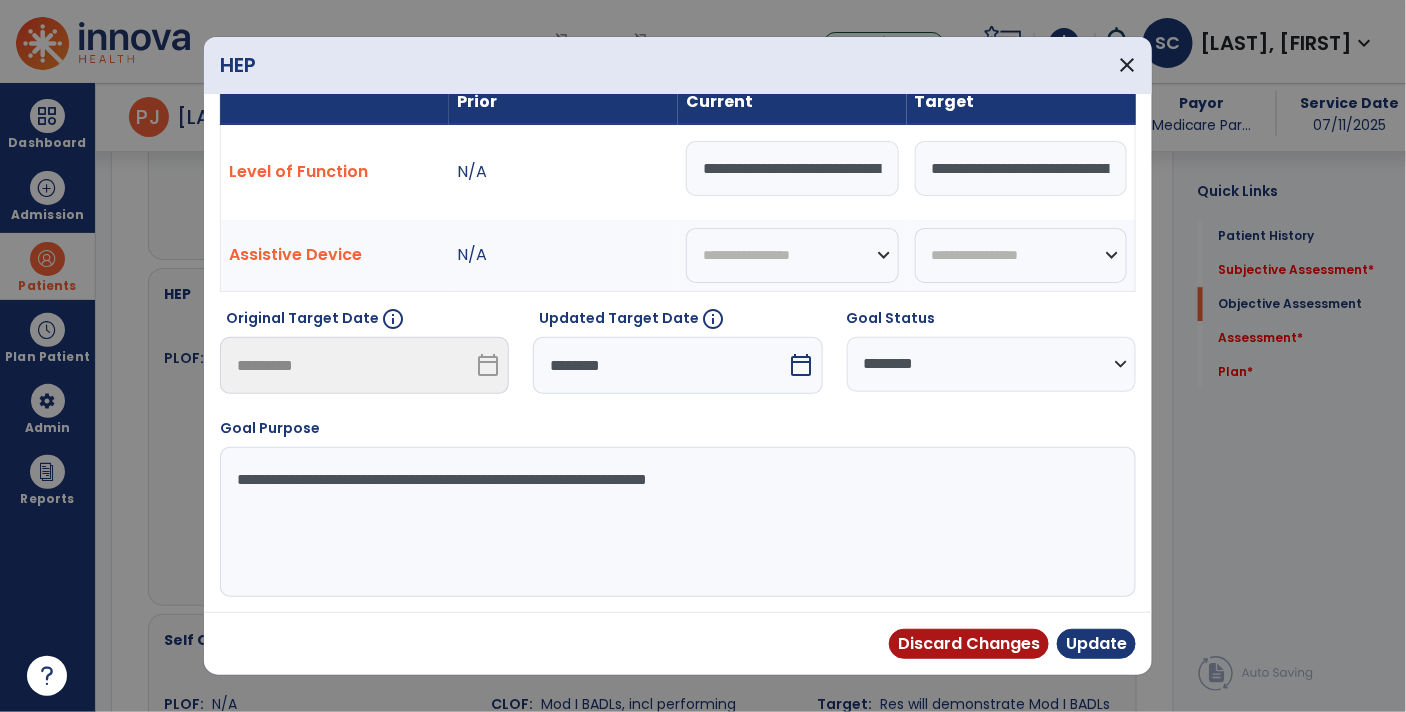 scroll, scrollTop: 27, scrollLeft: 0, axis: vertical 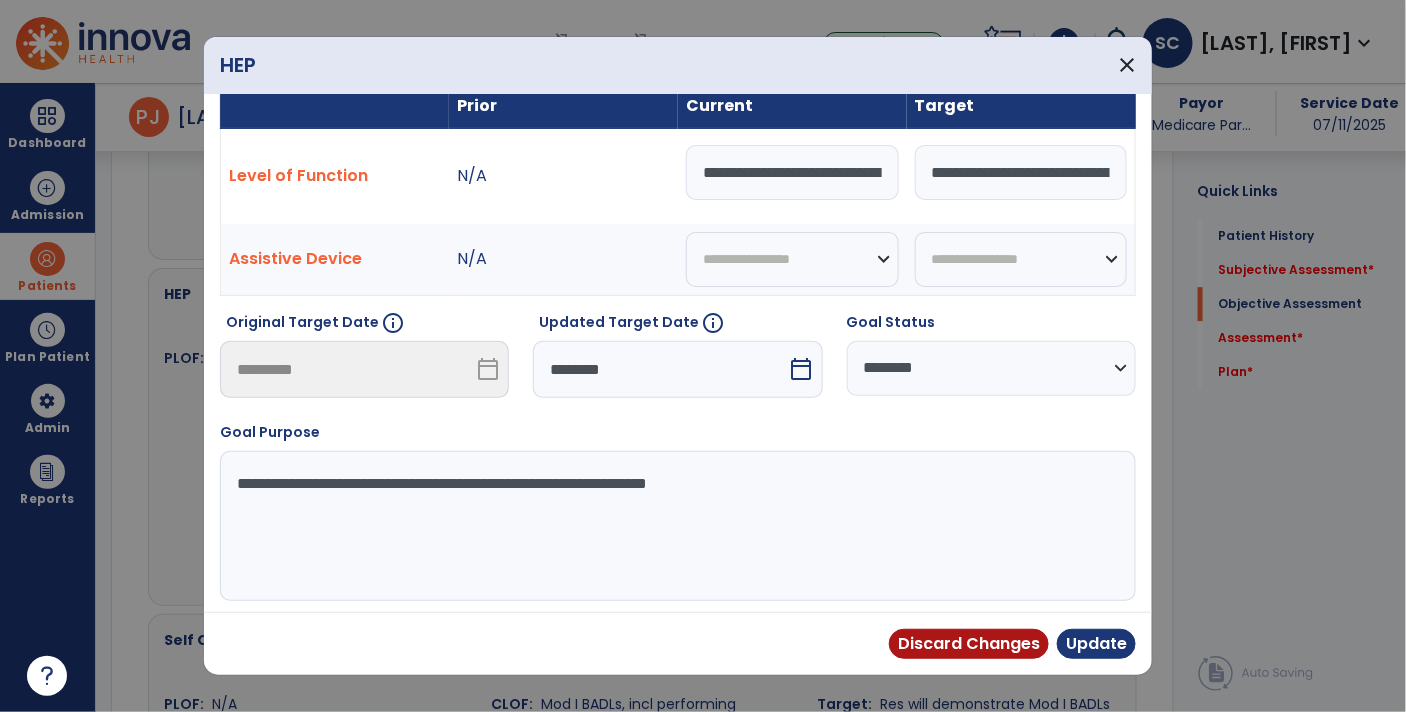click on "**********" at bounding box center [1021, 172] 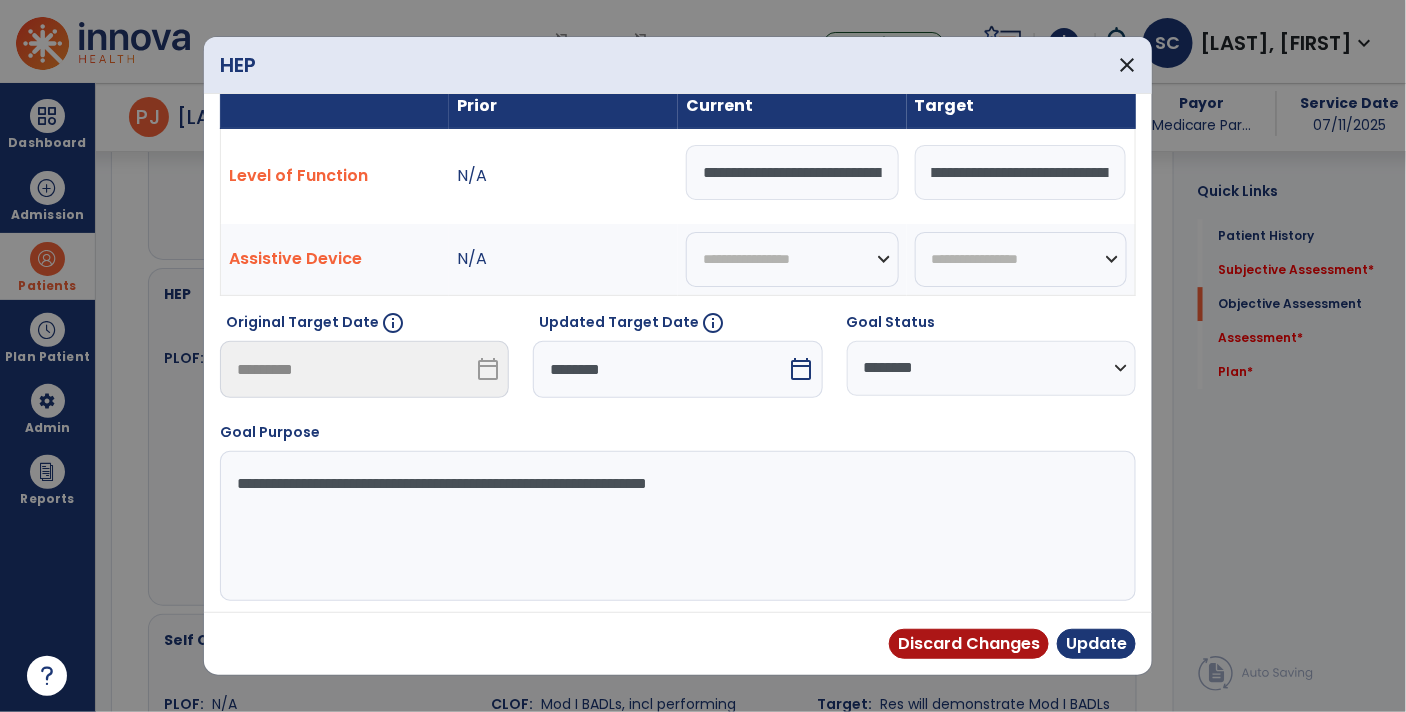 scroll, scrollTop: 0, scrollLeft: 110, axis: horizontal 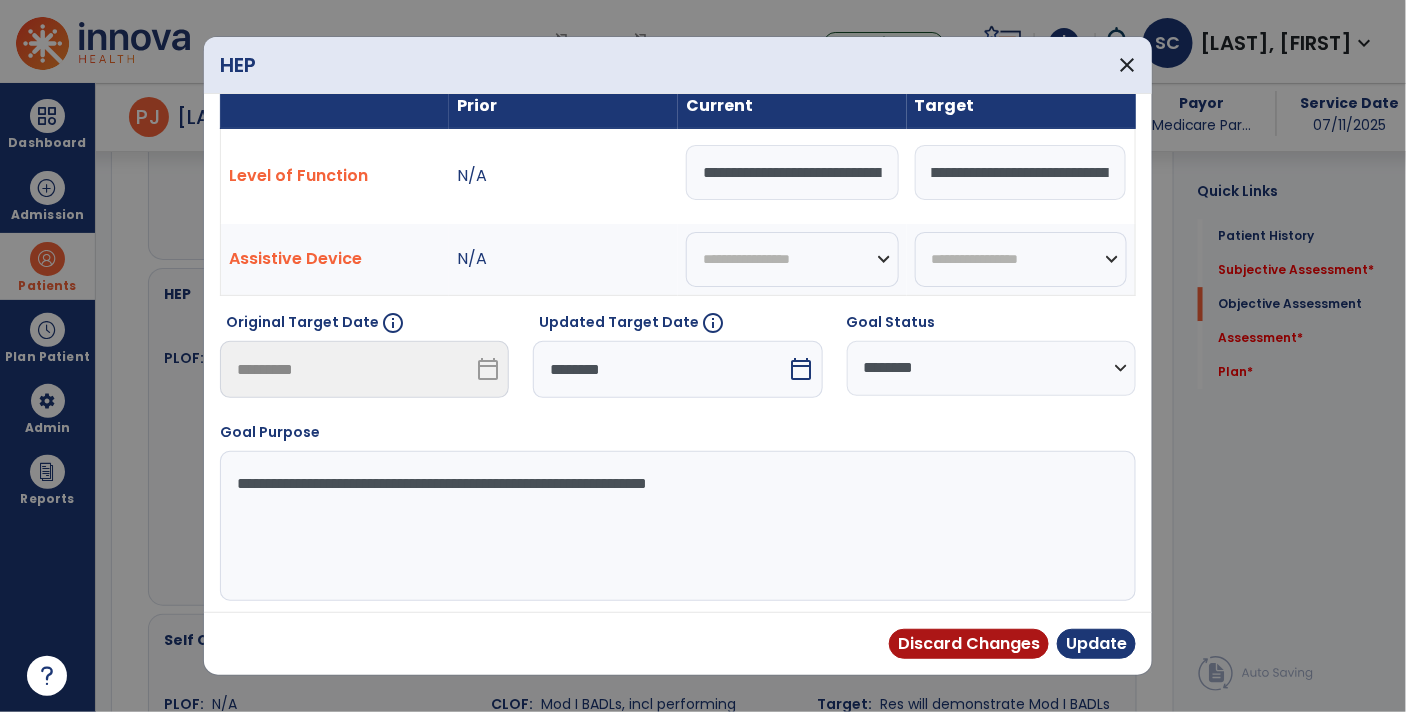 click on "calendar_today" at bounding box center [802, 369] 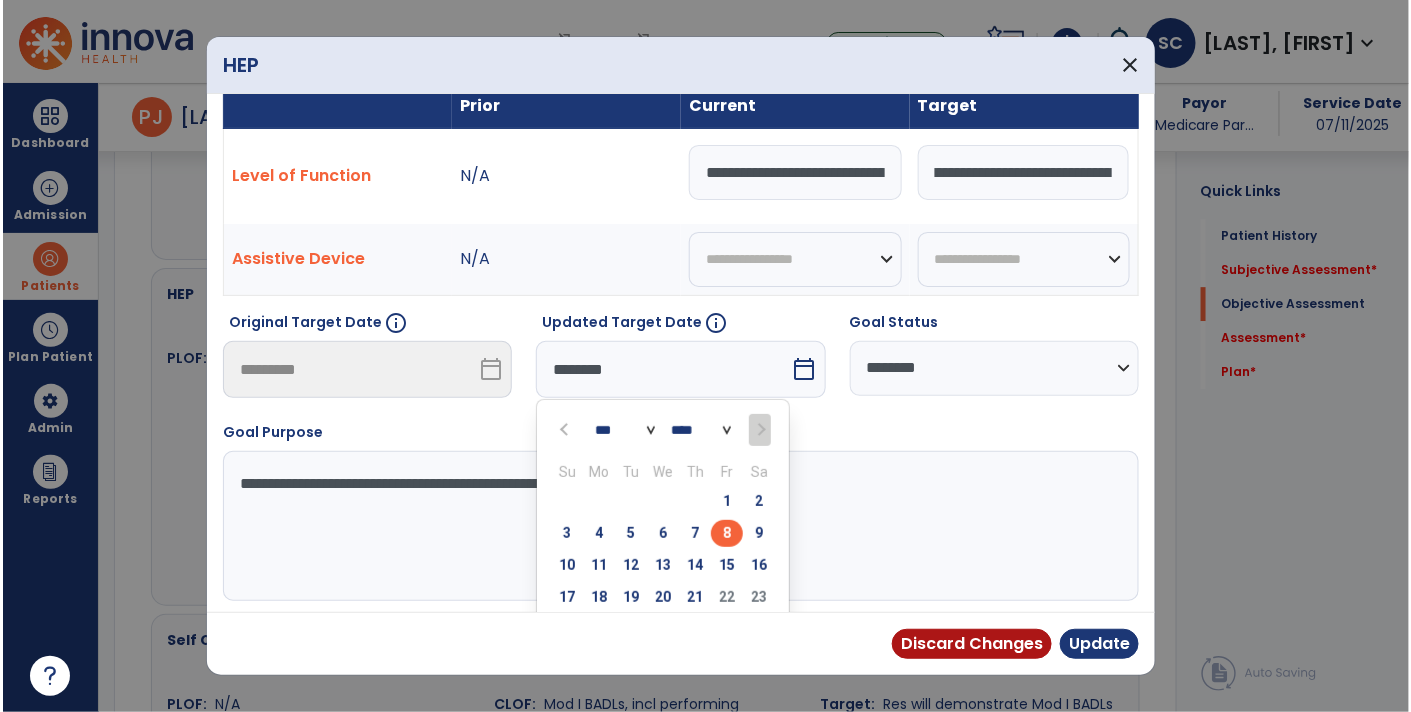 scroll, scrollTop: 0, scrollLeft: 0, axis: both 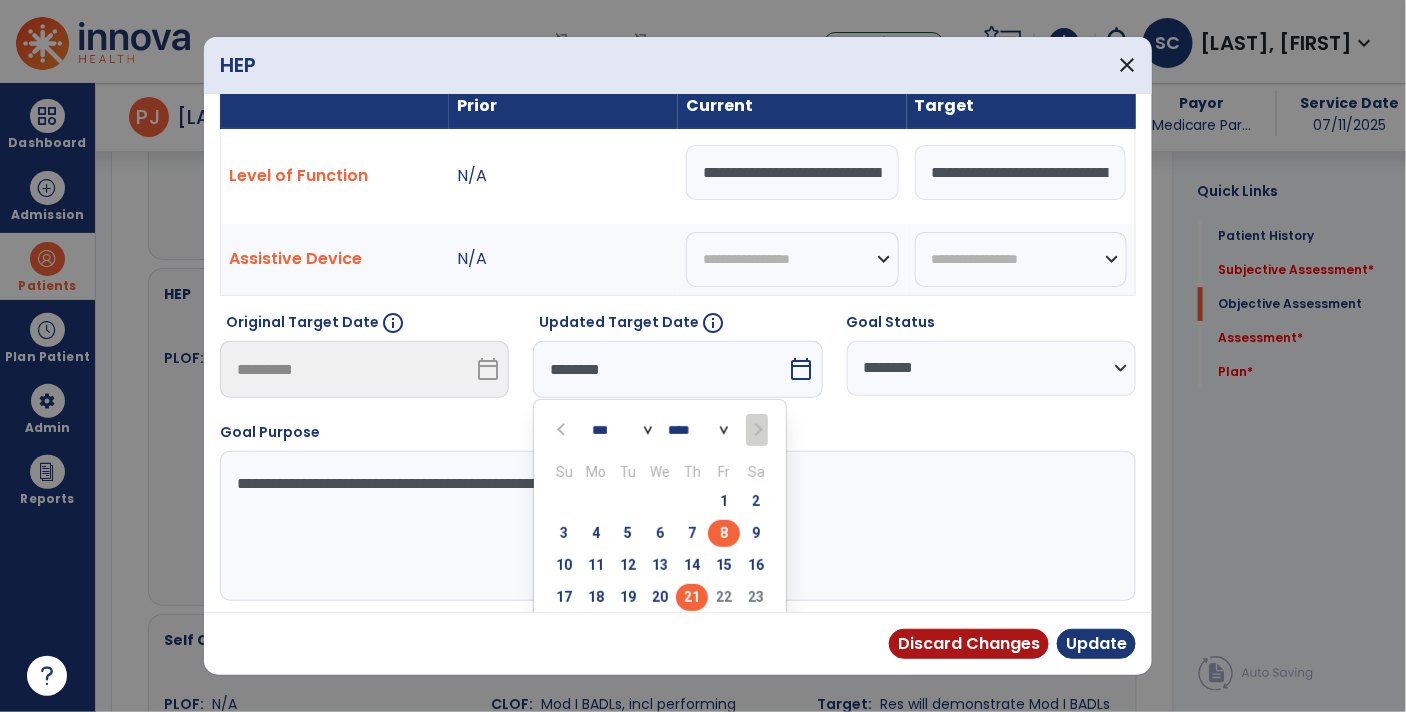 click on "21" at bounding box center [692, 597] 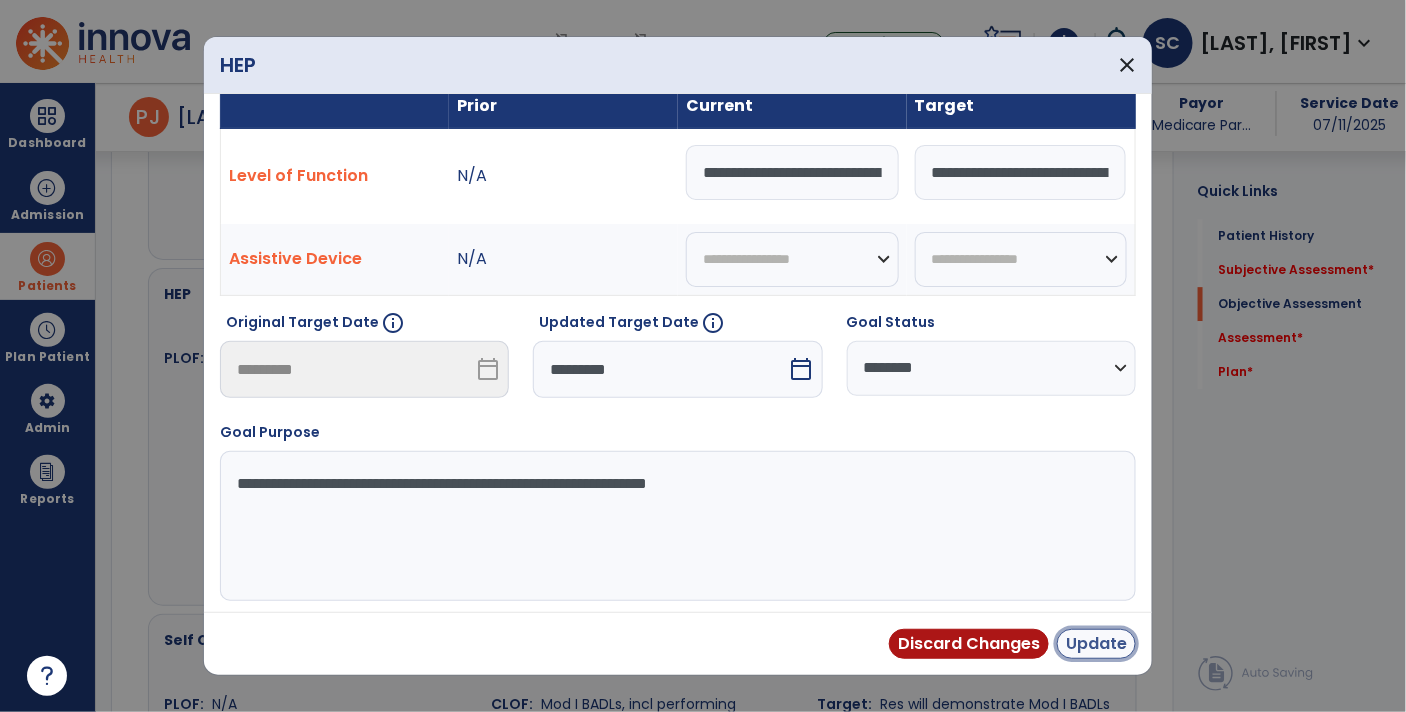 click on "Update" at bounding box center (1096, 644) 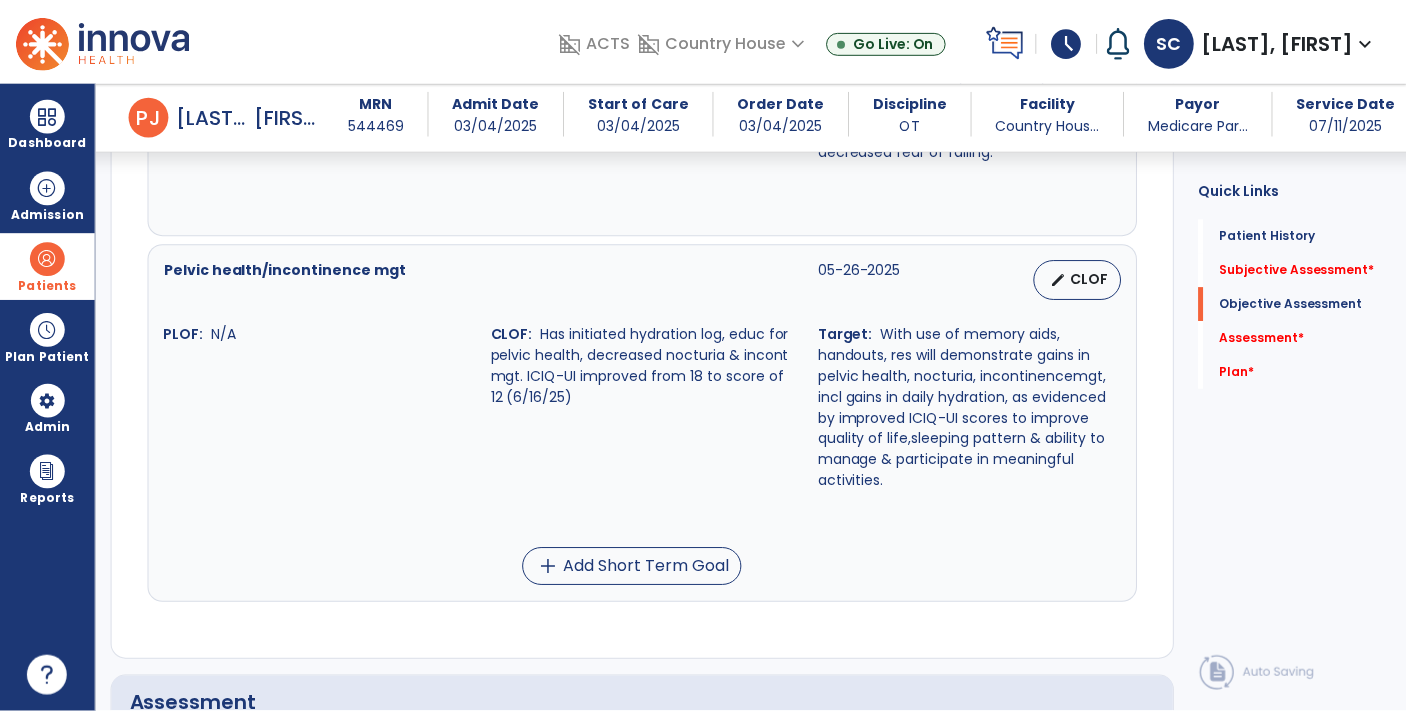 scroll, scrollTop: 3436, scrollLeft: 0, axis: vertical 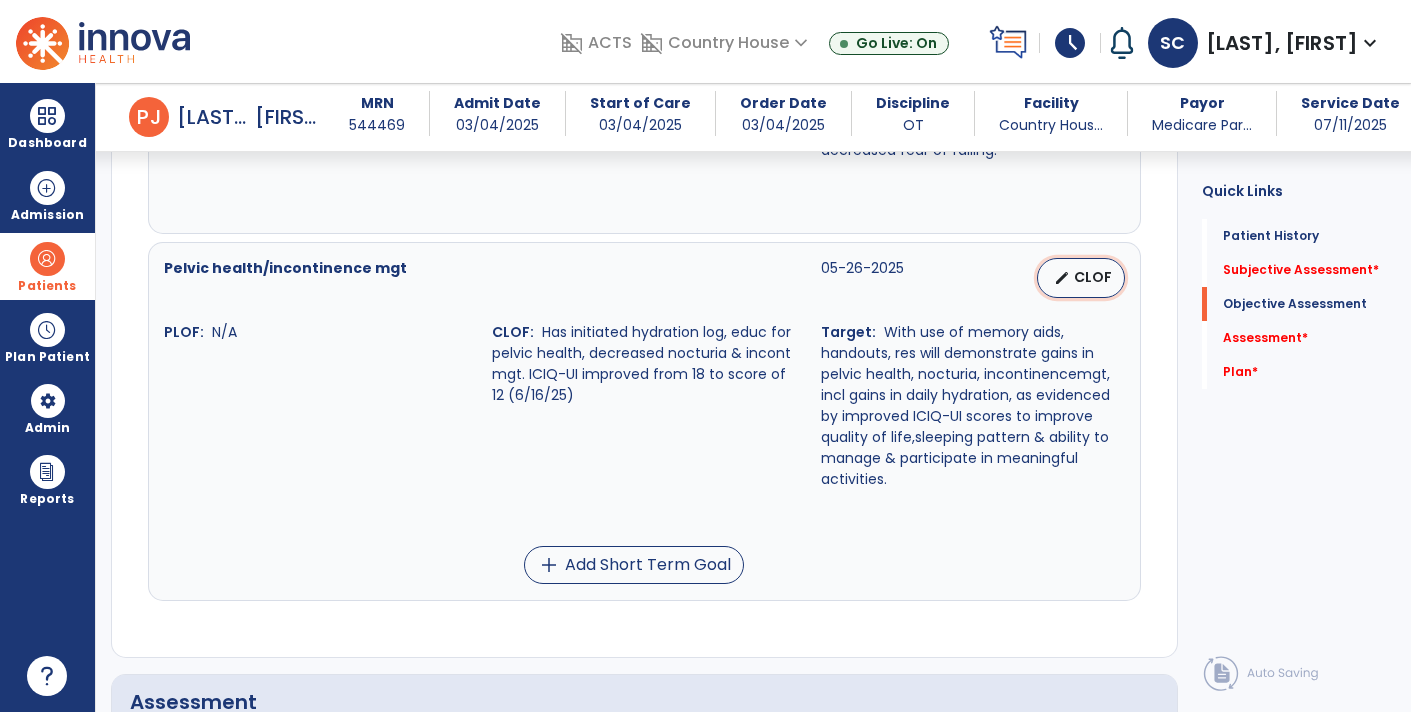 click on "CLOF" at bounding box center [1093, 277] 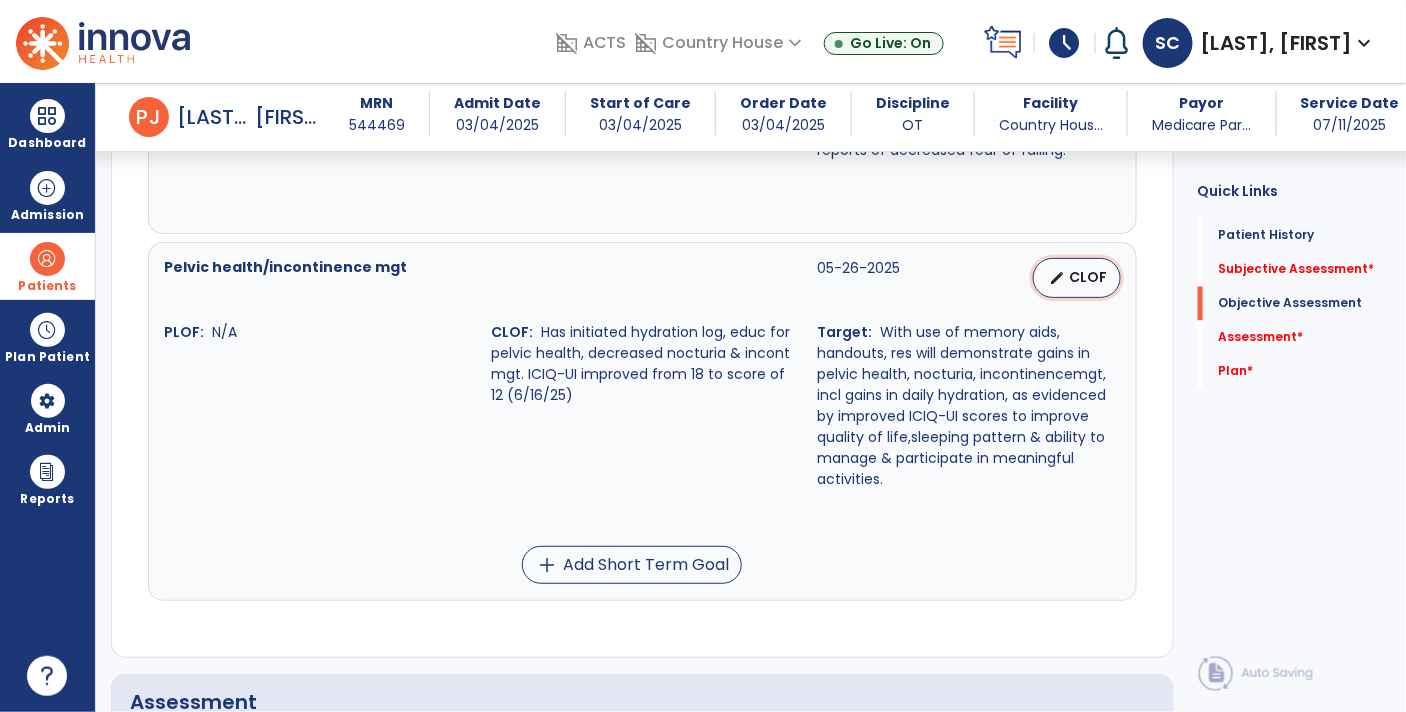 select on "********" 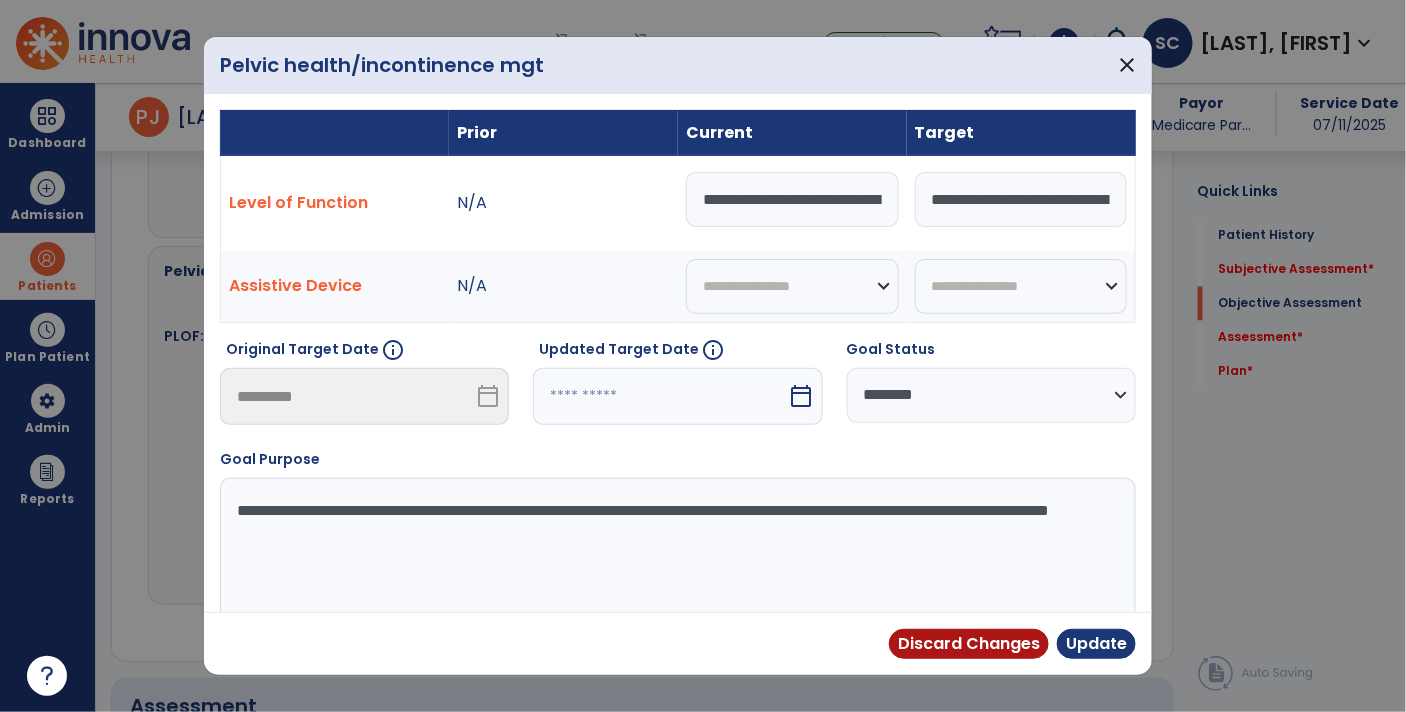 scroll, scrollTop: 3436, scrollLeft: 0, axis: vertical 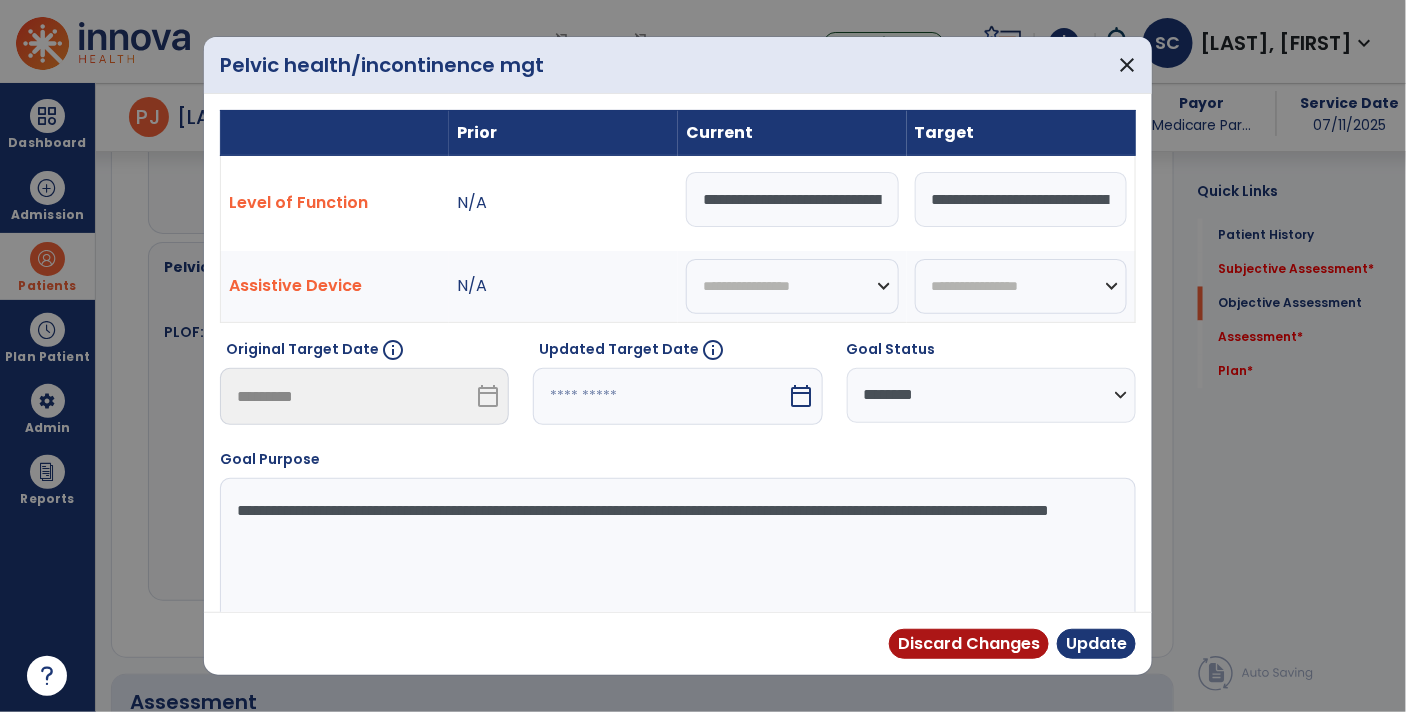 click at bounding box center (660, 396) 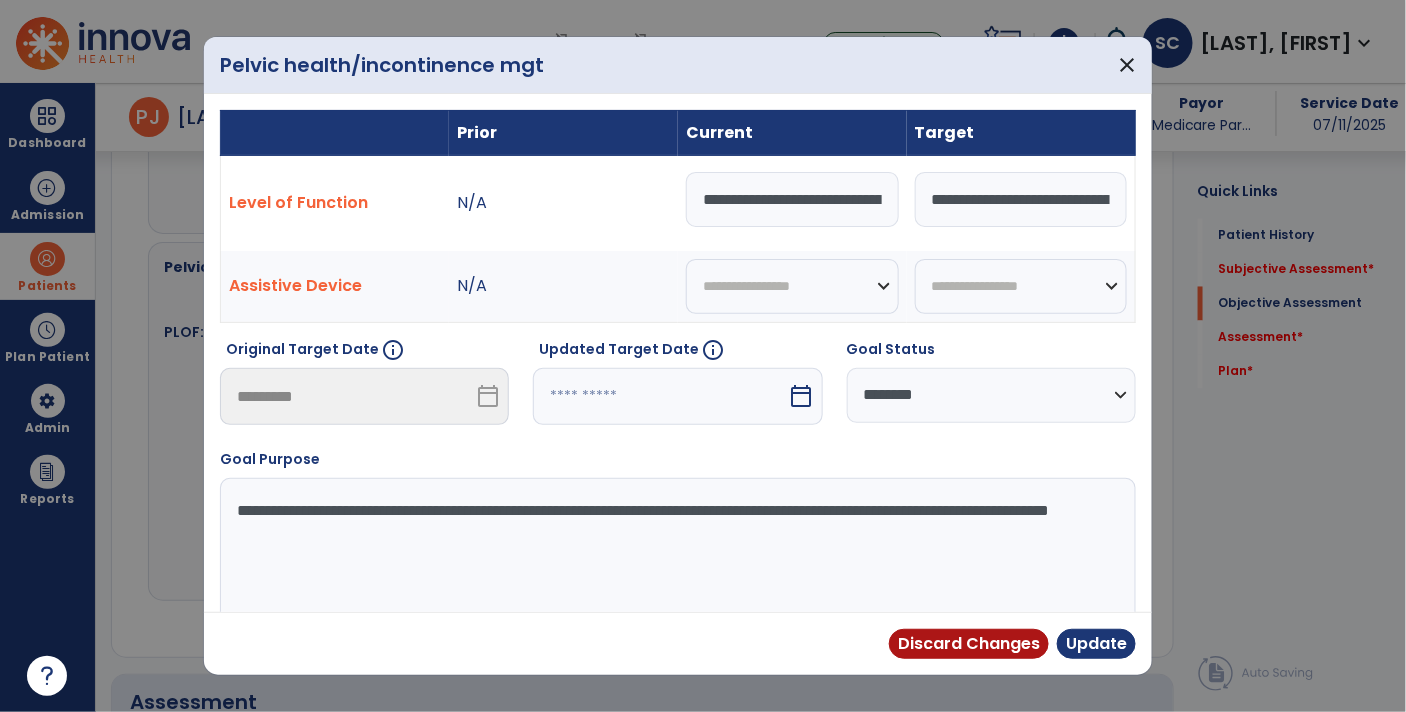 select on "*" 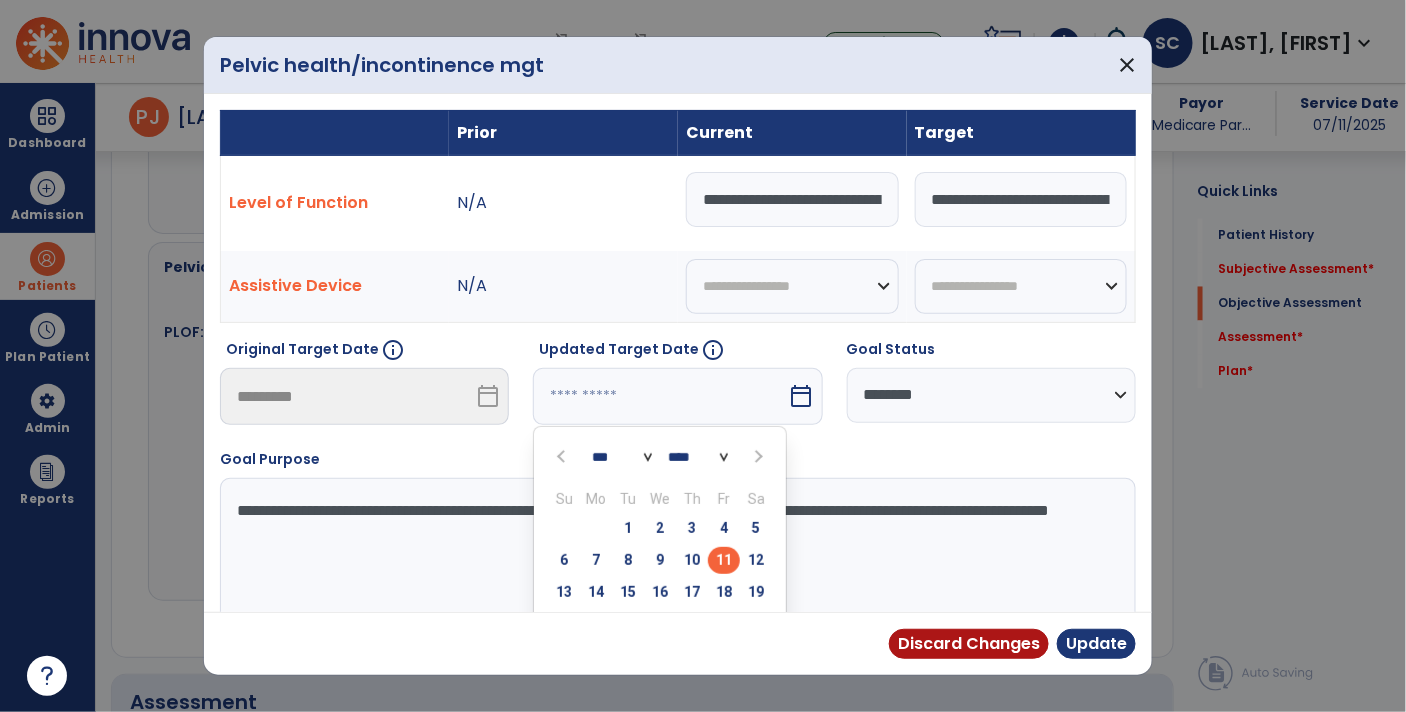 click on "*** *** *** ***" at bounding box center (622, 457) 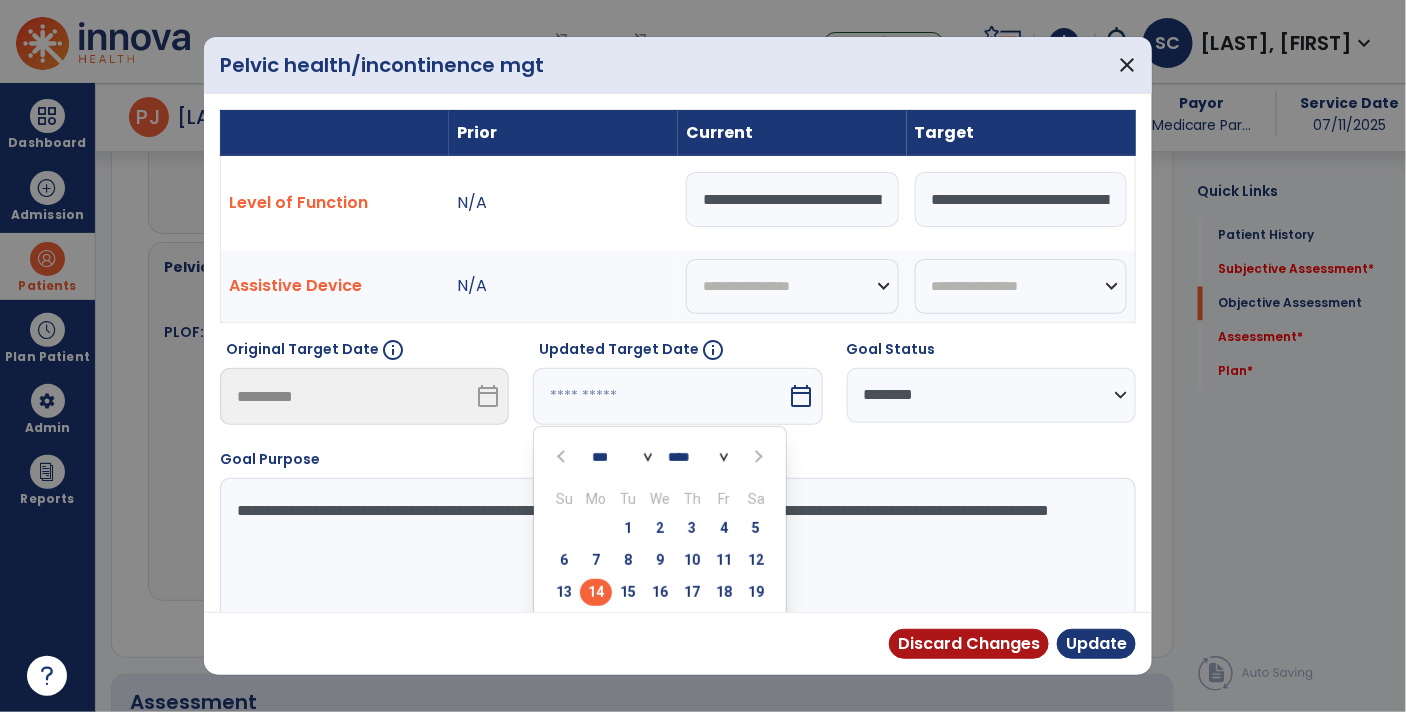 click on "14" at bounding box center [596, 592] 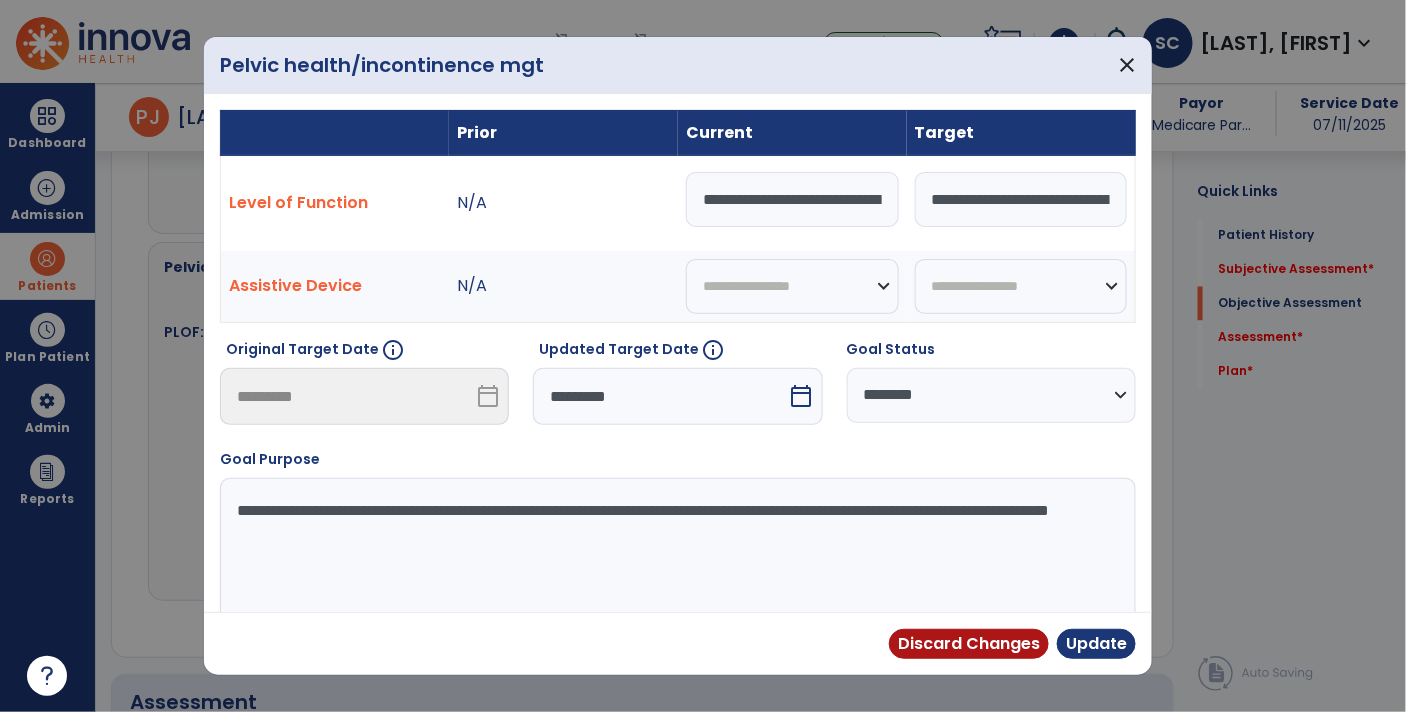 click on "*********" at bounding box center [660, 396] 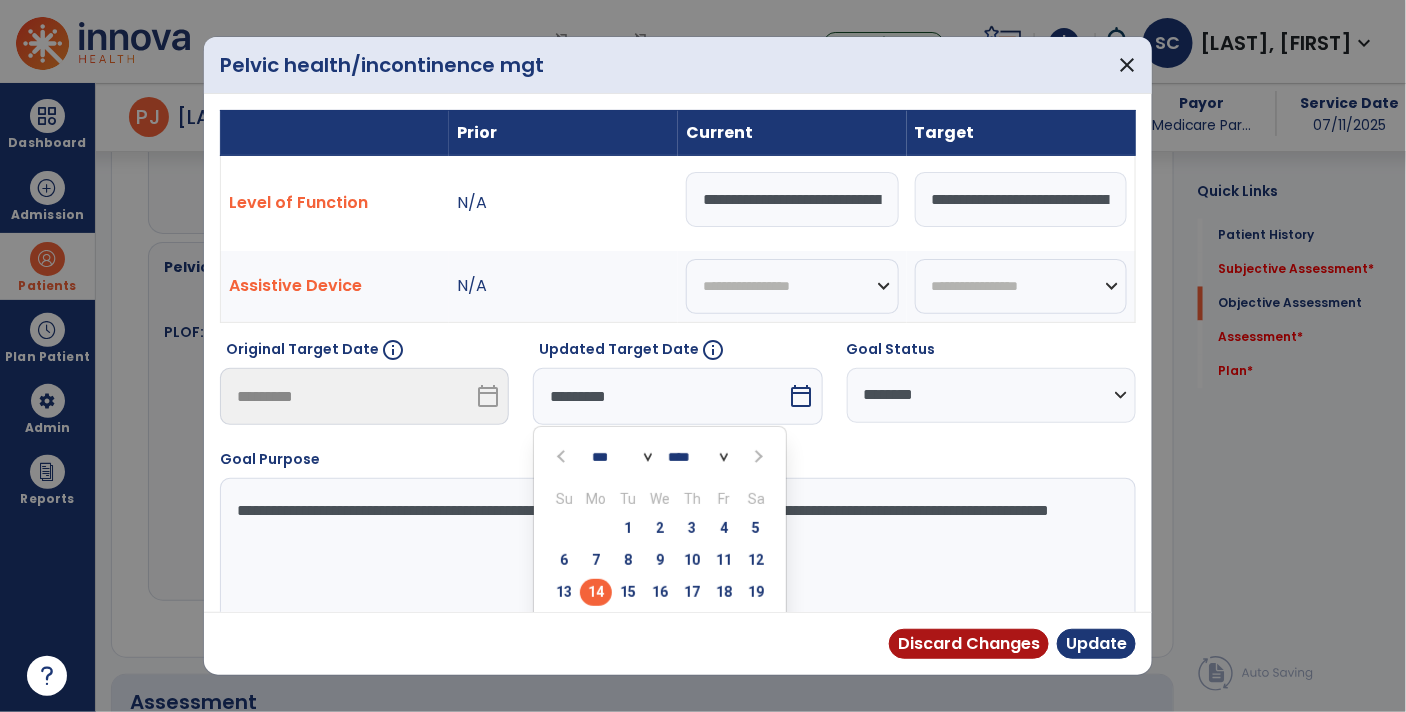 click on "*** *** *** ***" at bounding box center [622, 457] 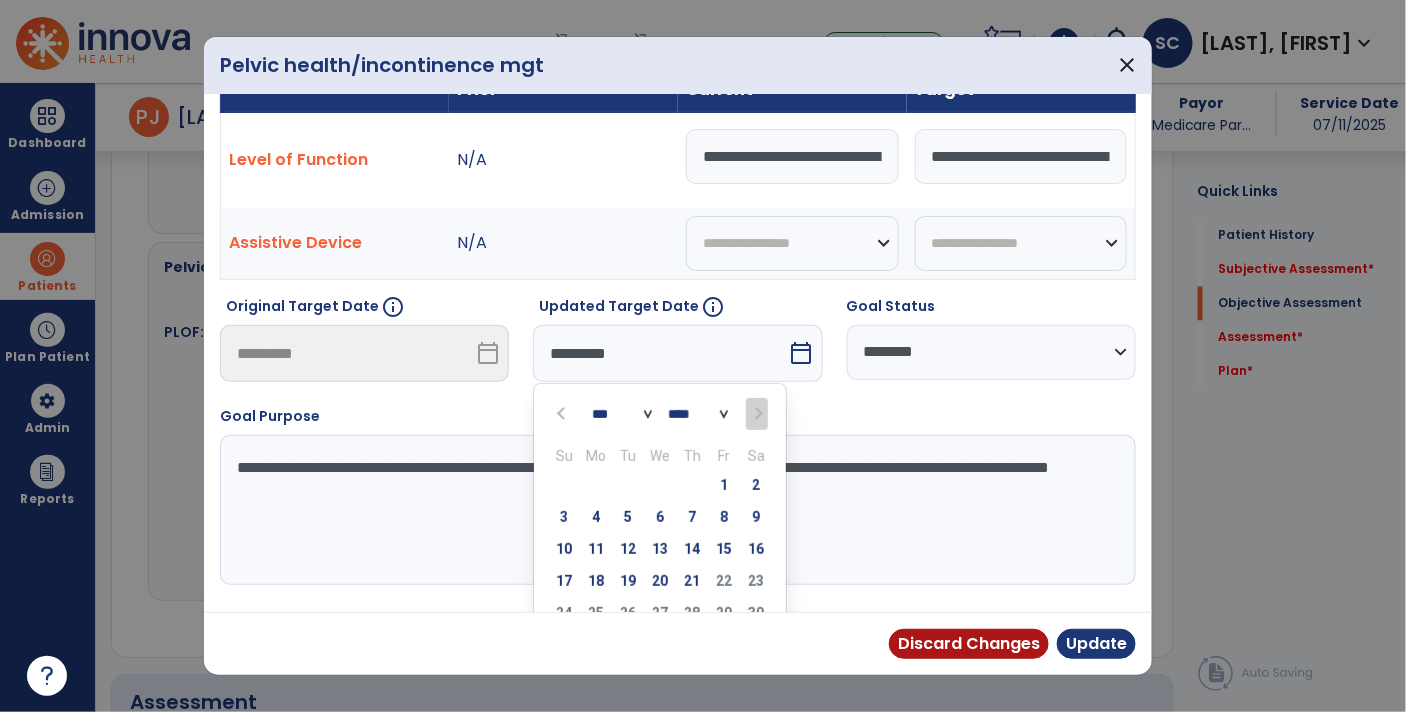 scroll, scrollTop: 105, scrollLeft: 0, axis: vertical 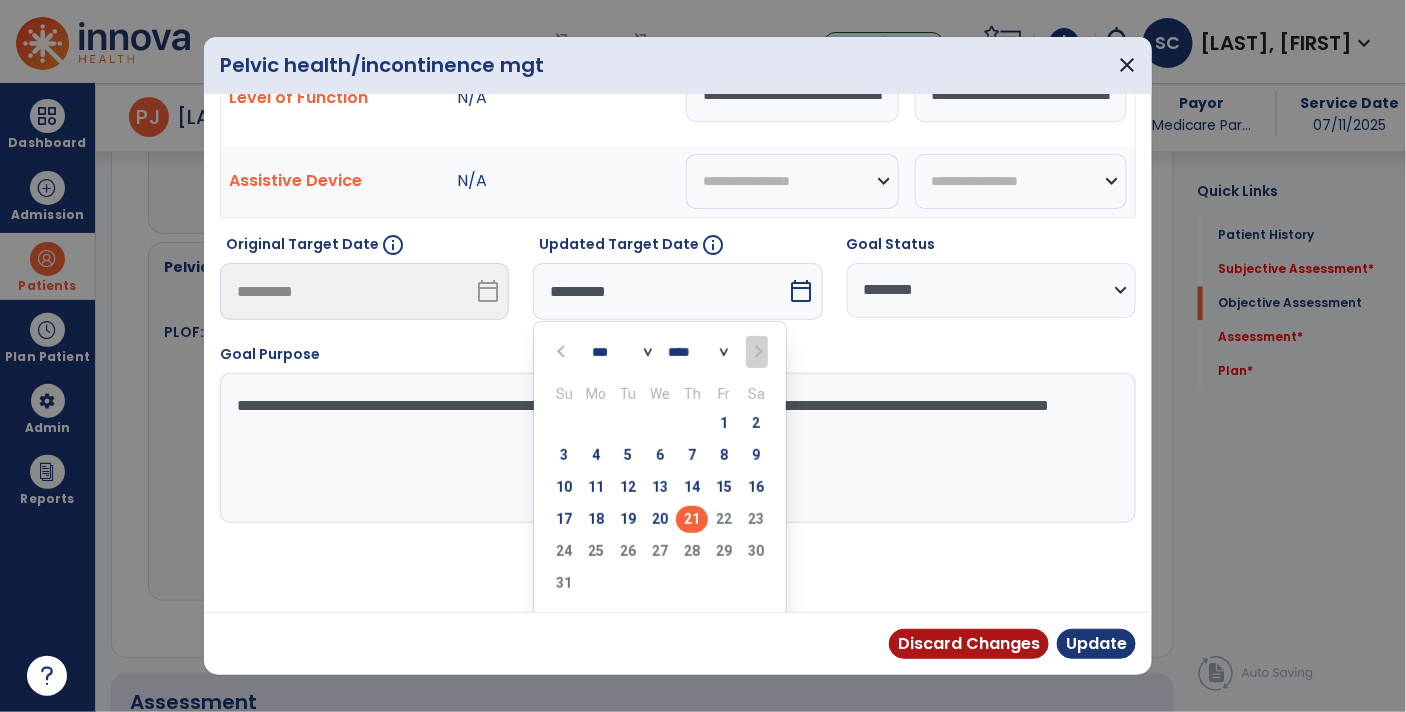 click on "21" at bounding box center (692, 519) 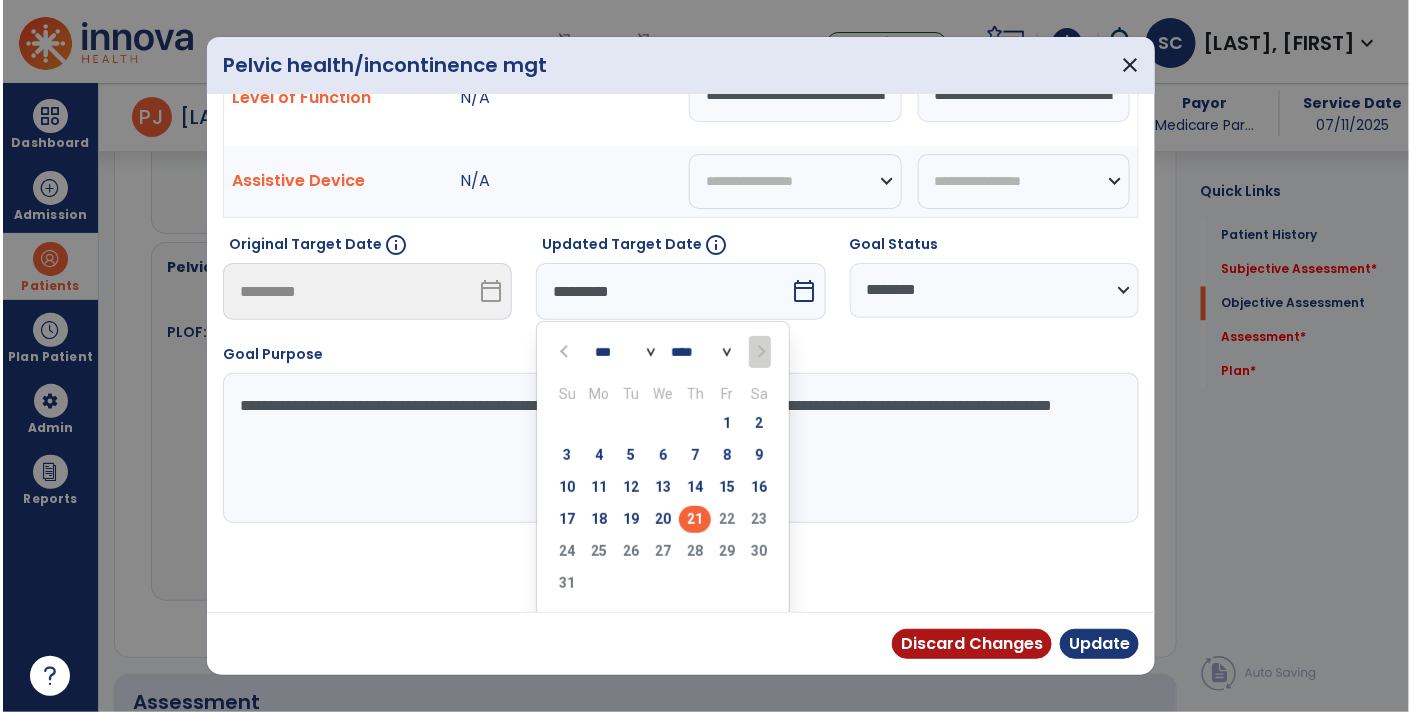 scroll, scrollTop: 27, scrollLeft: 0, axis: vertical 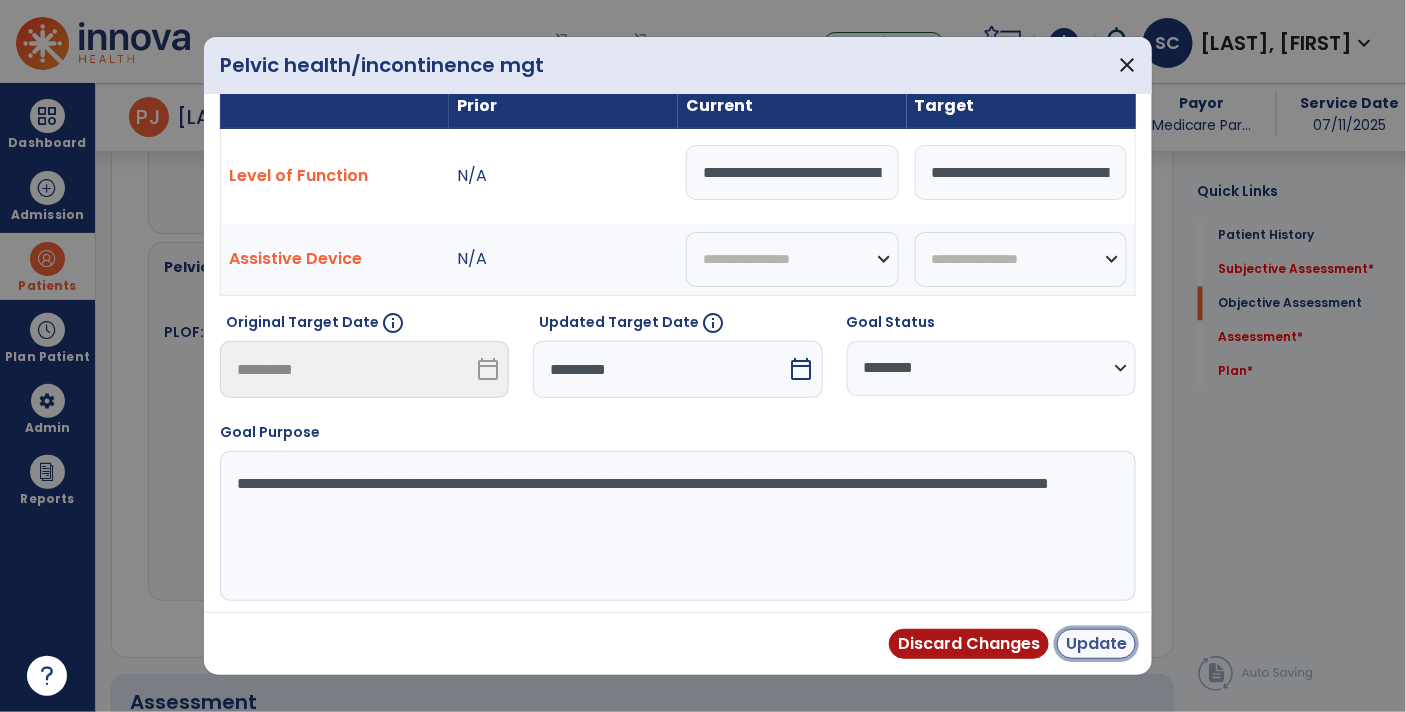 click on "Update" at bounding box center (1096, 644) 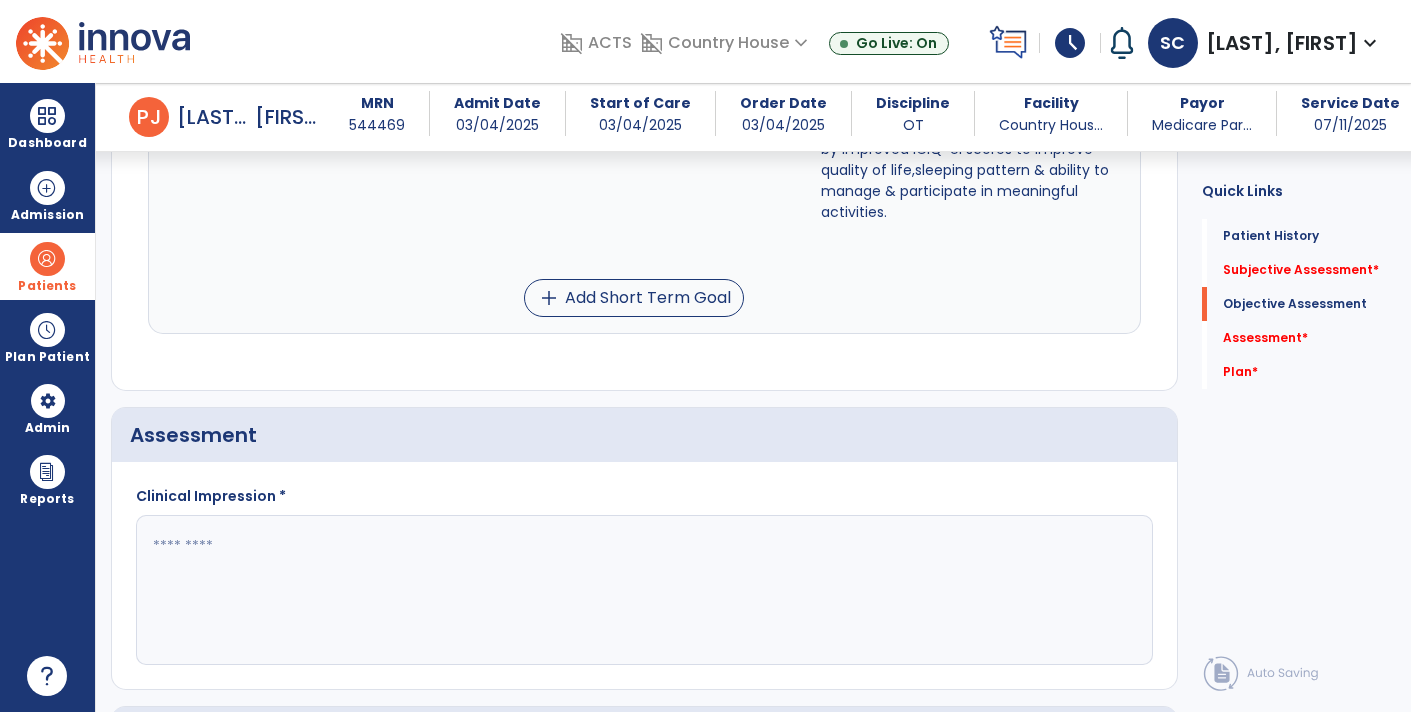 scroll, scrollTop: 3712, scrollLeft: 0, axis: vertical 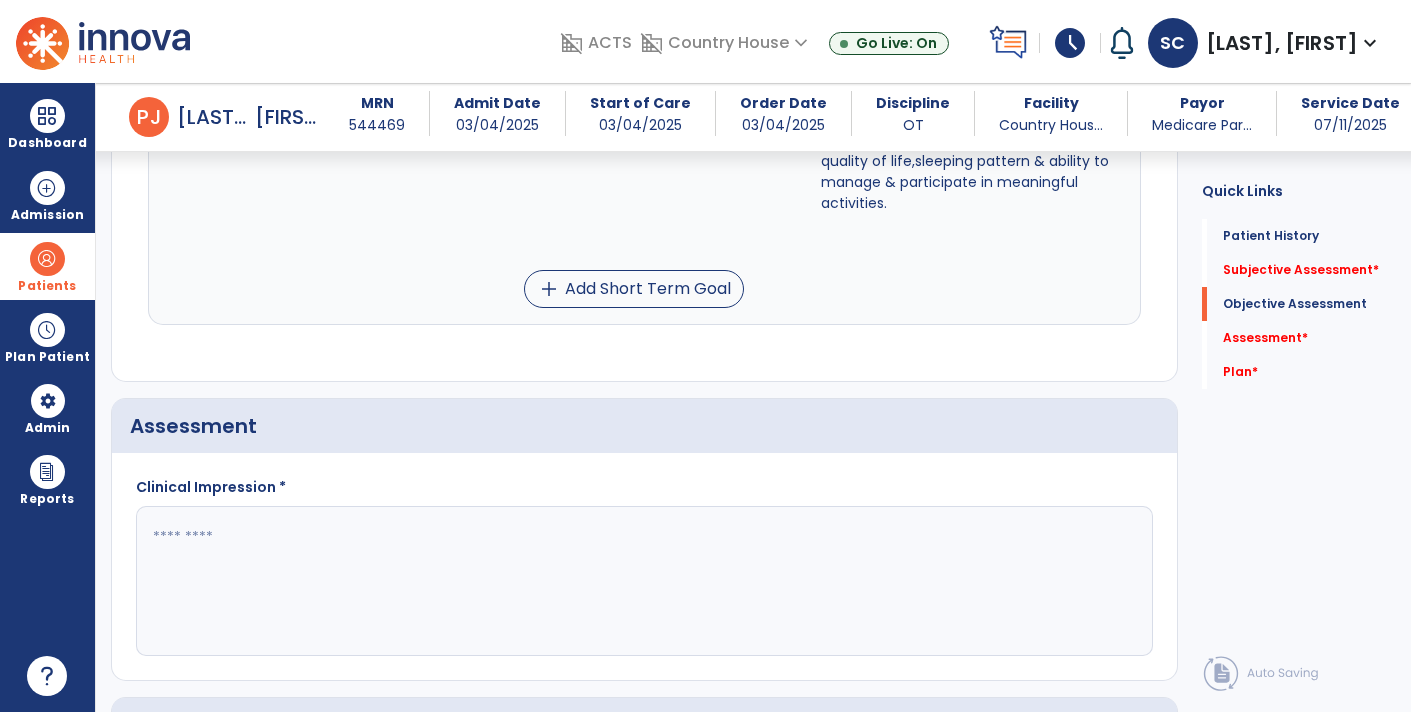 click 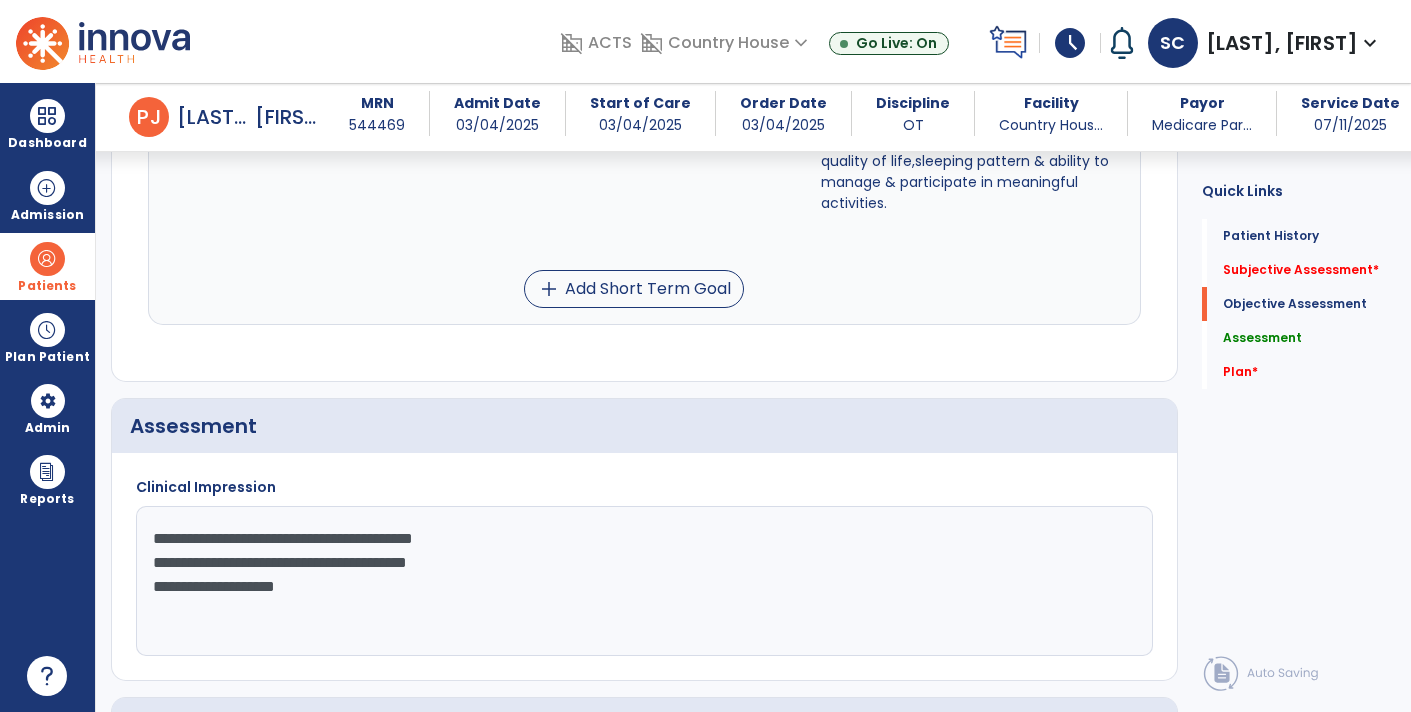 type on "**********" 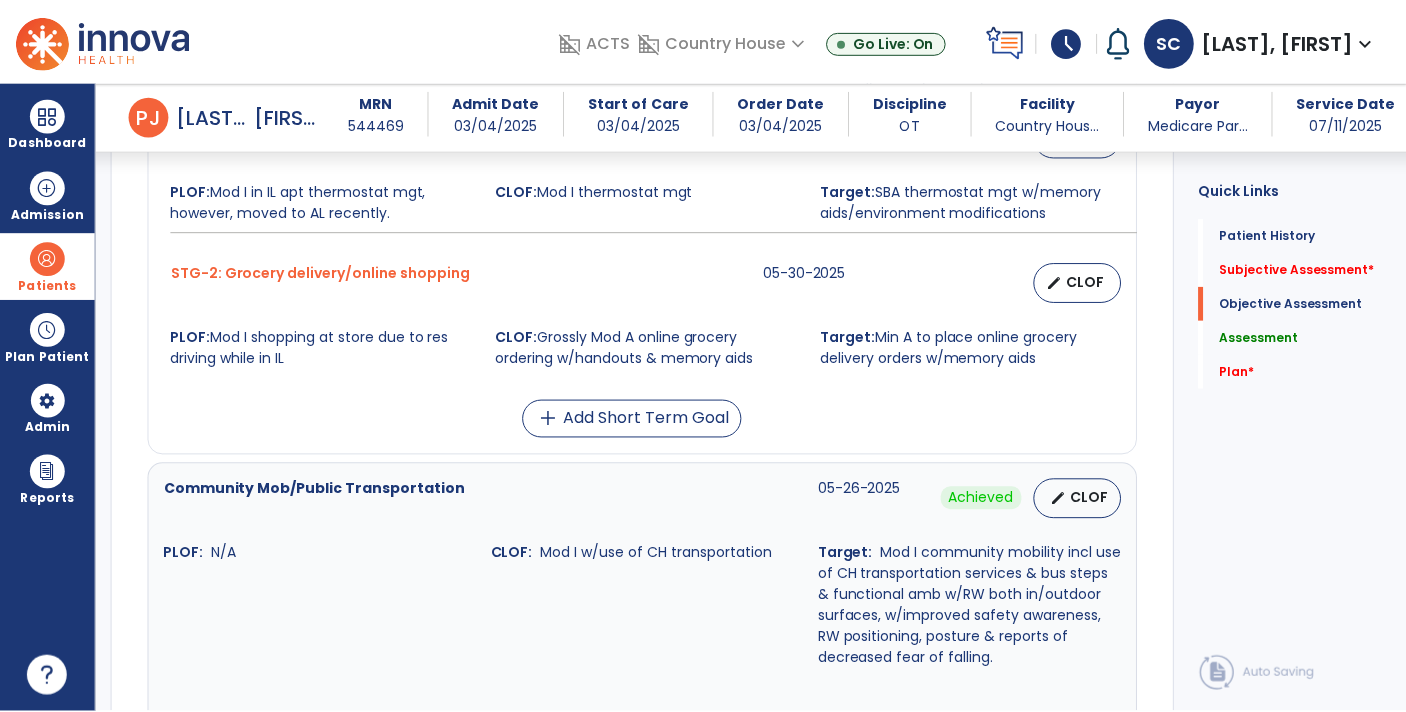 scroll, scrollTop: 2935, scrollLeft: 0, axis: vertical 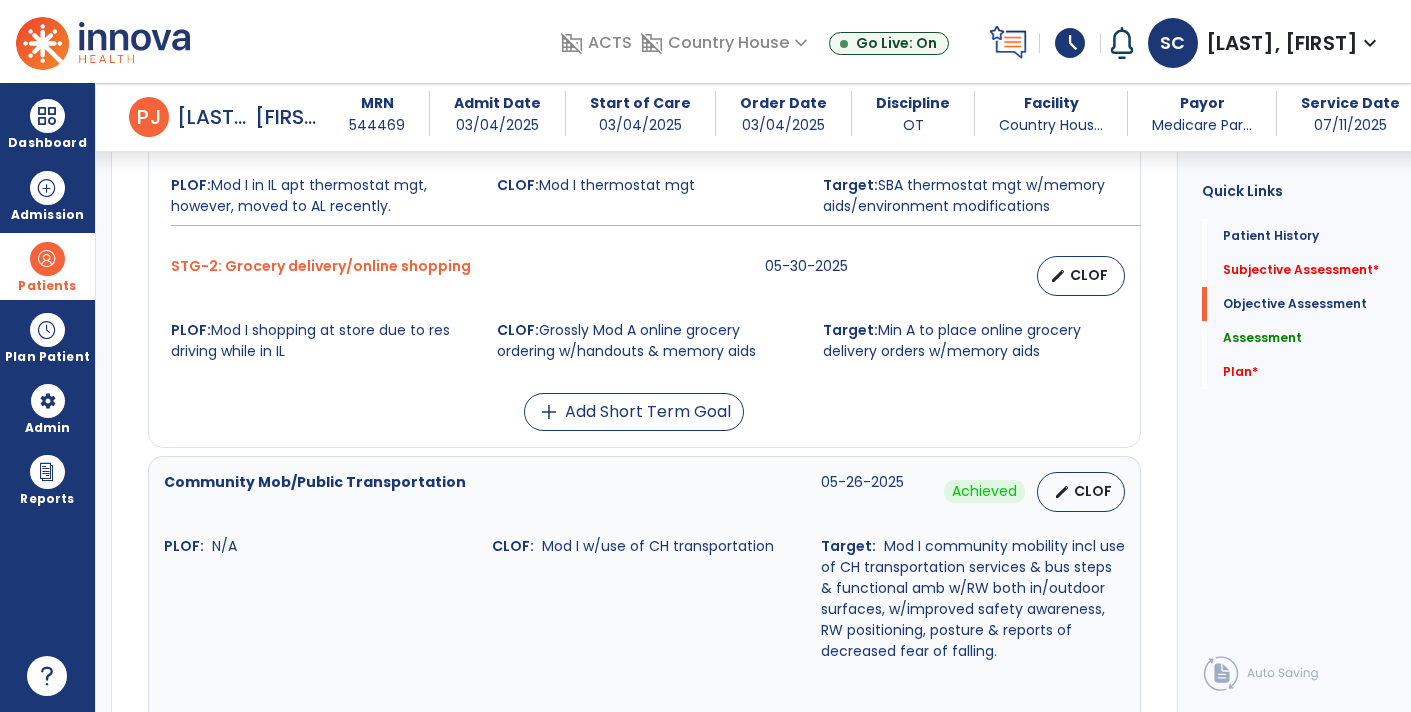 click on "CLOF" at bounding box center [1089, 275] 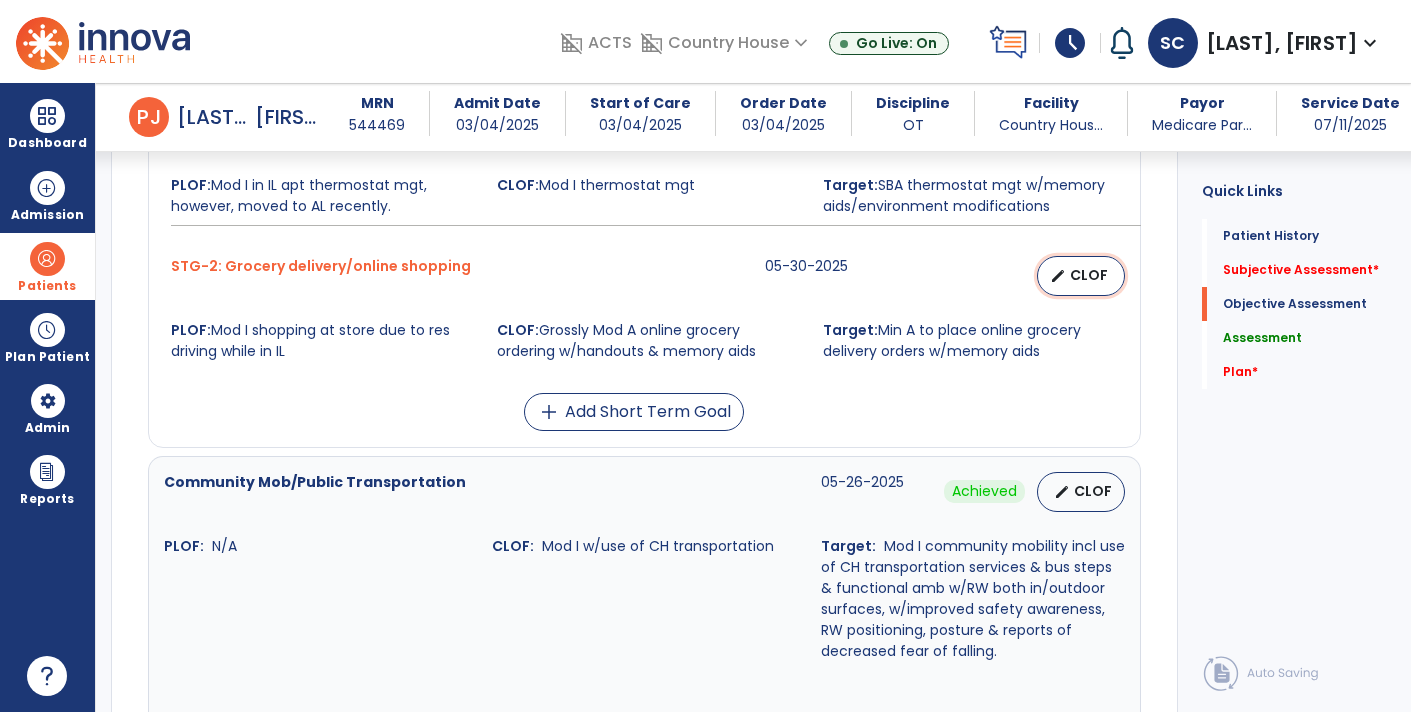 select on "********" 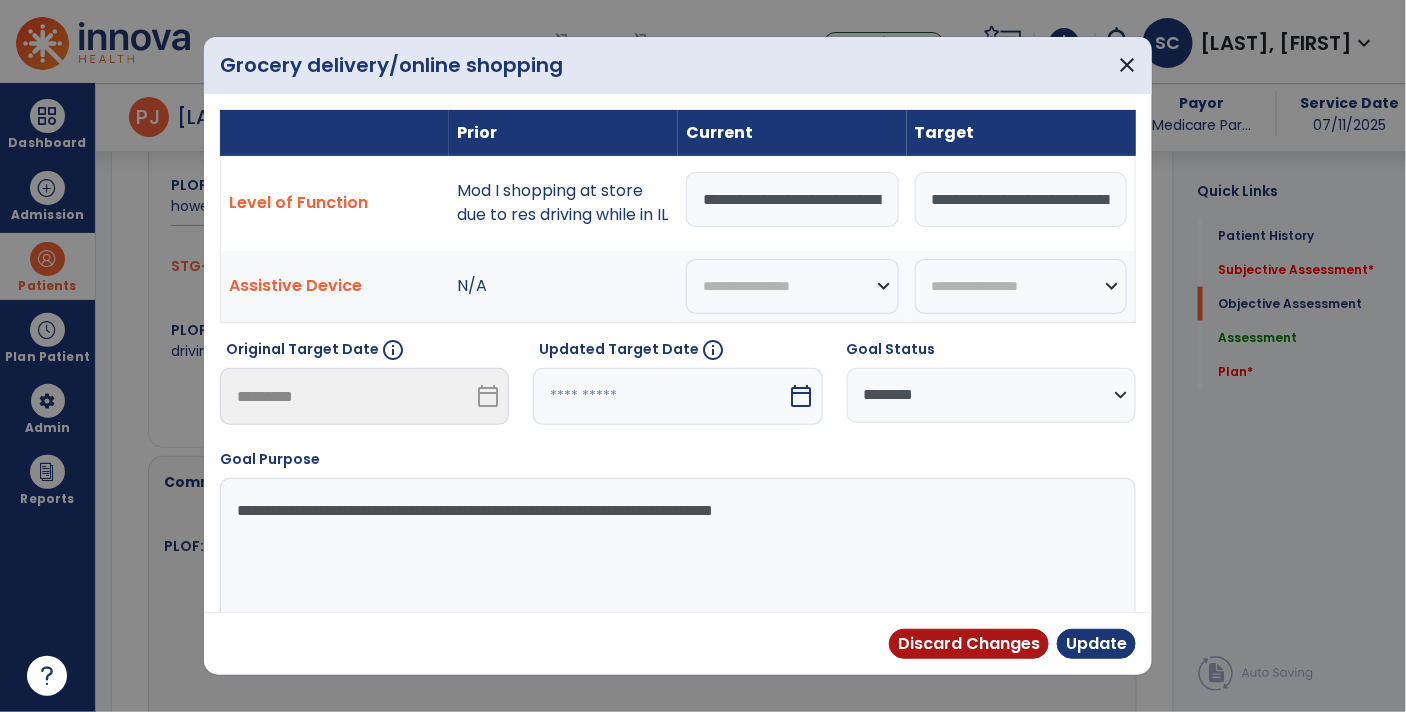 scroll, scrollTop: 2935, scrollLeft: 0, axis: vertical 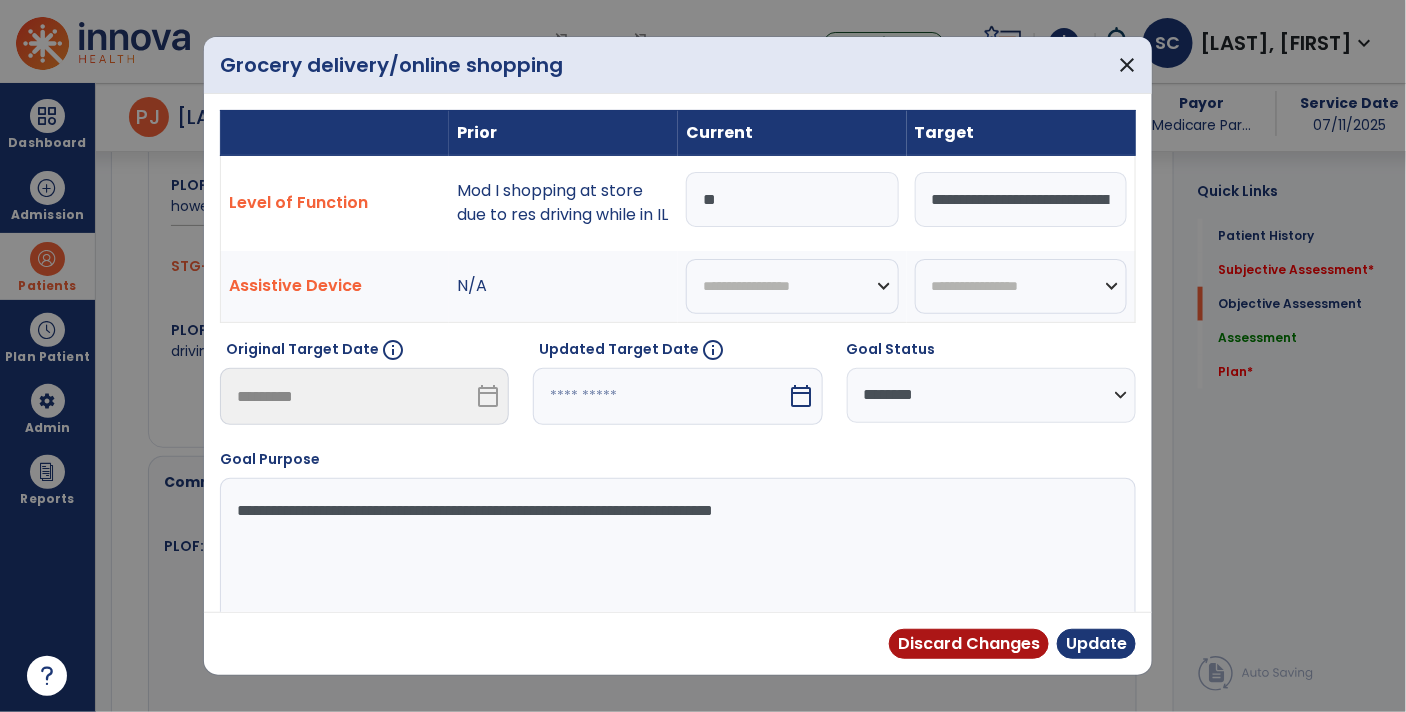 type on "*" 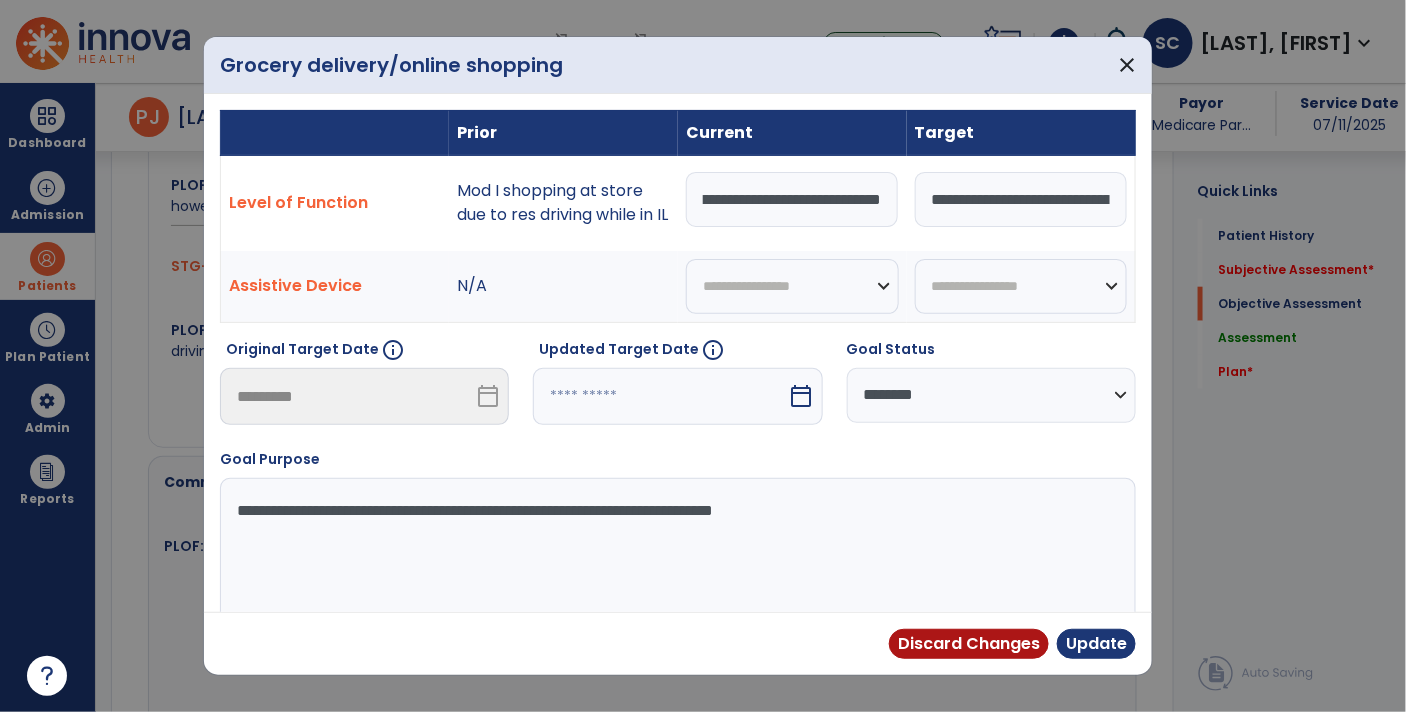 scroll, scrollTop: 0, scrollLeft: 108, axis: horizontal 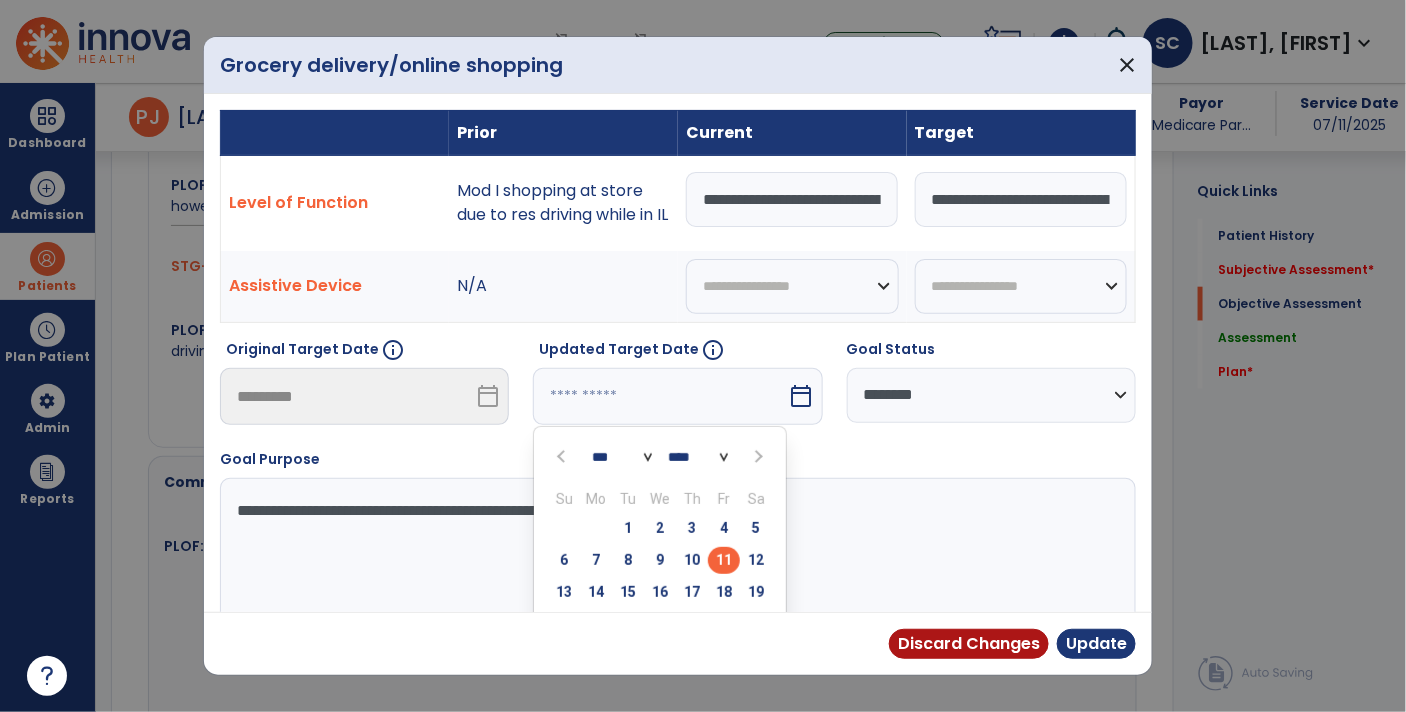 click on "*** *** *** ***" at bounding box center [622, 457] 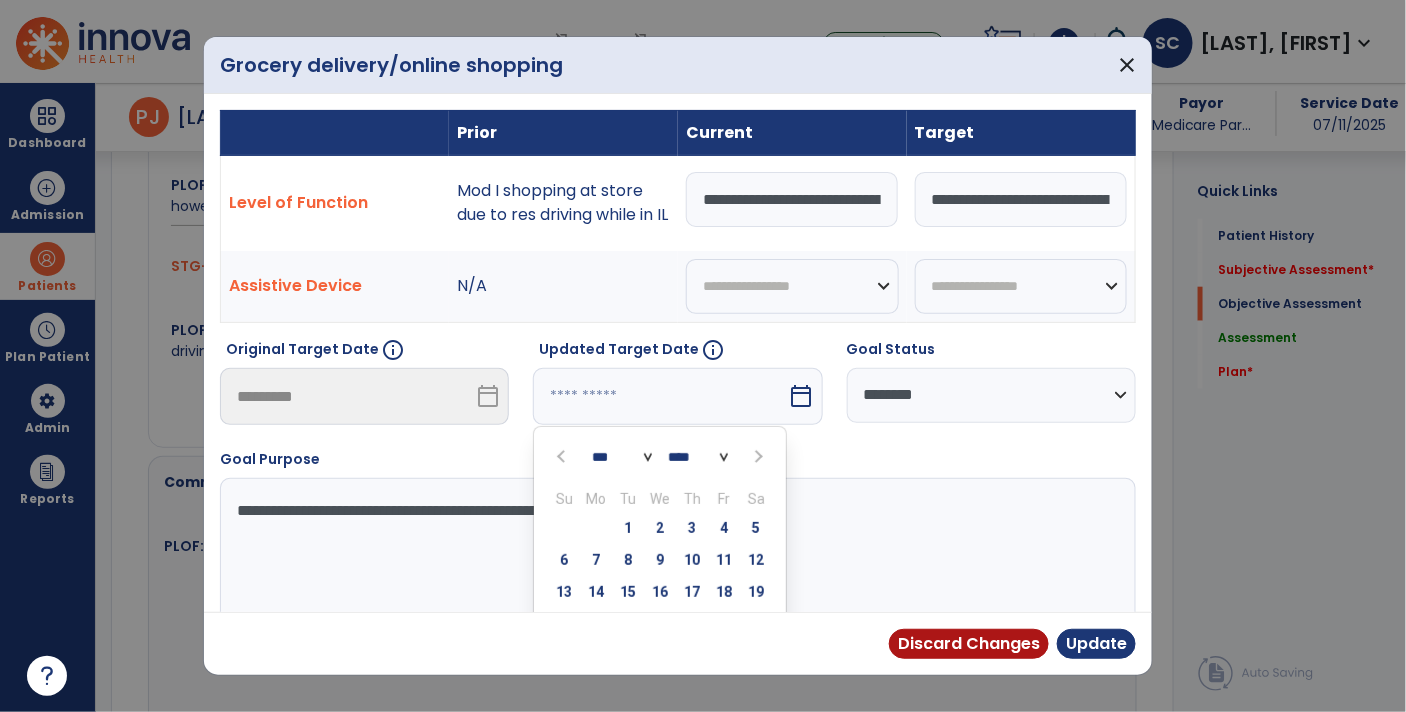 select on "*" 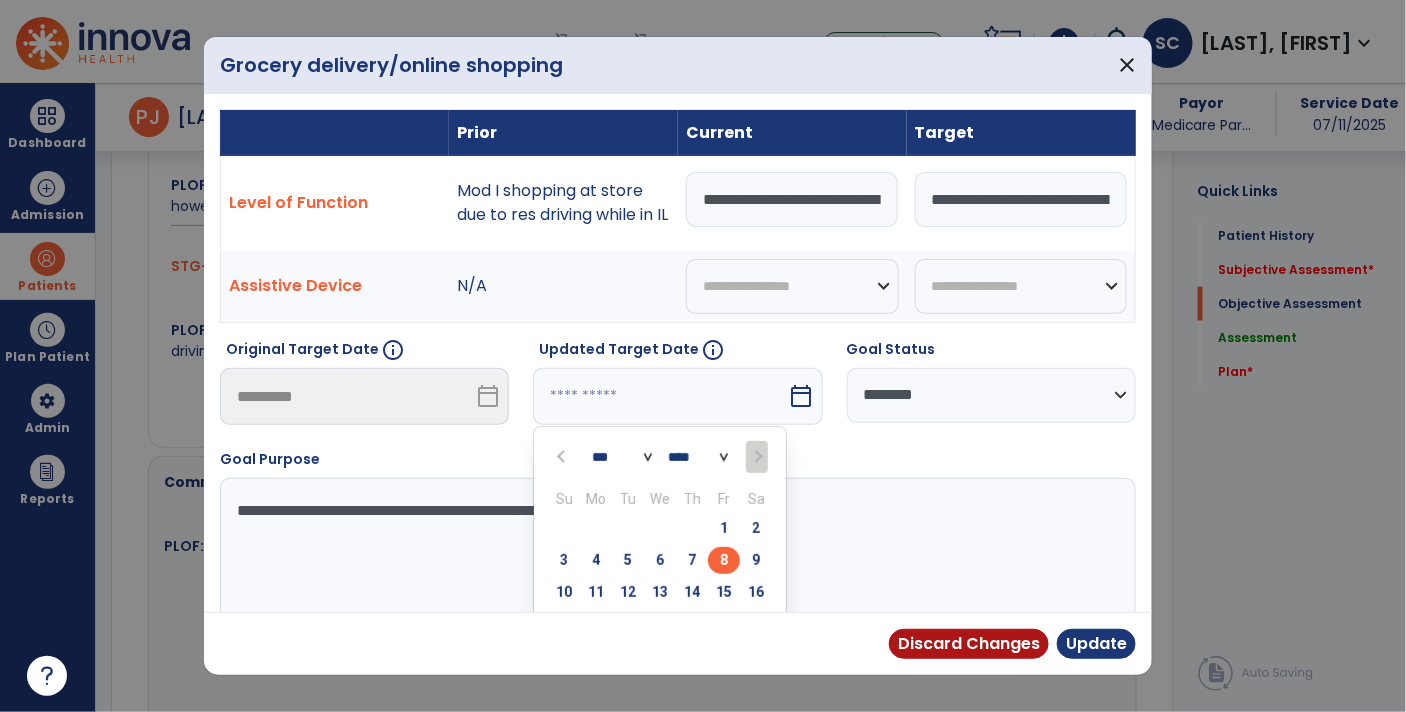 click on "8" at bounding box center (724, 560) 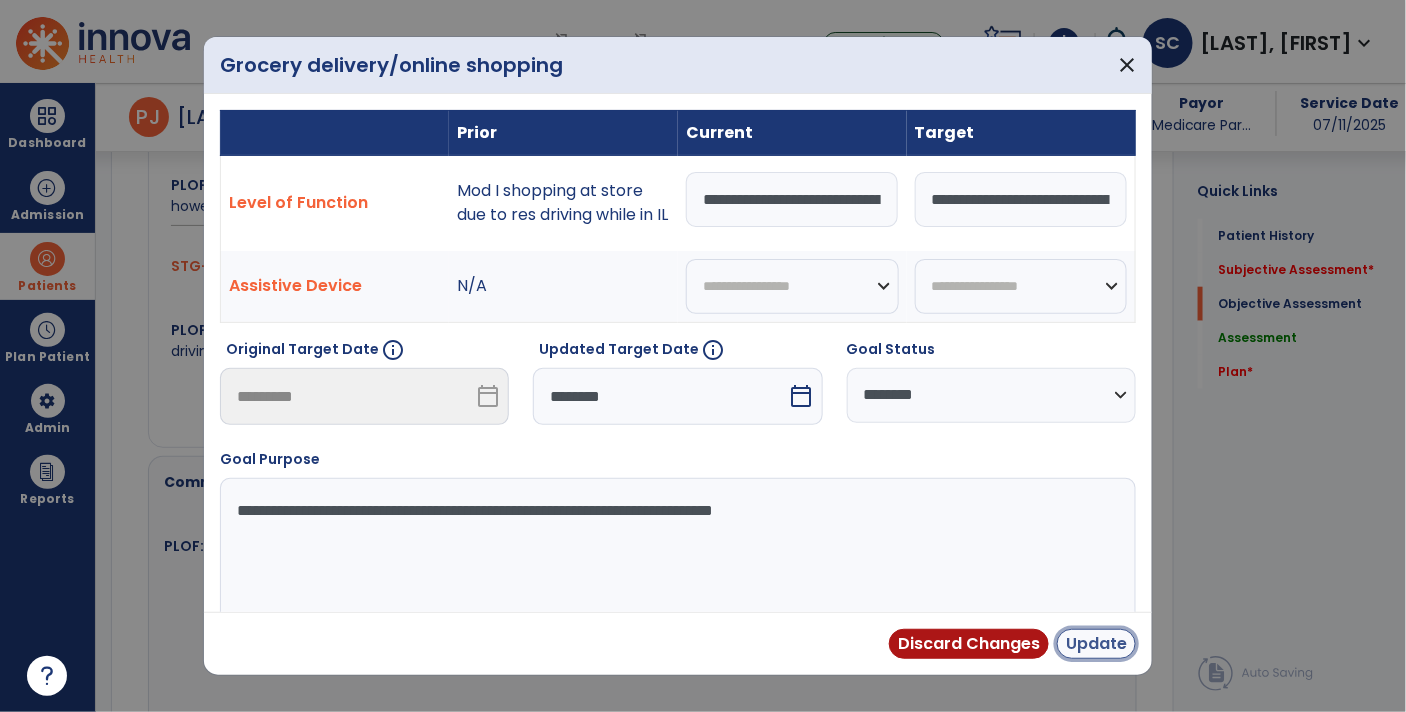 click on "Update" at bounding box center [1096, 644] 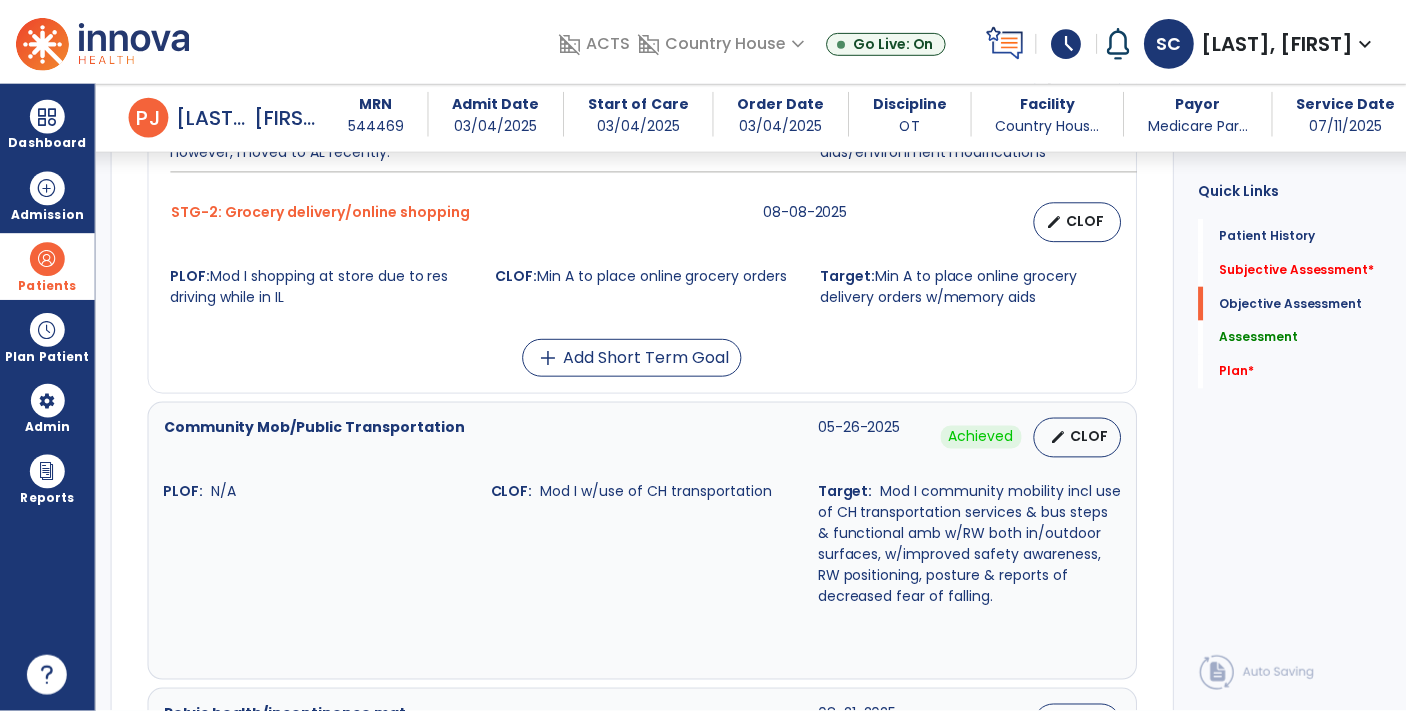 scroll, scrollTop: 2992, scrollLeft: 0, axis: vertical 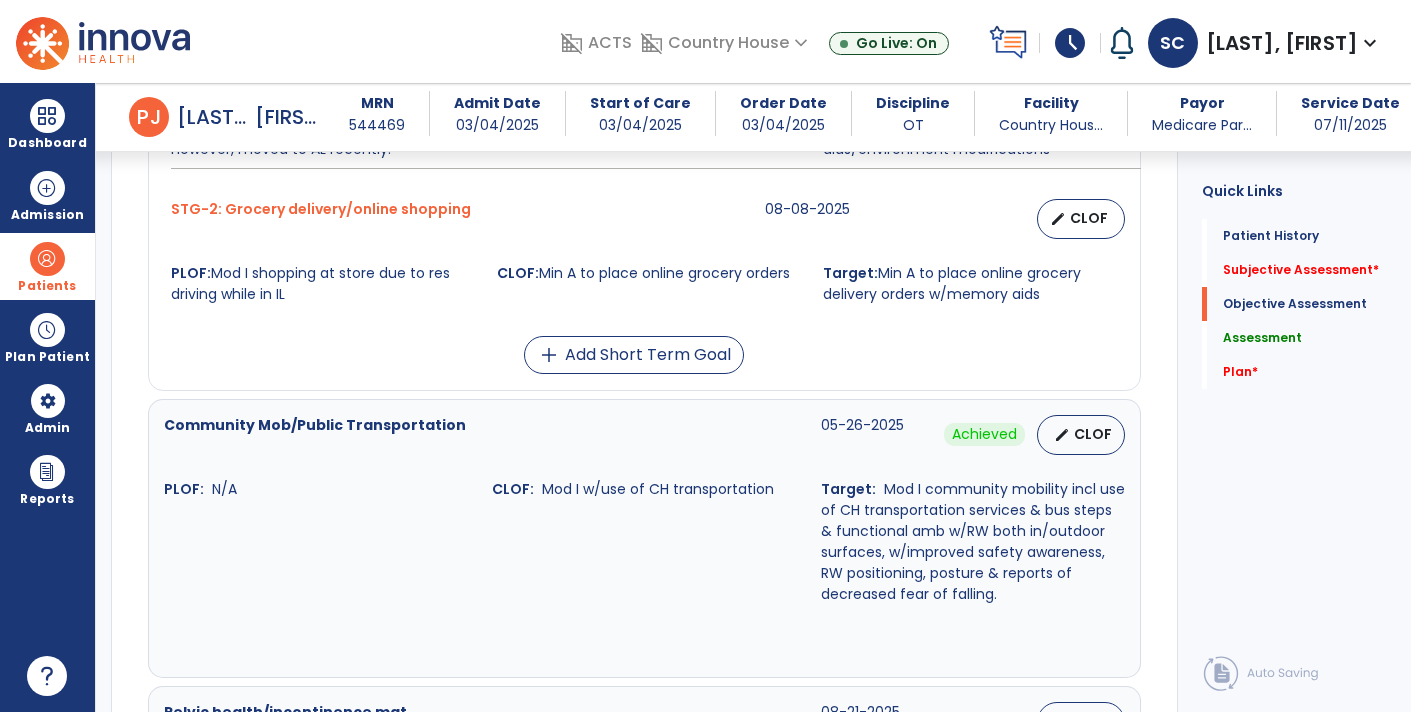click on "CLOF" at bounding box center (1089, 218) 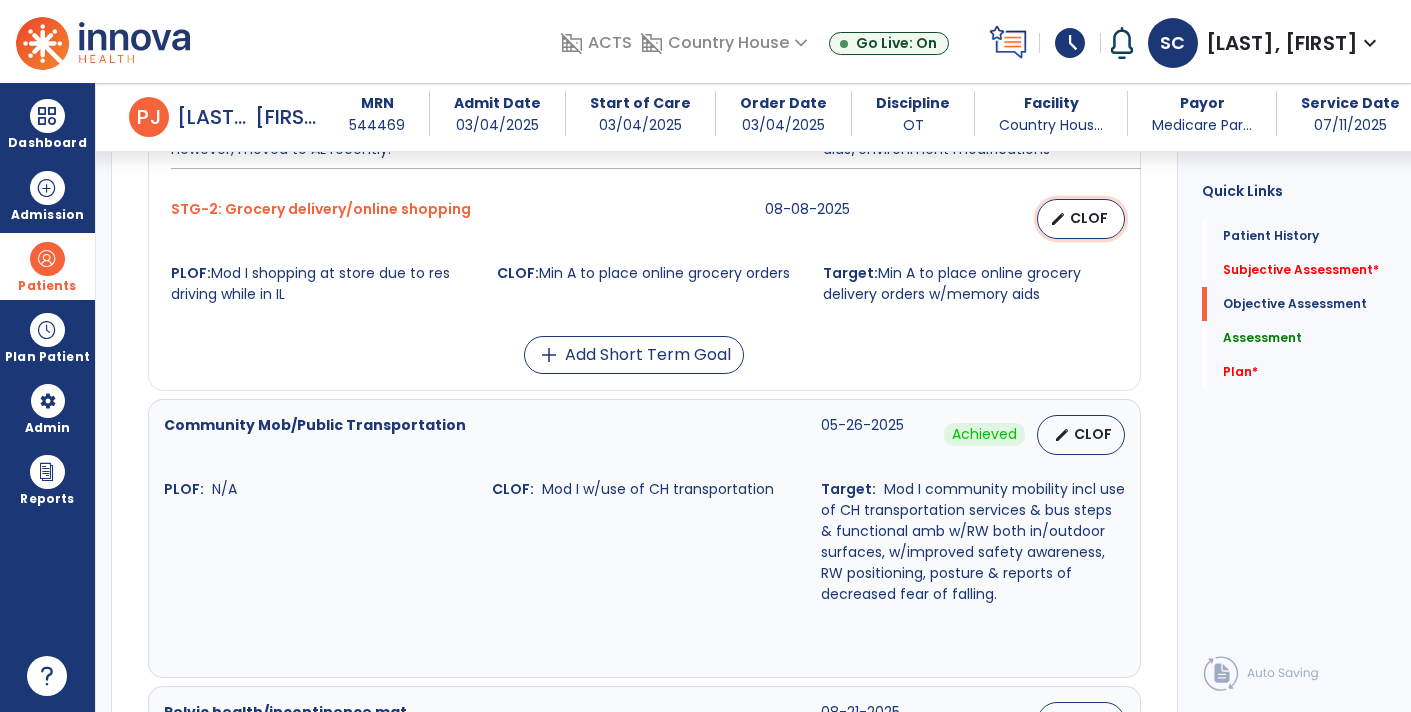 select on "********" 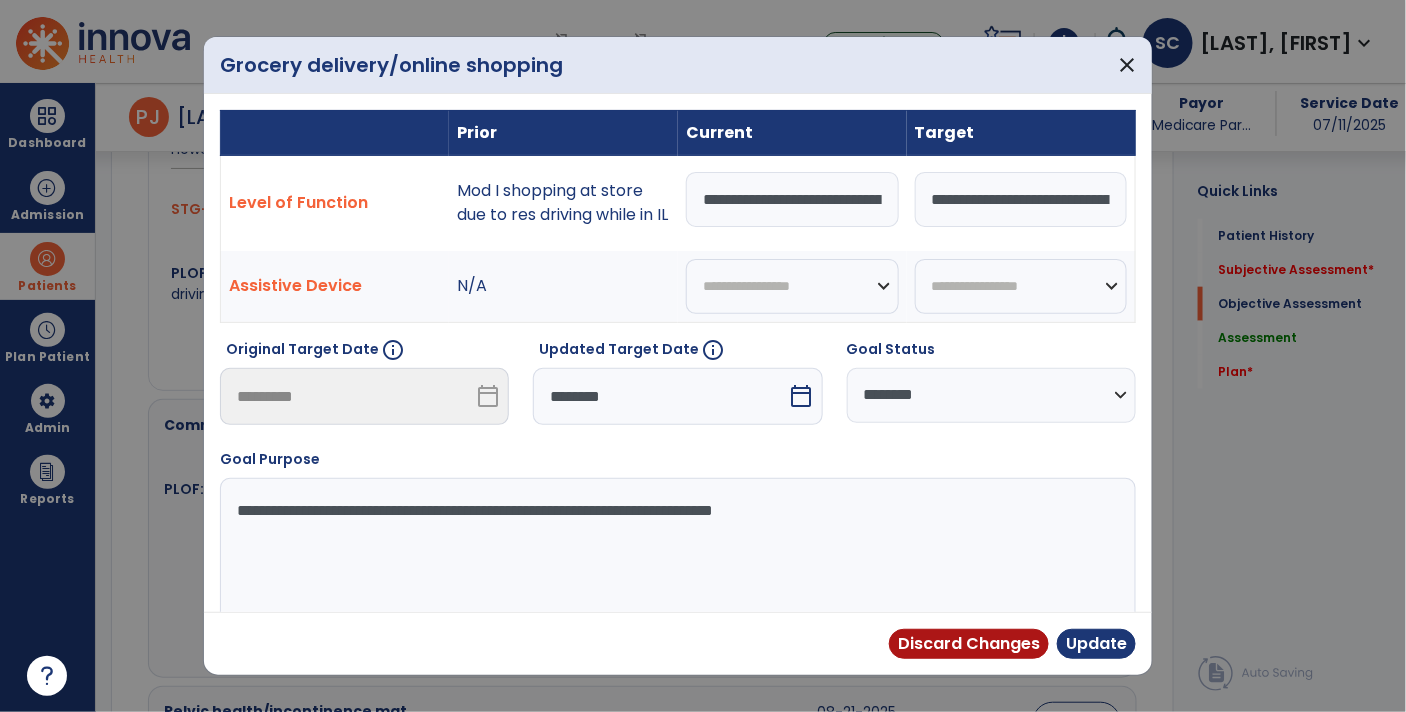 scroll, scrollTop: 2992, scrollLeft: 0, axis: vertical 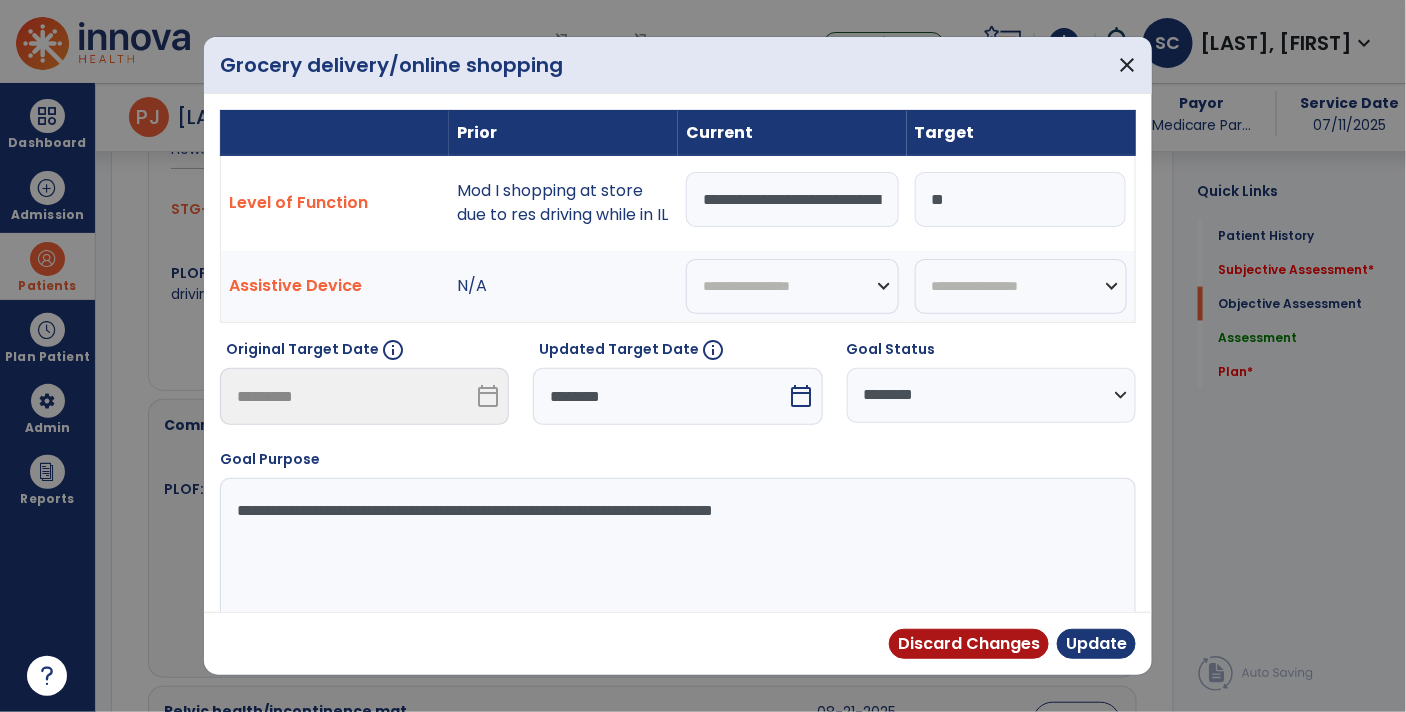 type on "*" 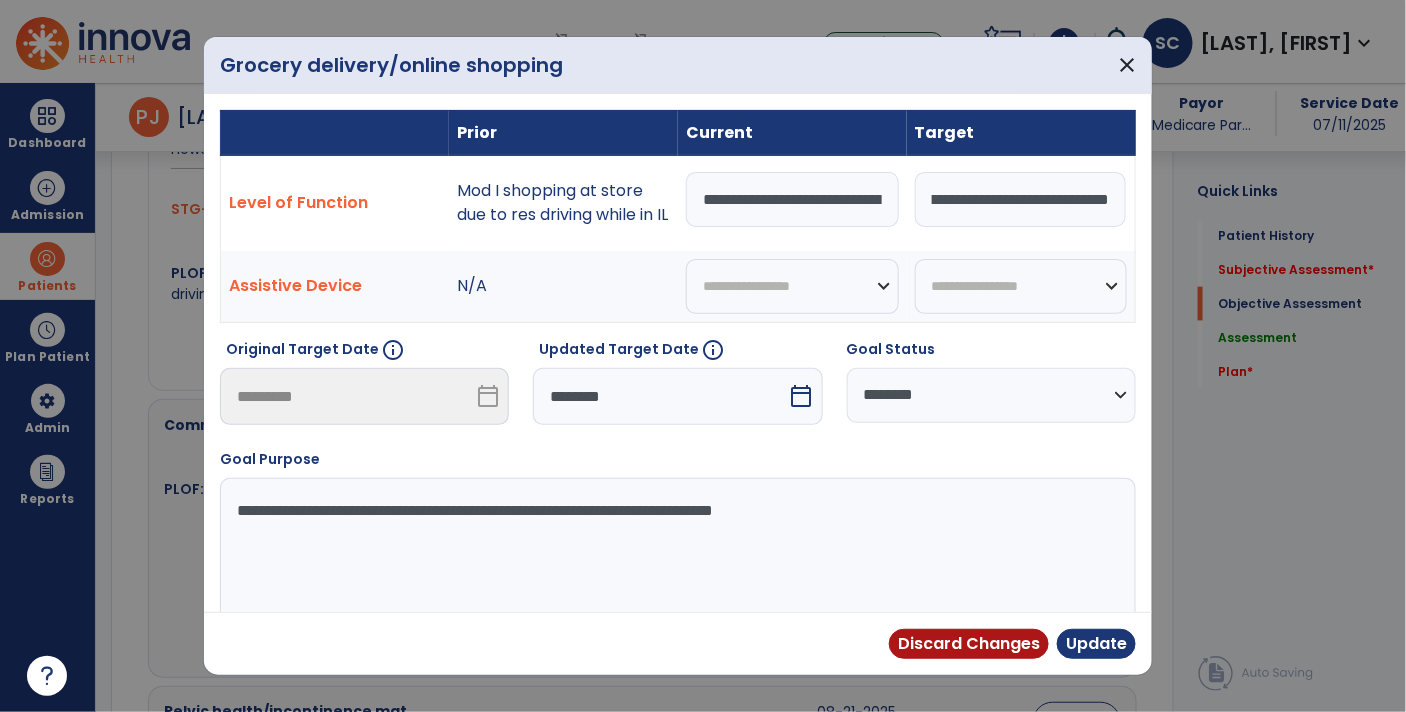 type on "**********" 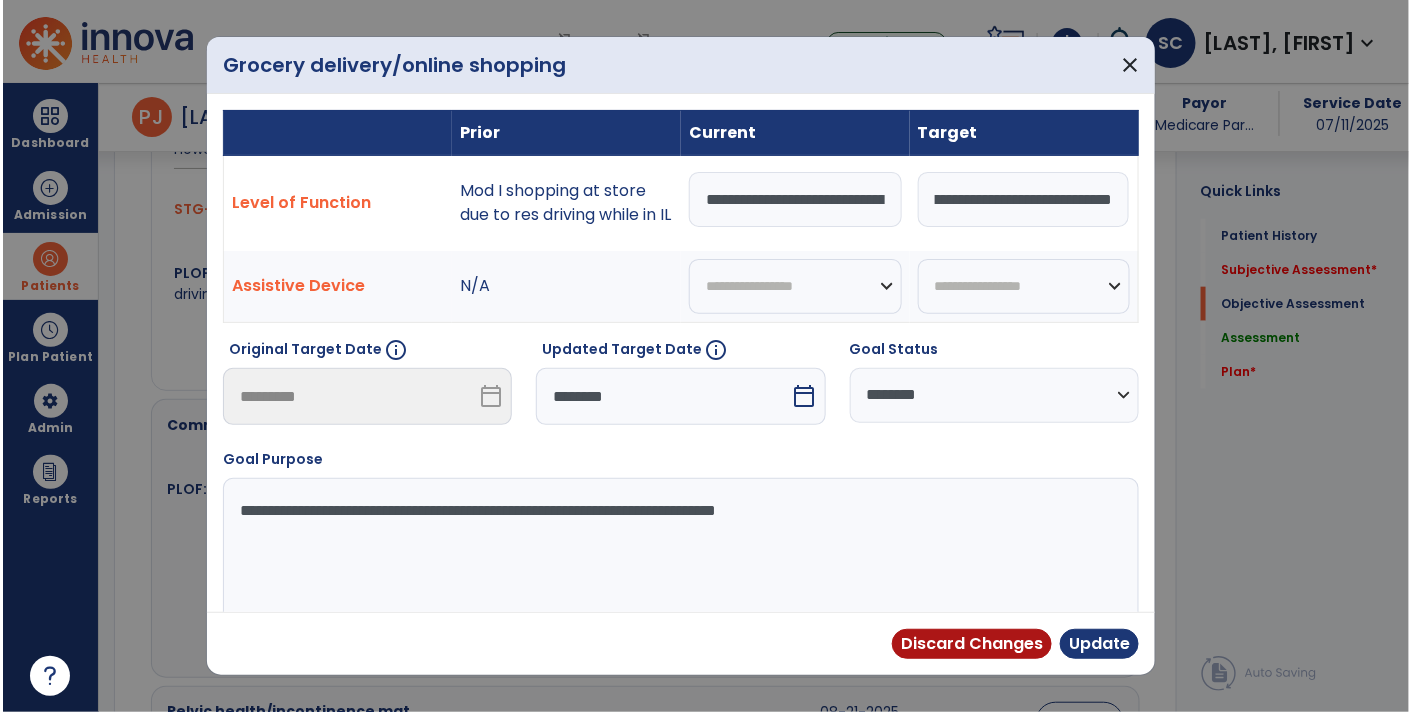 scroll, scrollTop: 0, scrollLeft: 87, axis: horizontal 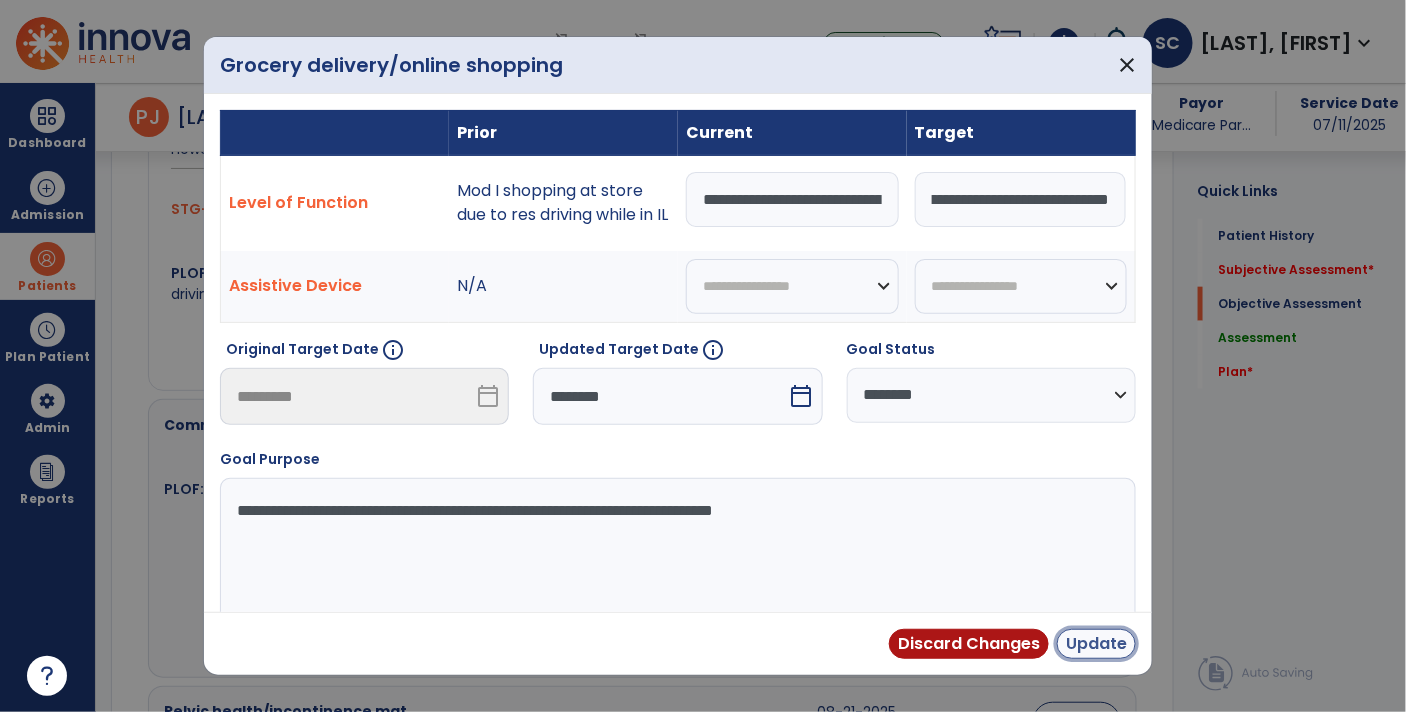 click on "Update" at bounding box center (1096, 644) 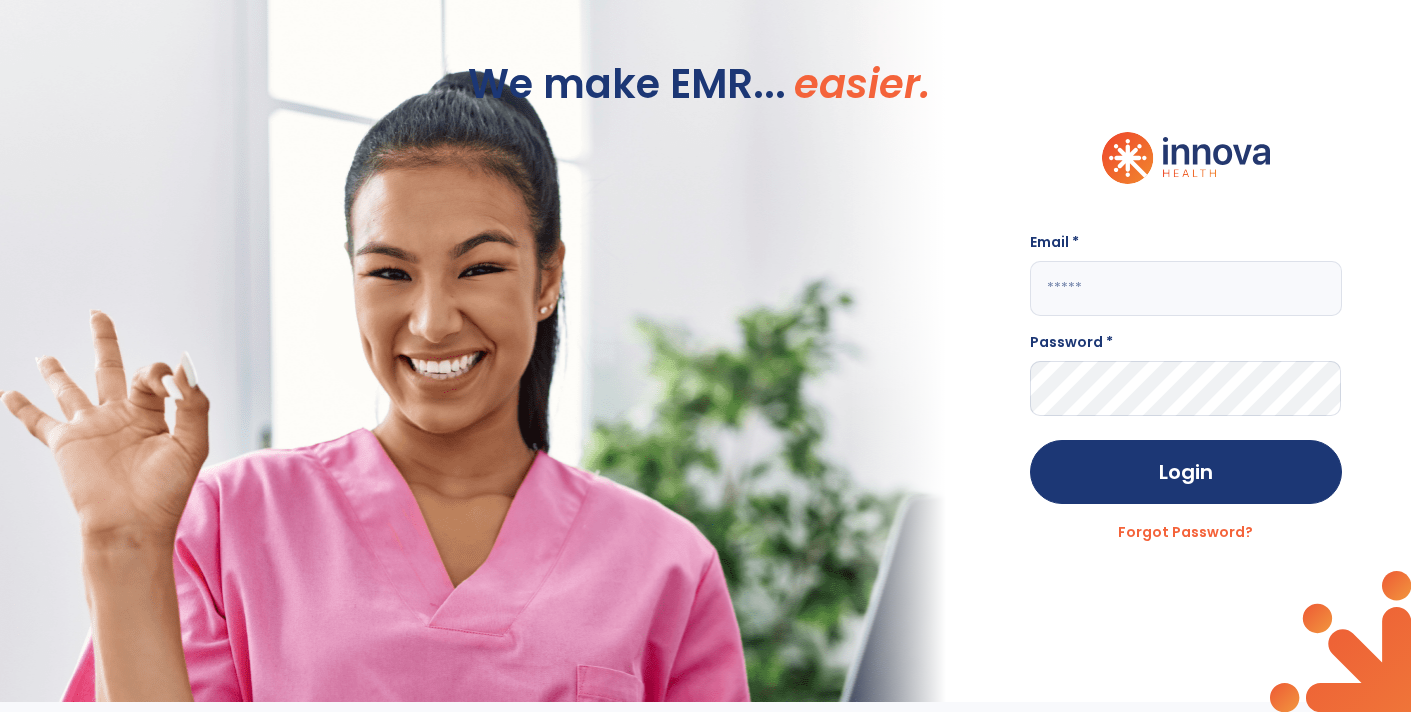 type on "**********" 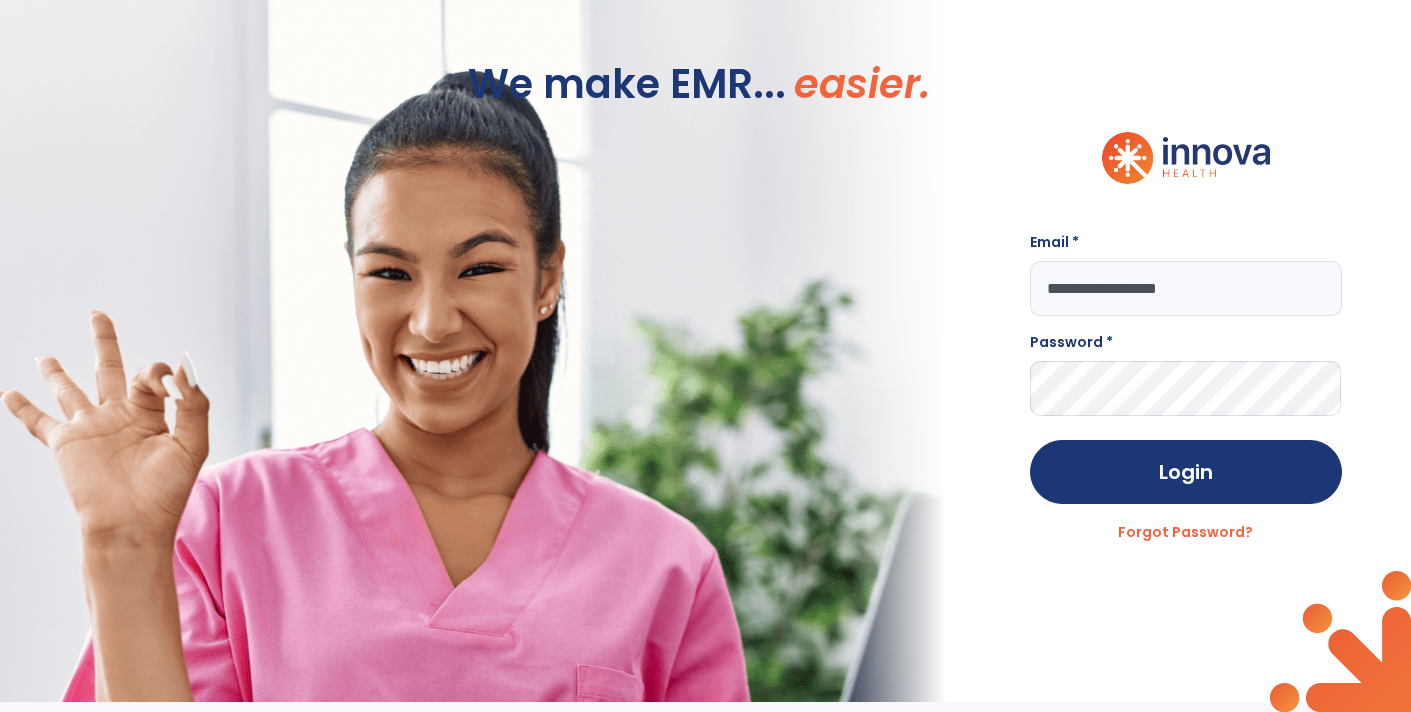 scroll, scrollTop: 0, scrollLeft: 0, axis: both 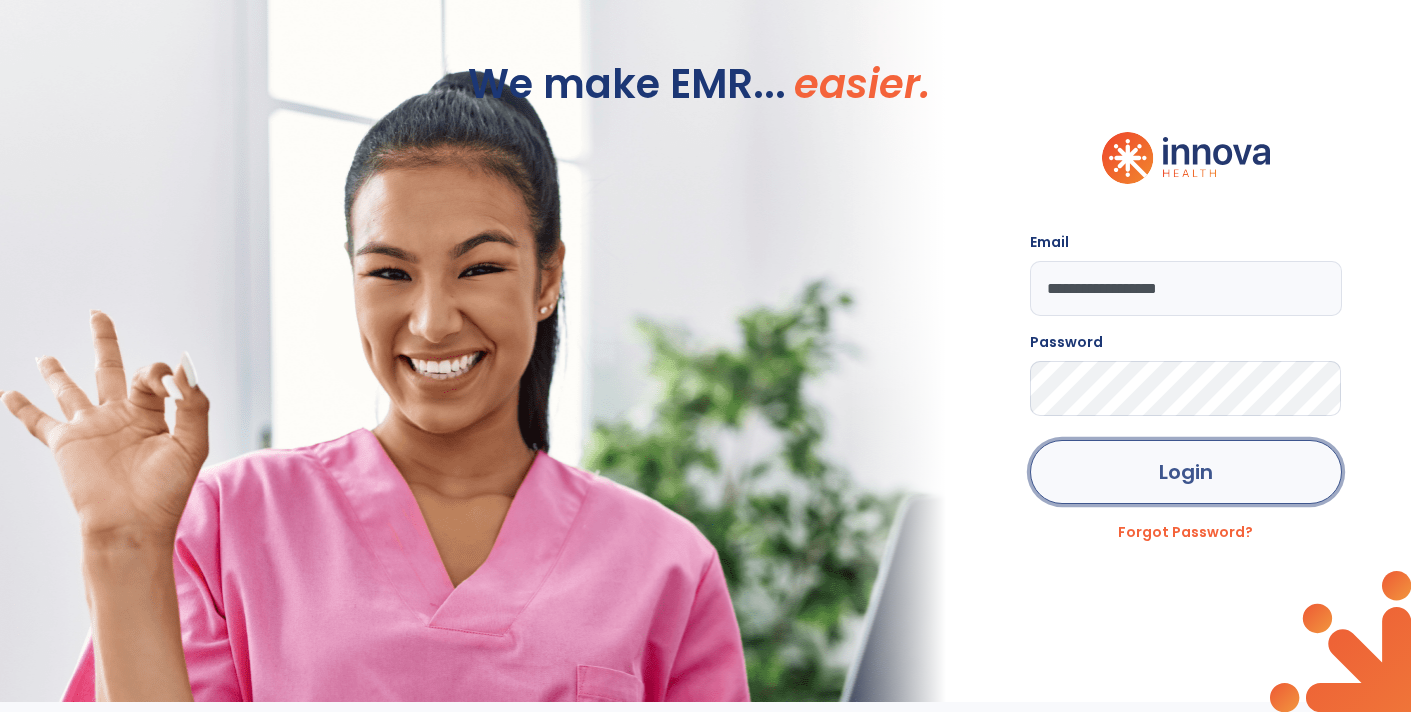 click on "Login" 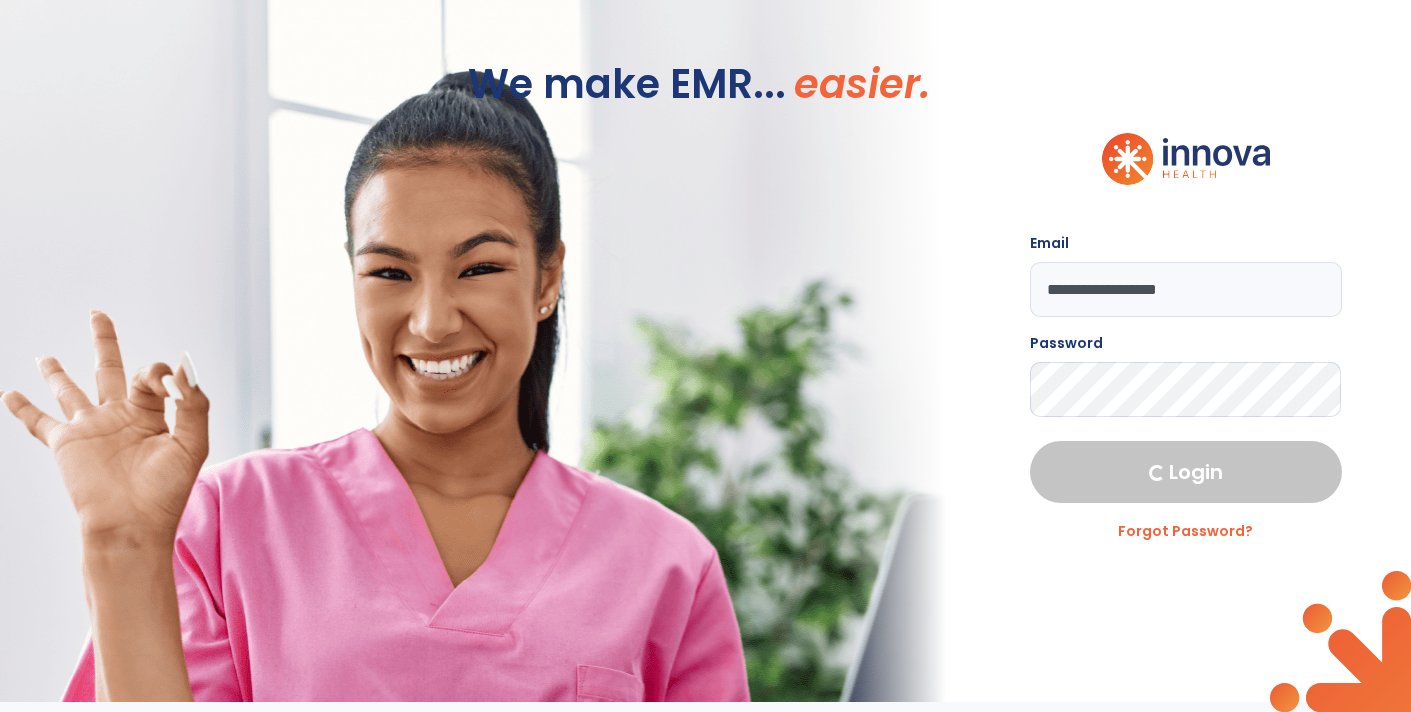 select on "****" 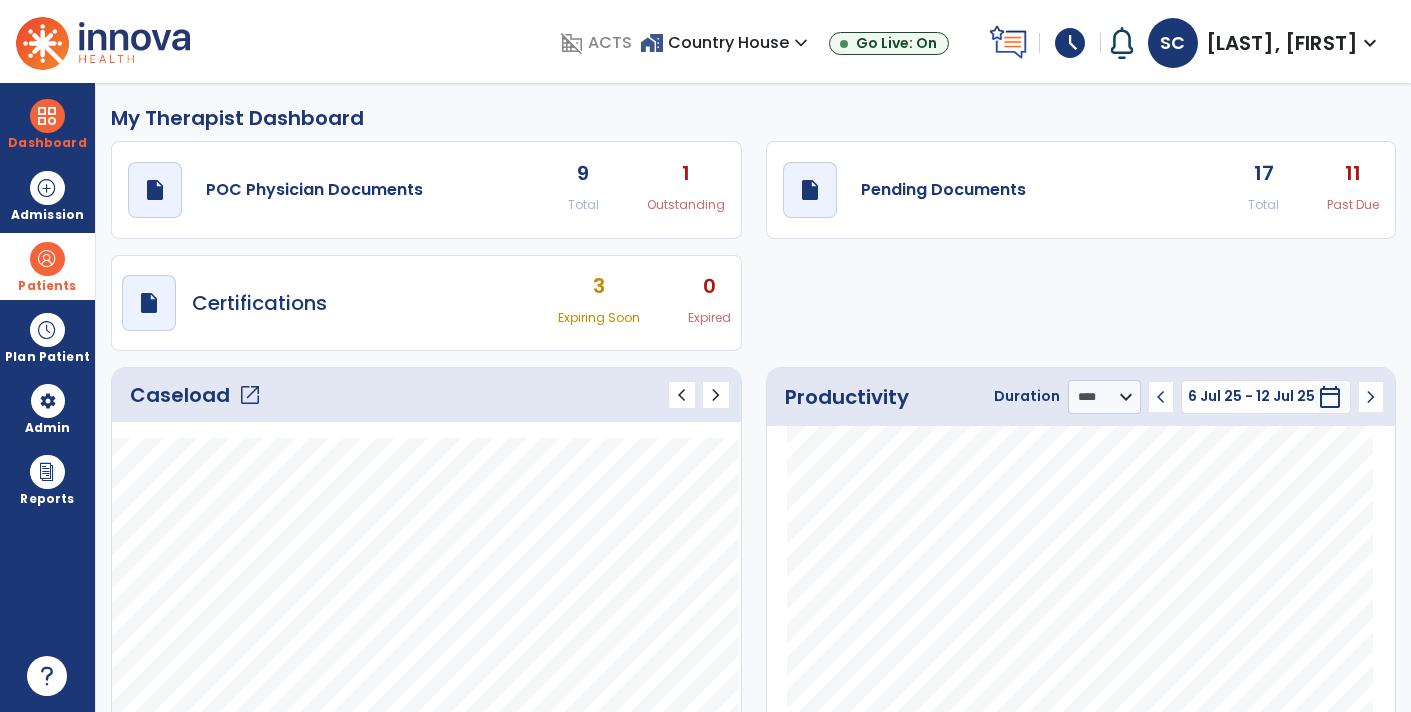 click at bounding box center [47, 259] 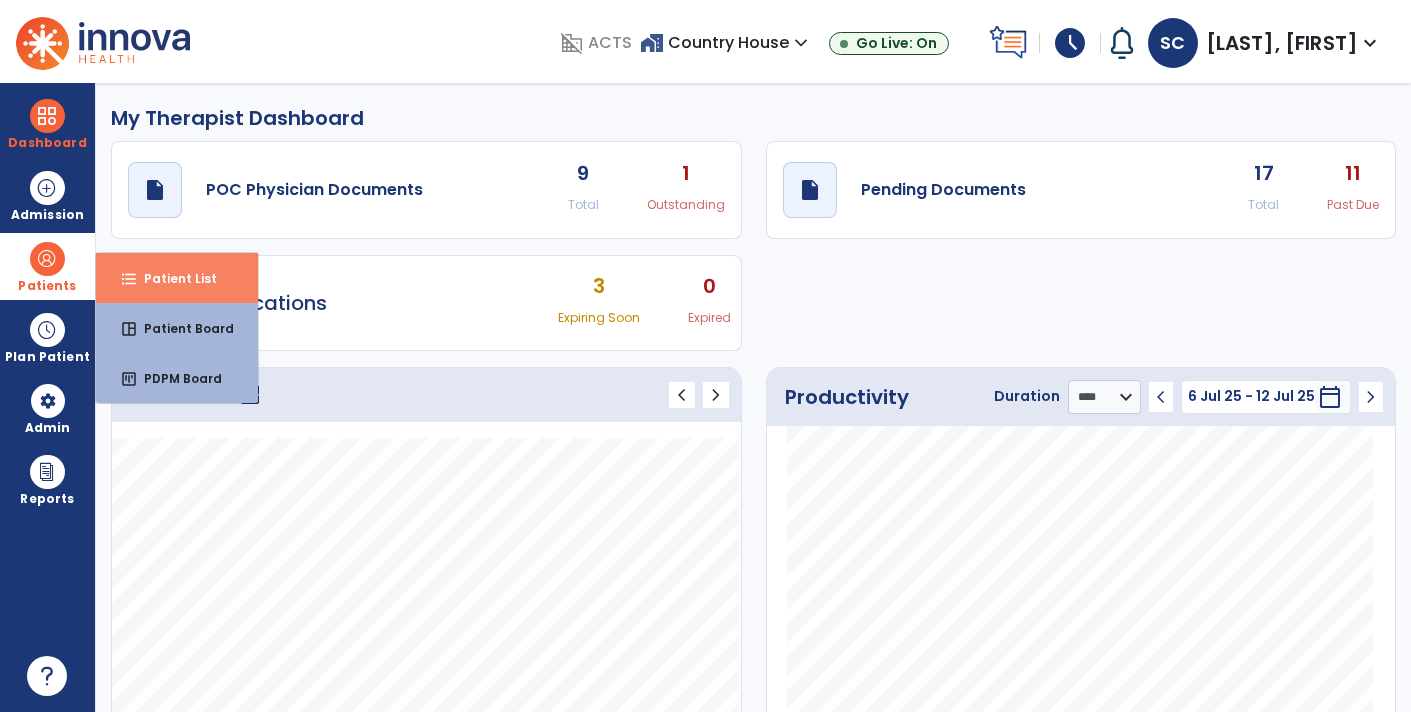 click on "Patient List" at bounding box center [172, 278] 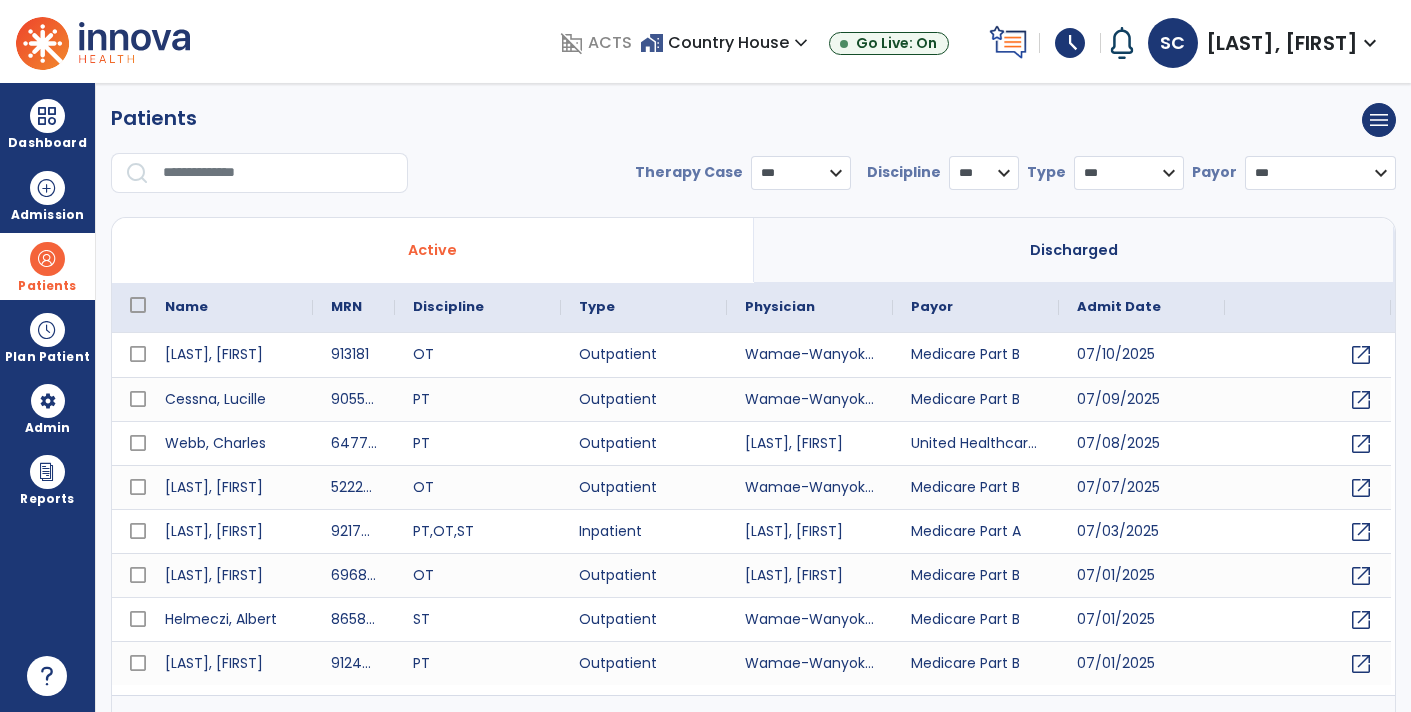 click at bounding box center (278, 173) 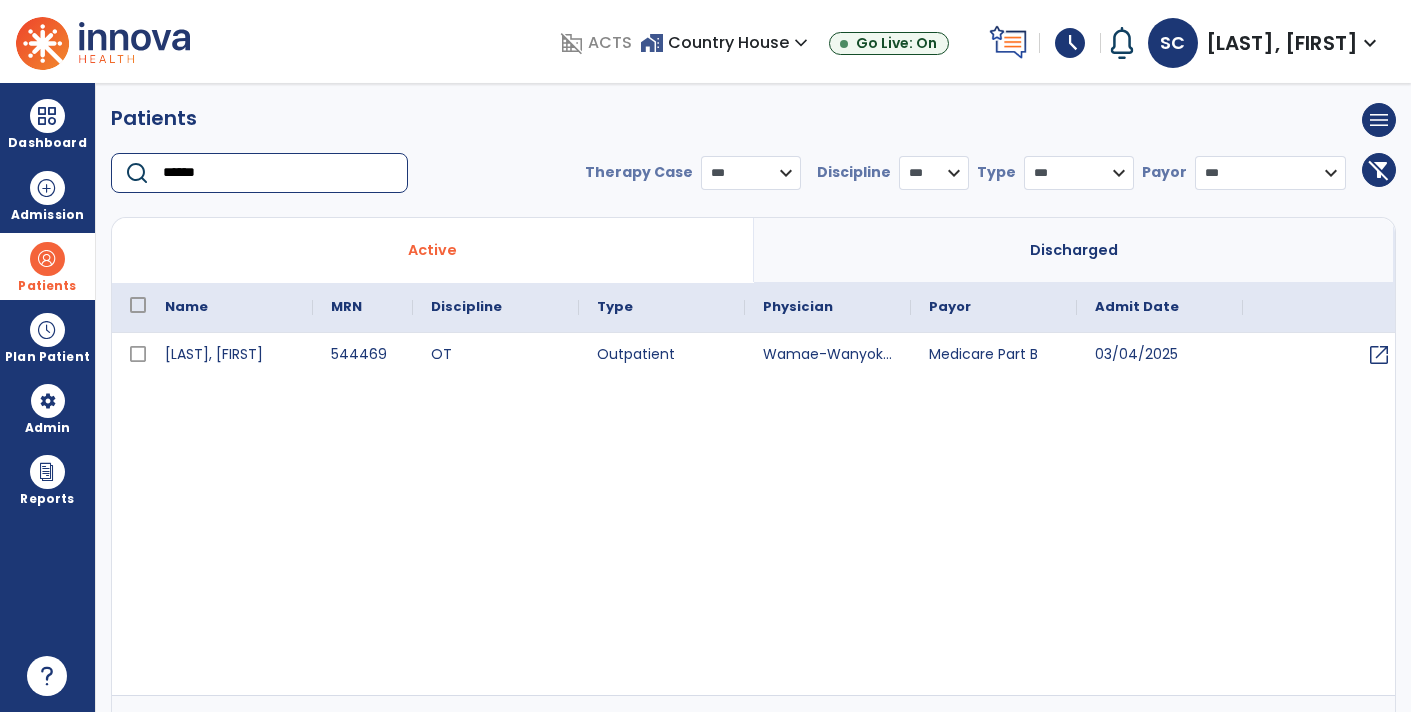 type on "******" 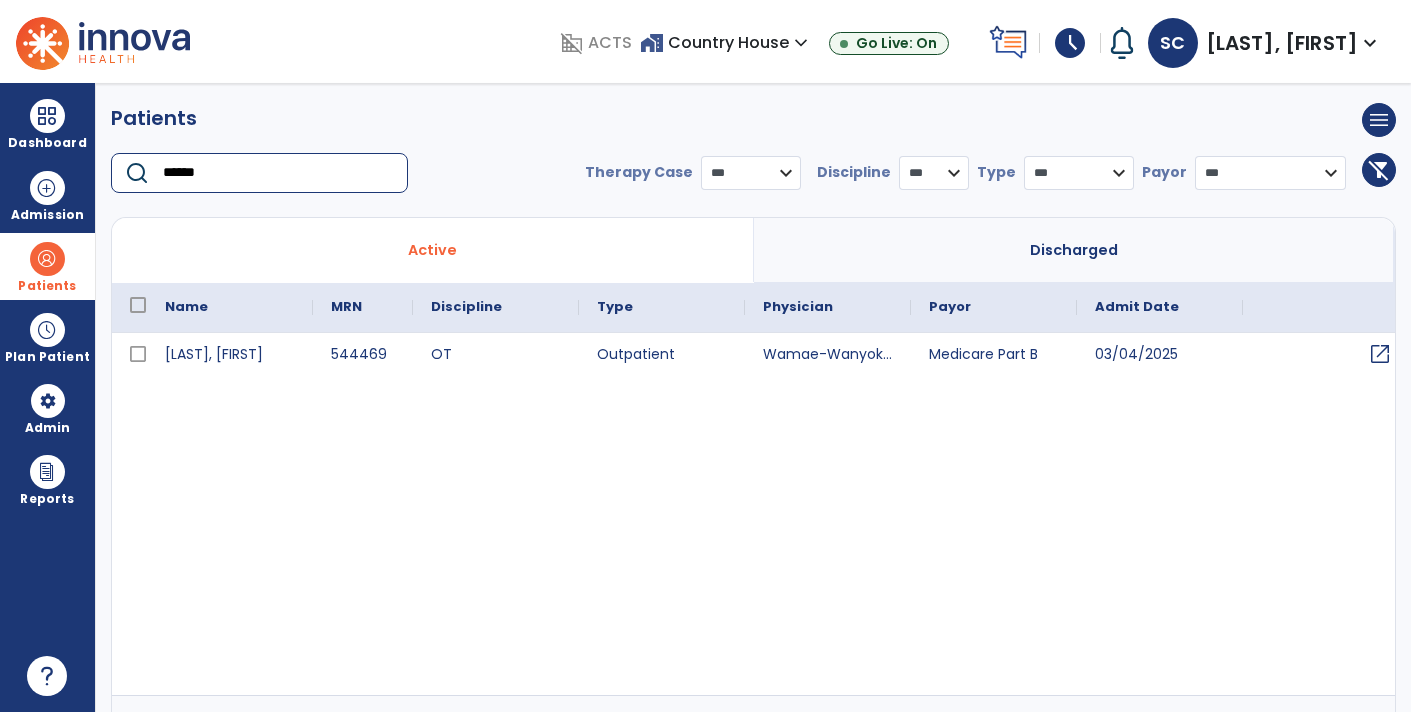 click on "open_in_new" at bounding box center [1380, 354] 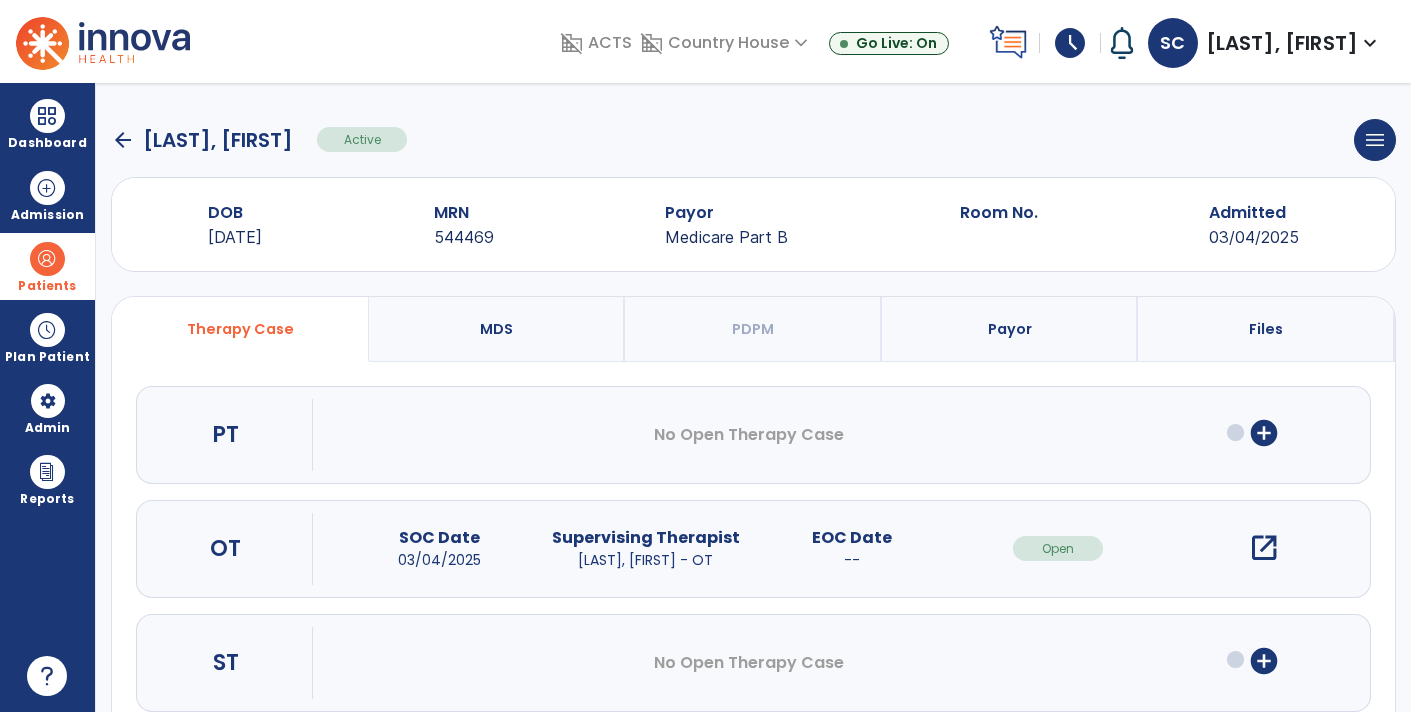 click on "open_in_new" at bounding box center [1264, 548] 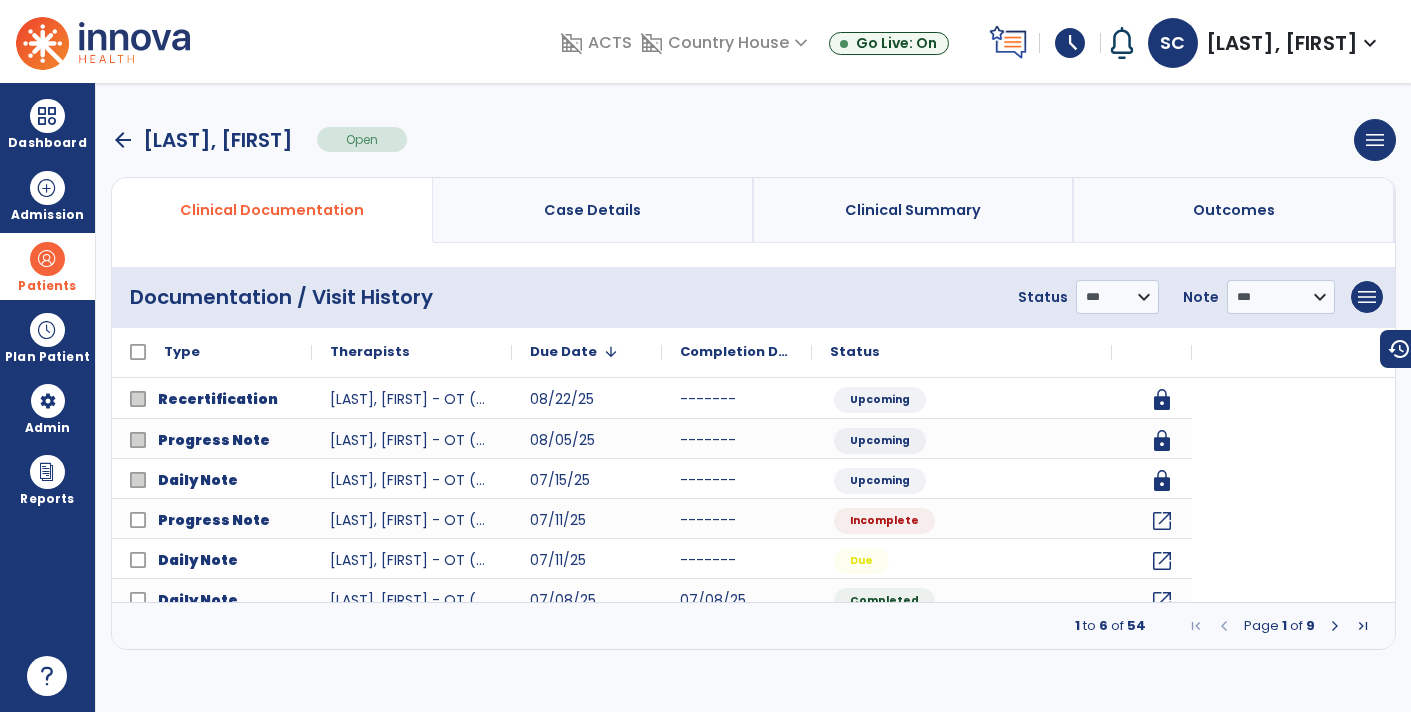 scroll, scrollTop: 0, scrollLeft: 0, axis: both 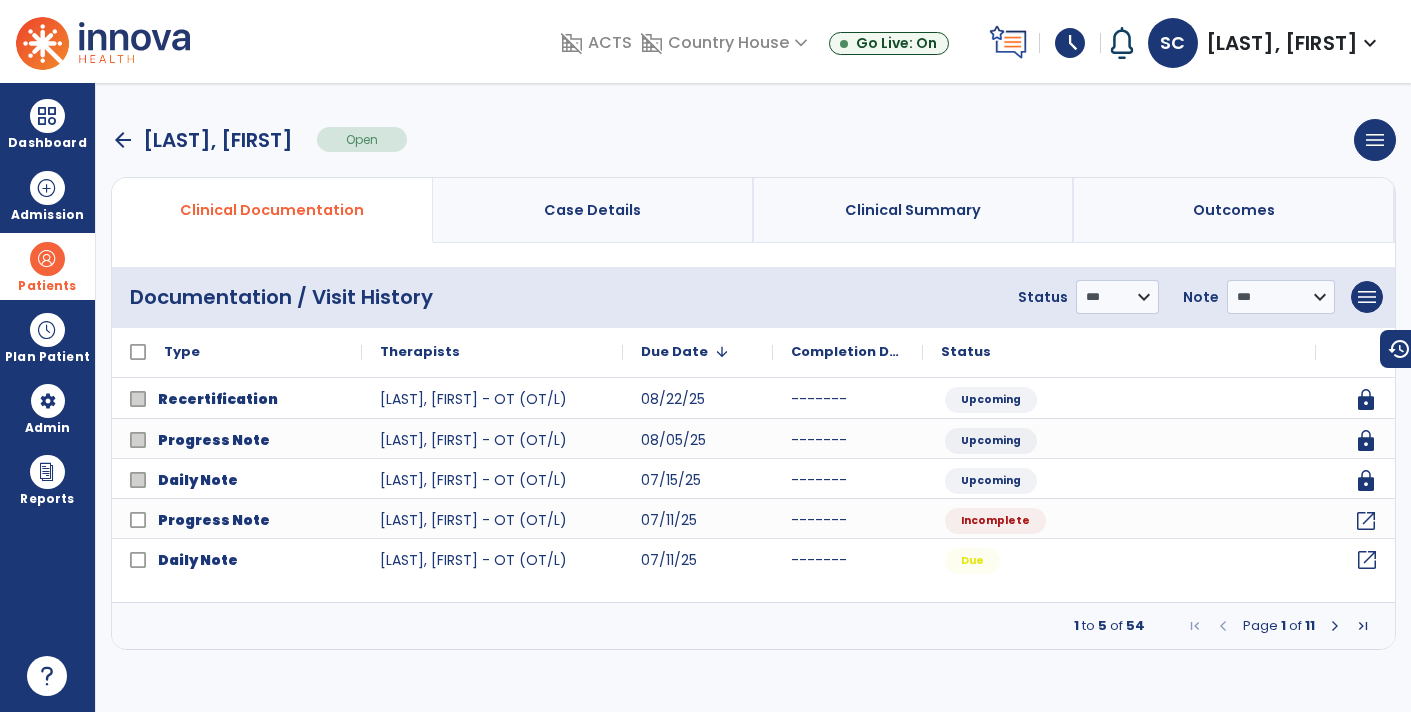 click on "open_in_new" 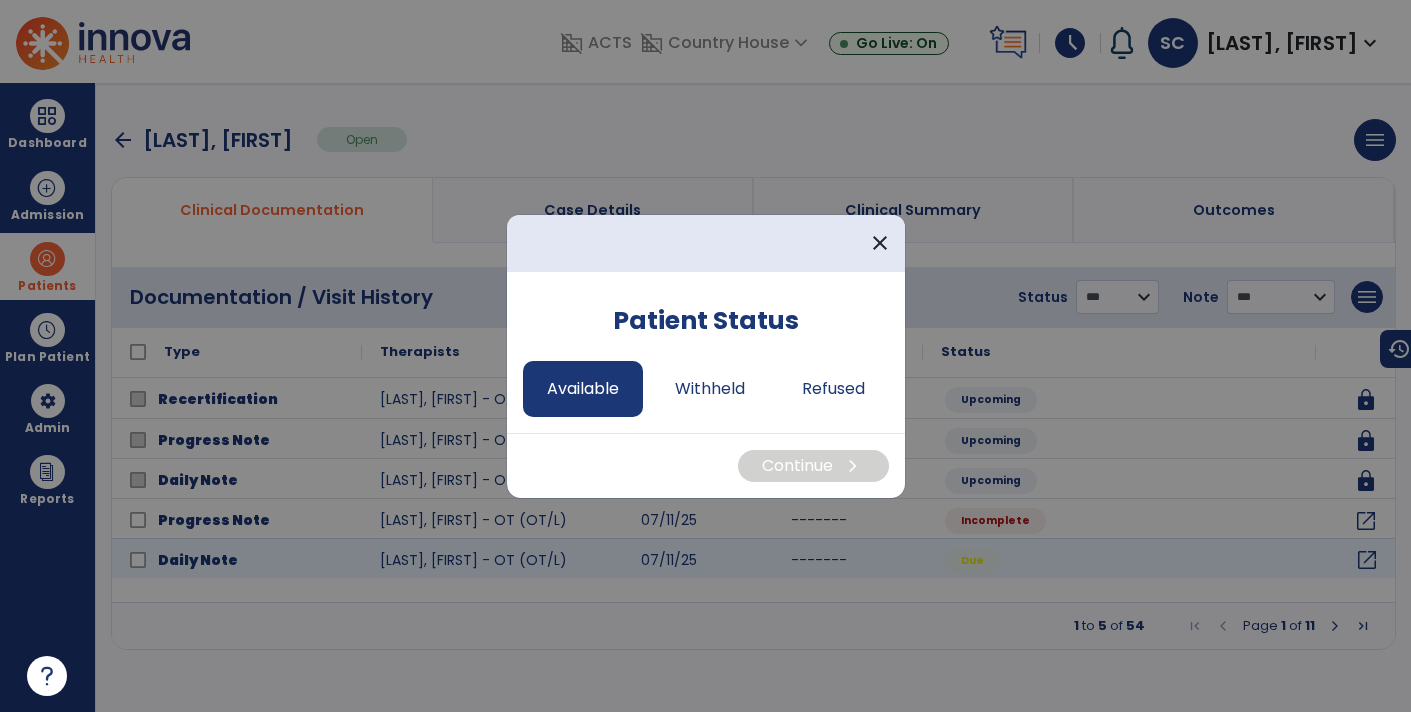 click on "Available" at bounding box center [583, 389] 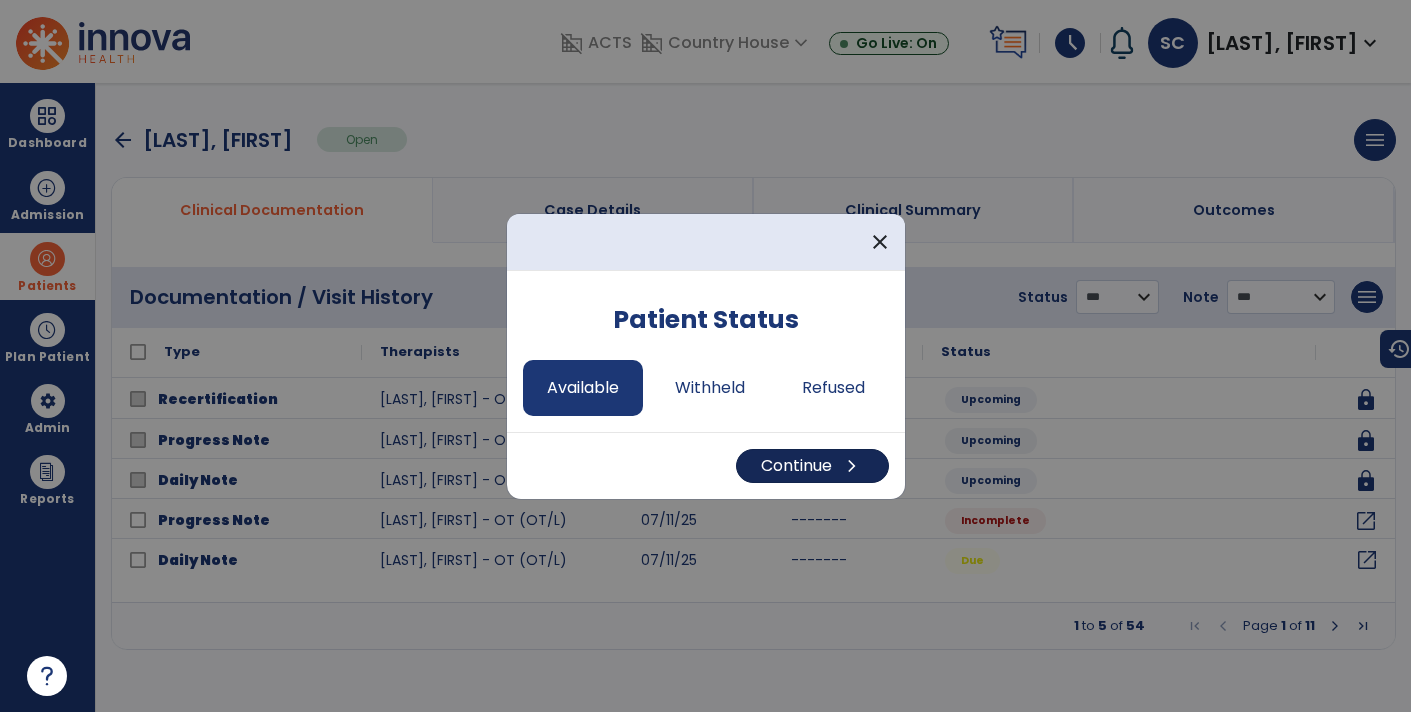 click on "Continue   chevron_right" at bounding box center (812, 466) 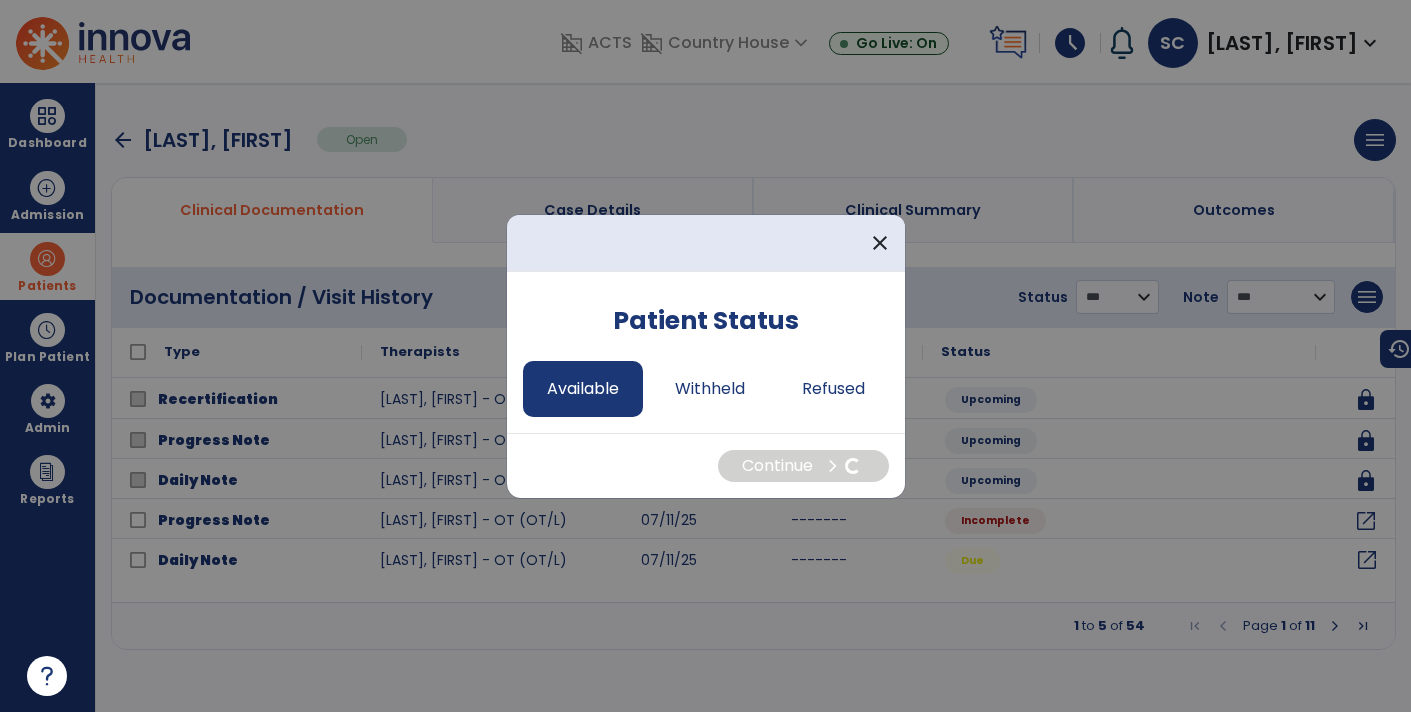 select on "*" 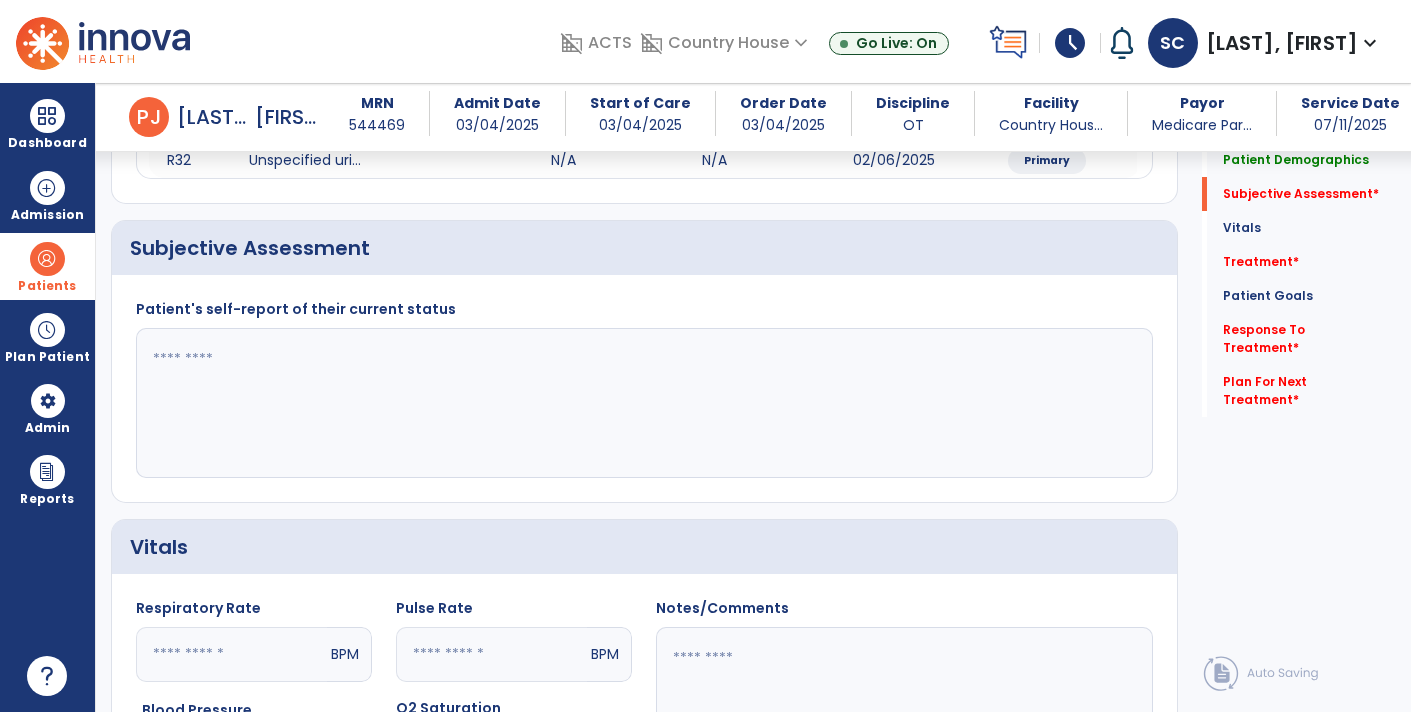 scroll, scrollTop: 430, scrollLeft: 0, axis: vertical 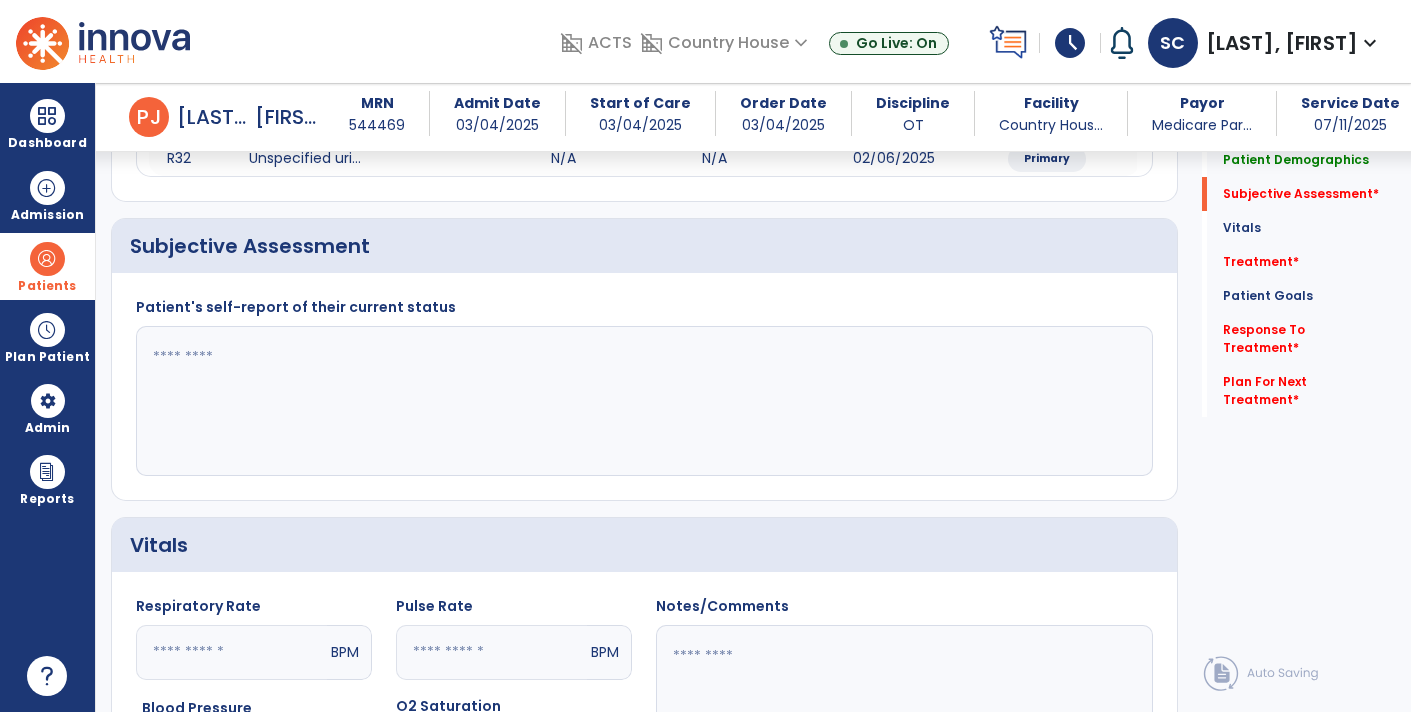 click 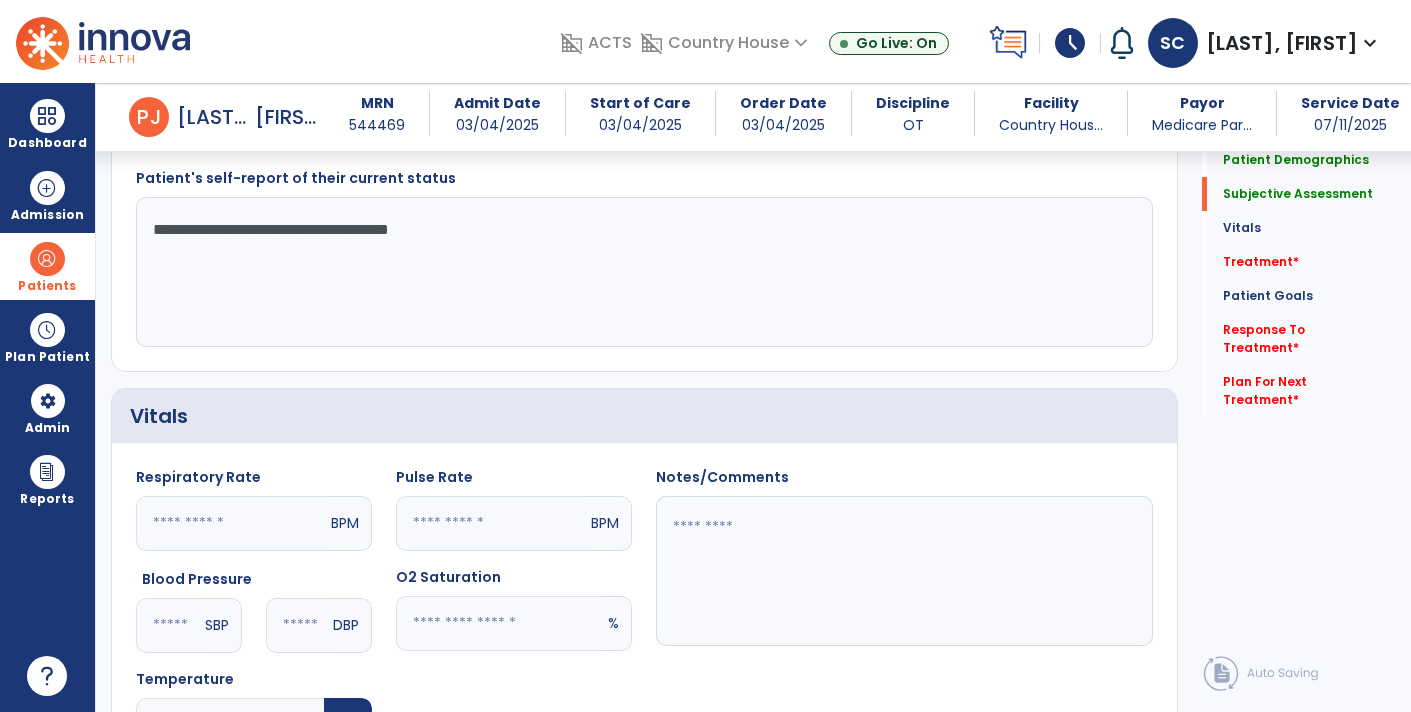 scroll, scrollTop: 553, scrollLeft: 0, axis: vertical 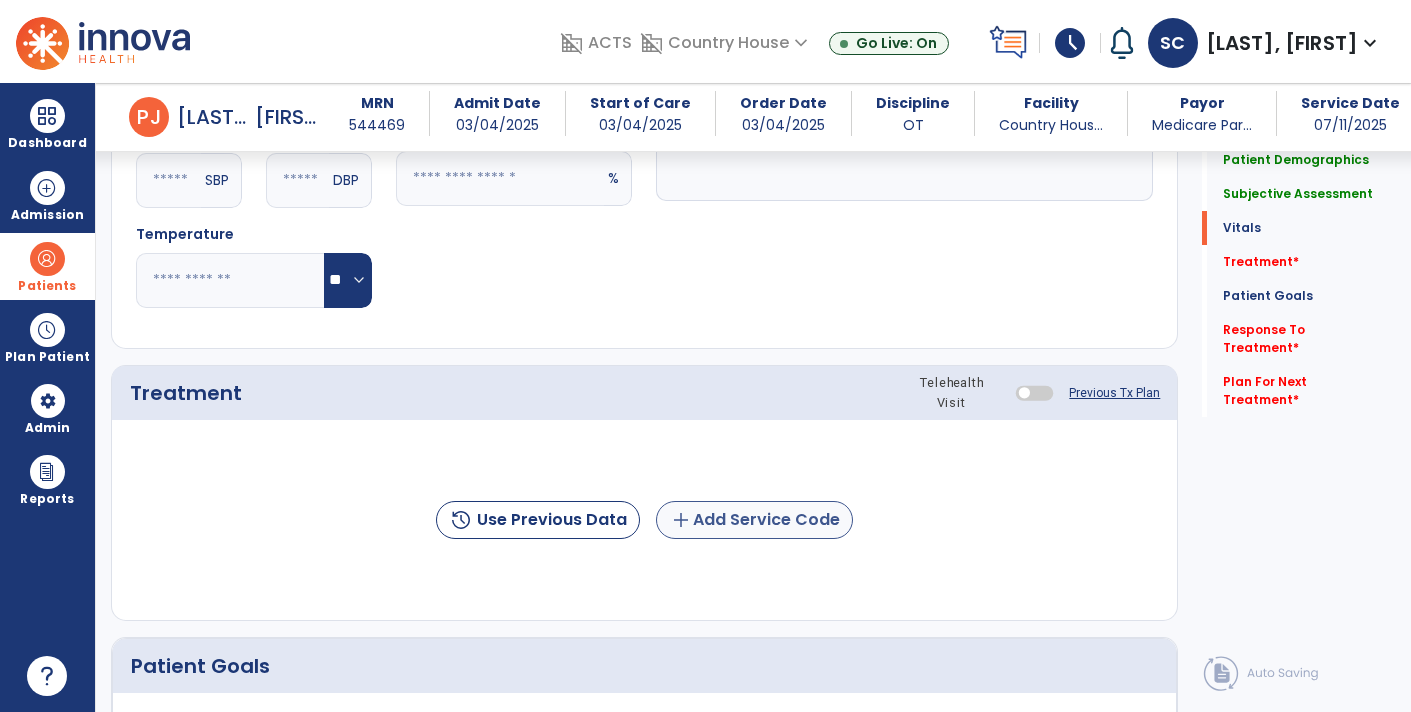 type on "**********" 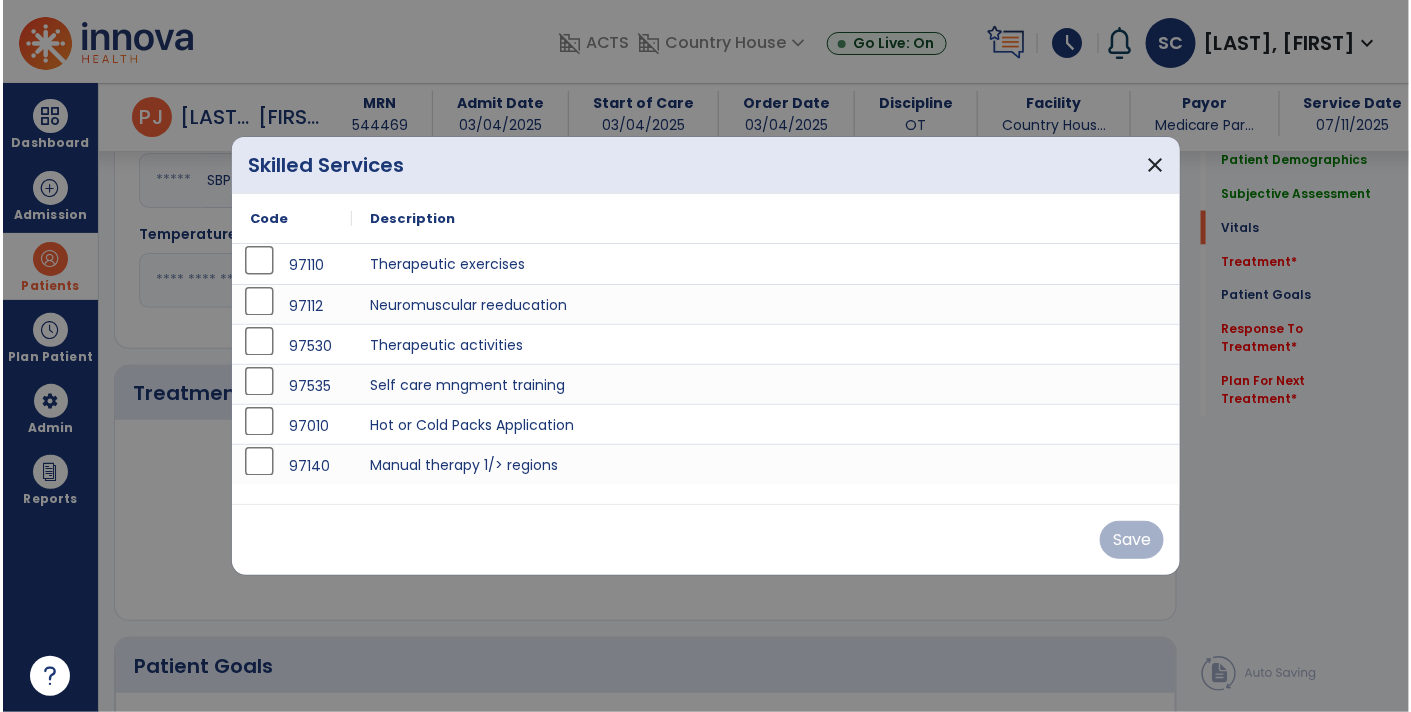 scroll, scrollTop: 1004, scrollLeft: 0, axis: vertical 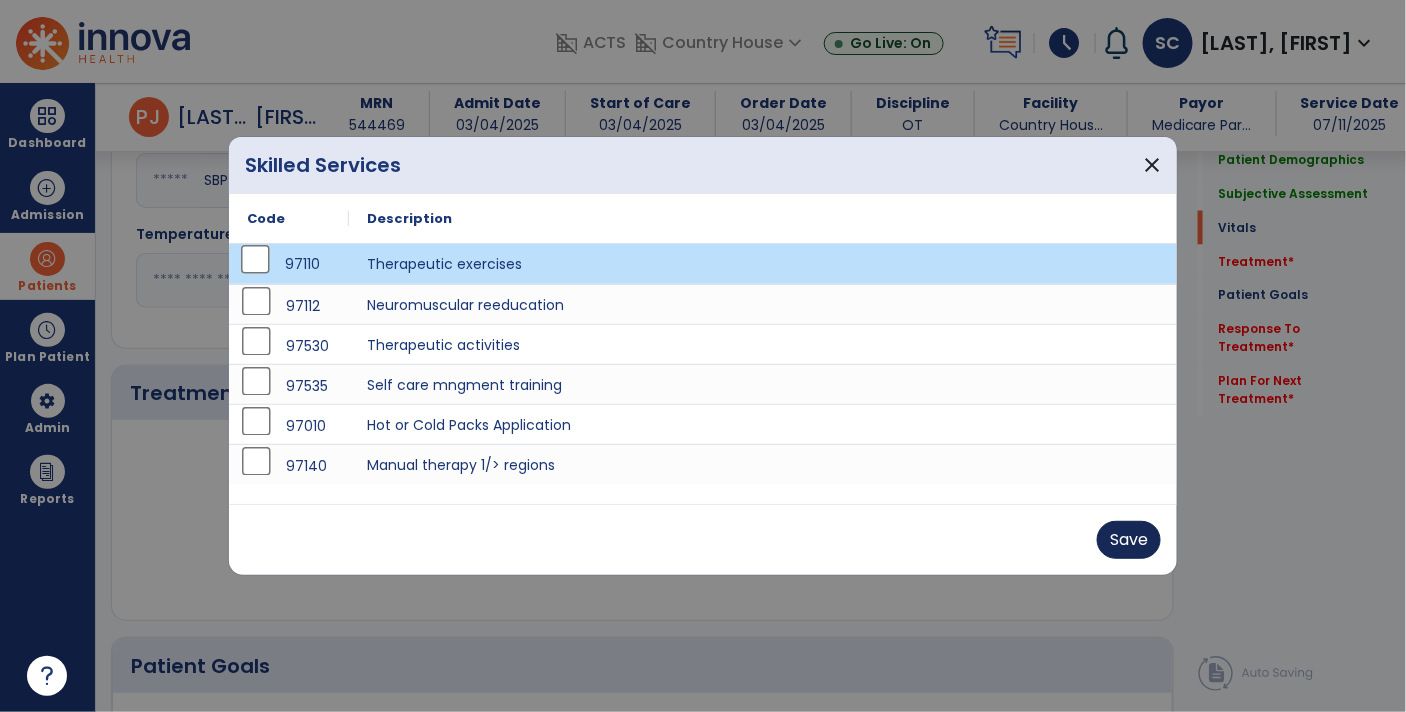 click on "Save" at bounding box center (1129, 540) 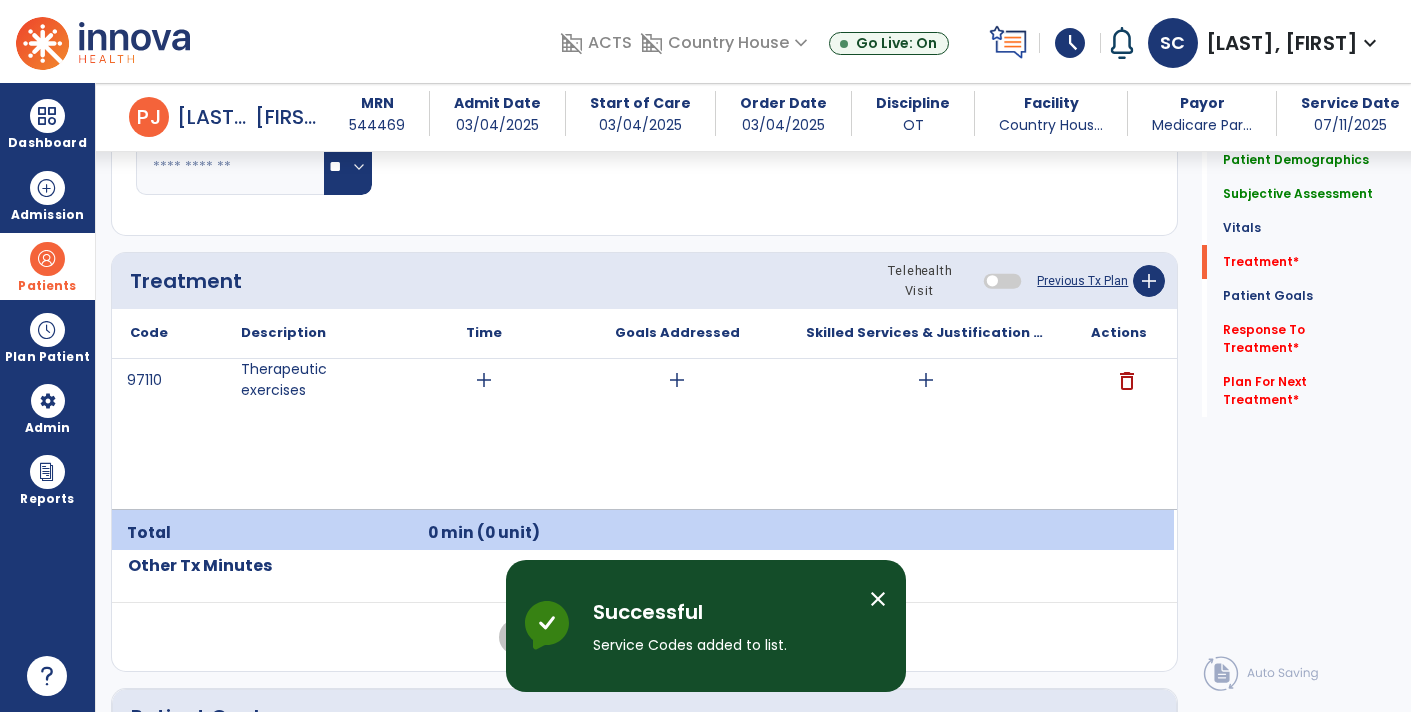 click on "add" at bounding box center [926, 380] 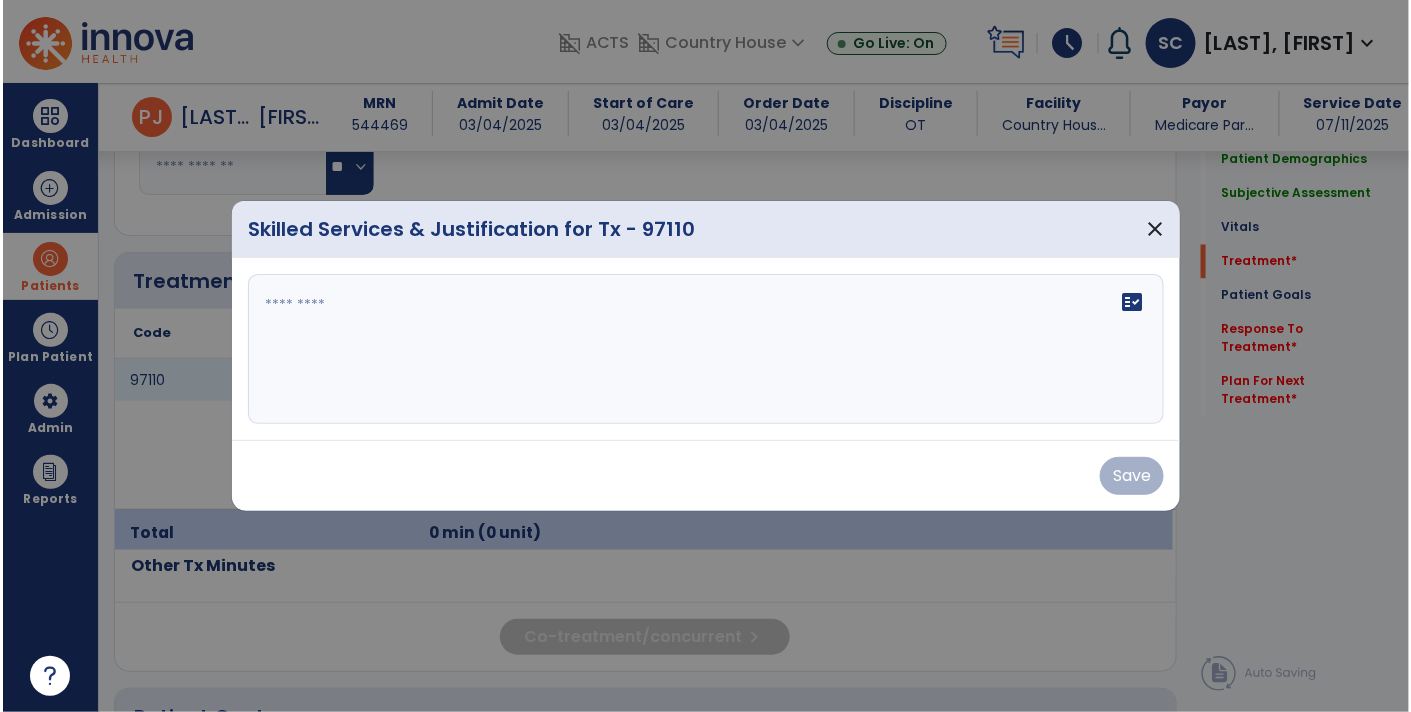 scroll, scrollTop: 1117, scrollLeft: 0, axis: vertical 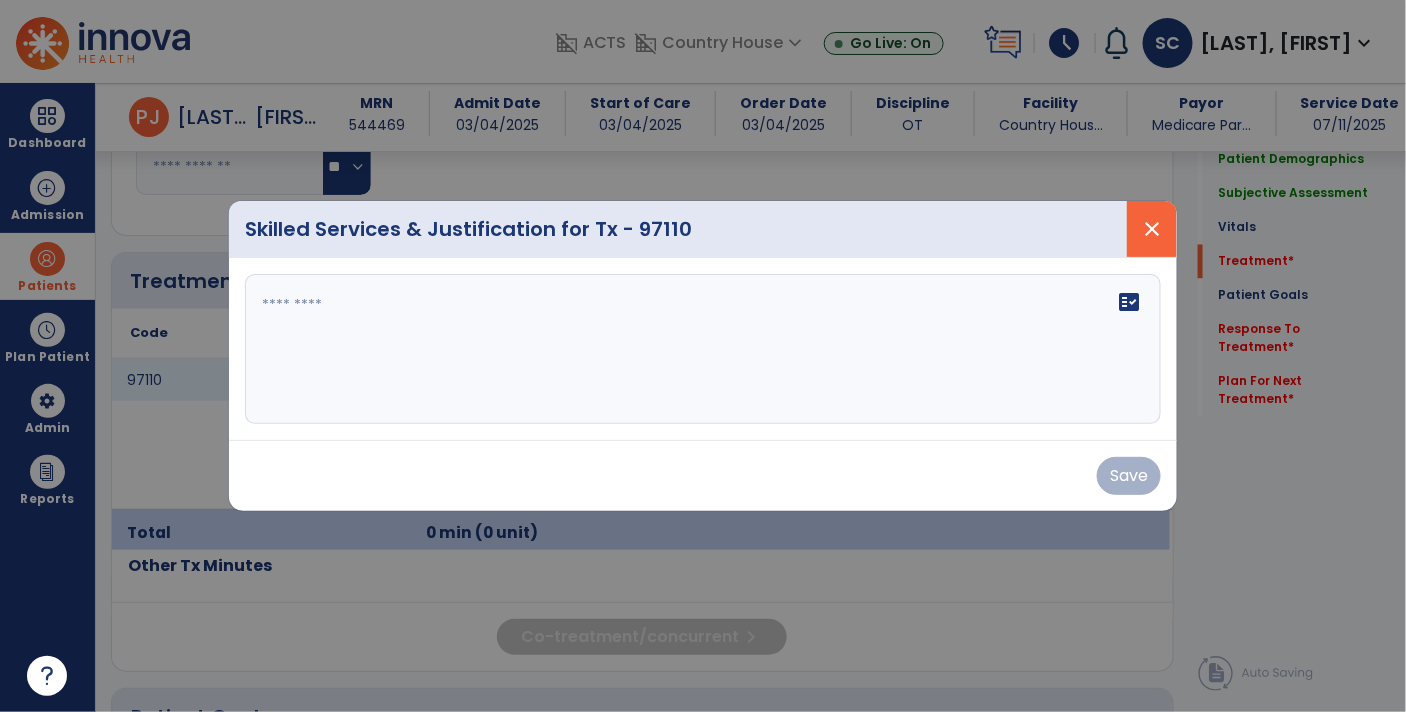 click on "close" at bounding box center (1152, 229) 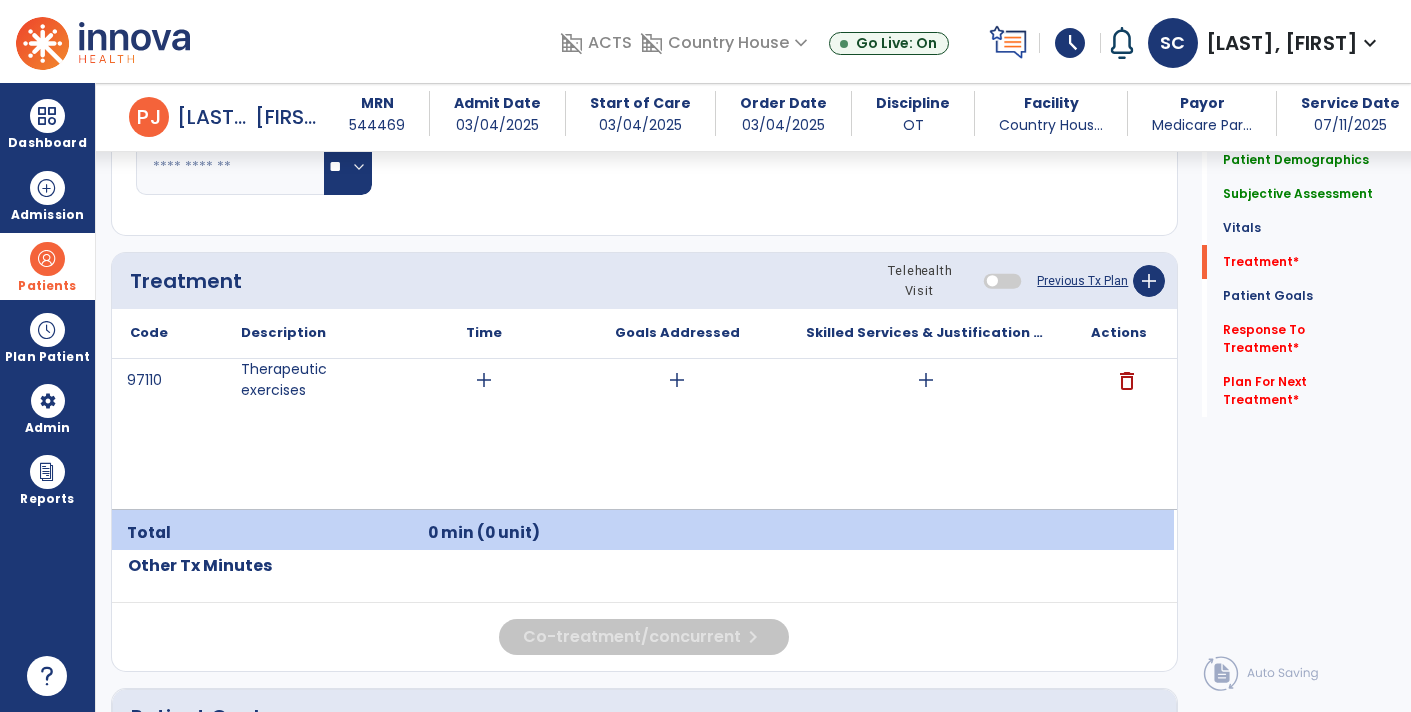 click at bounding box center [47, 259] 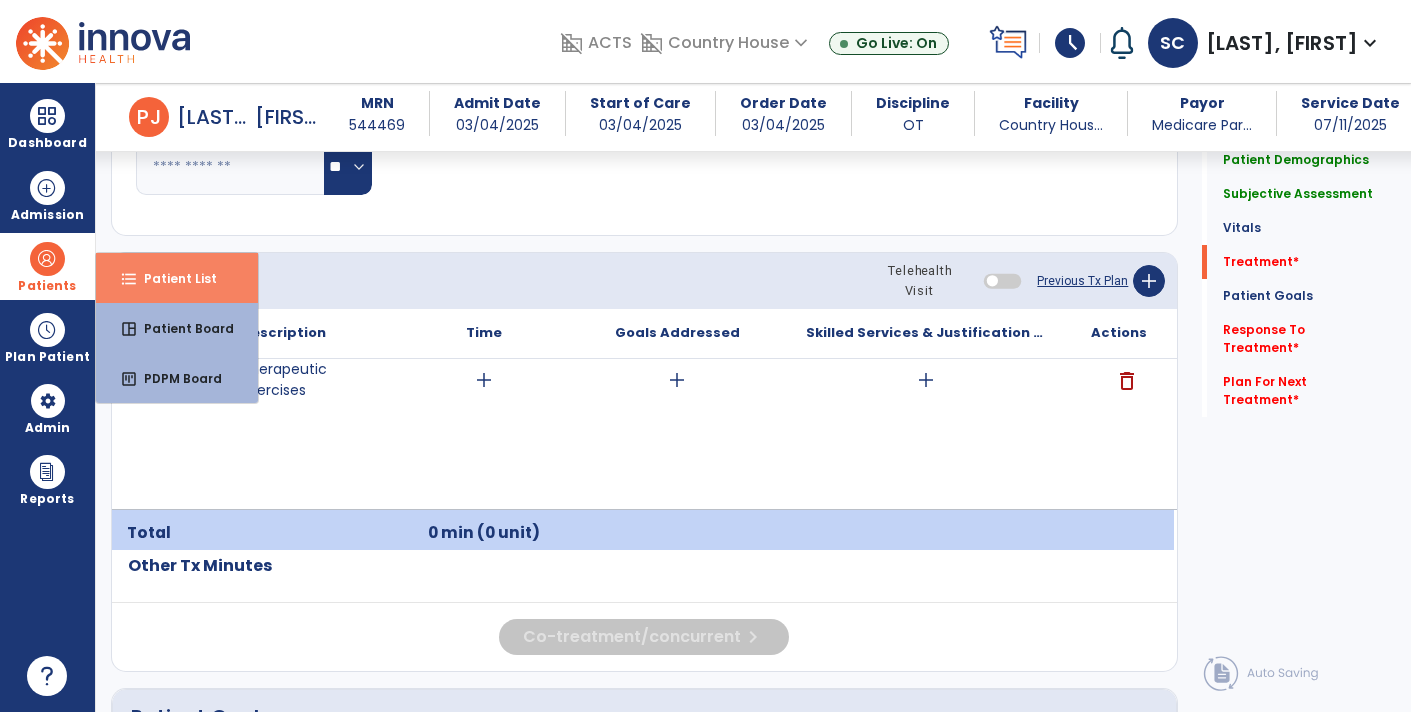 click on "Patient List" at bounding box center (172, 278) 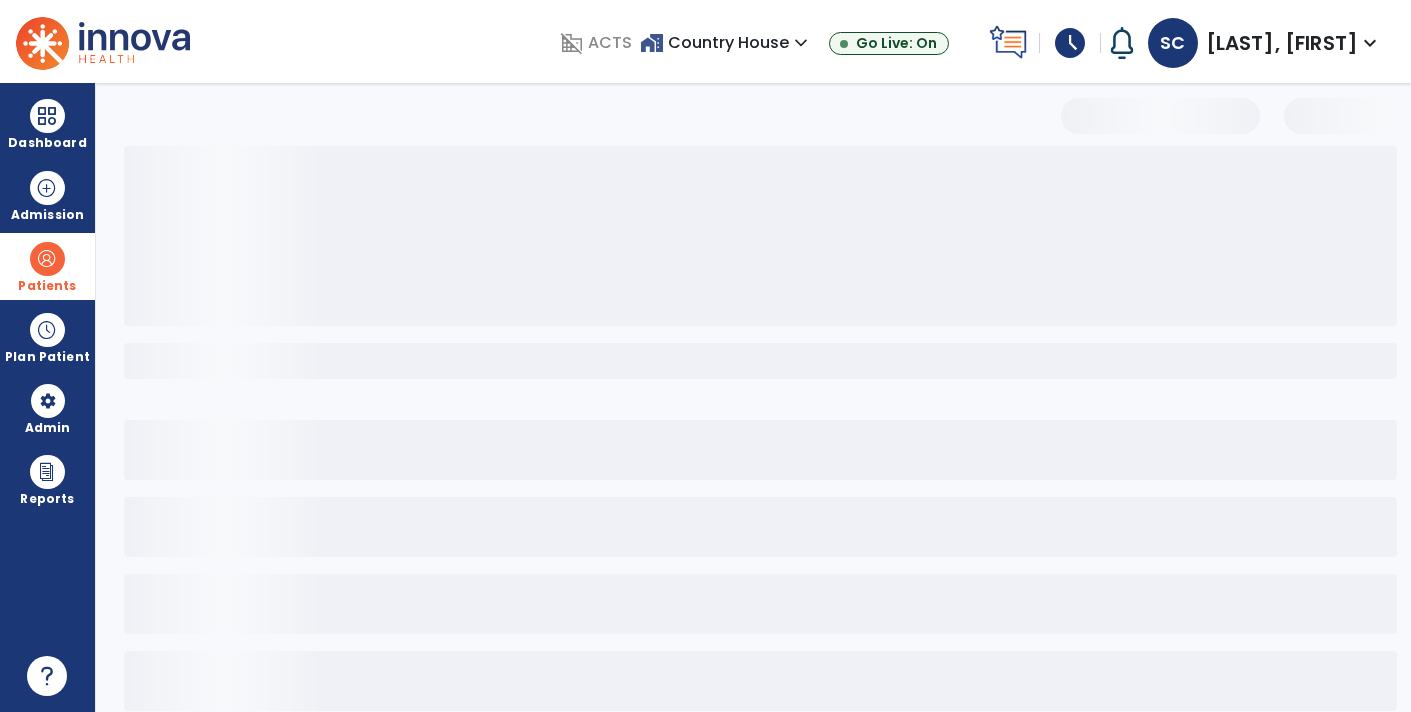 select on "***" 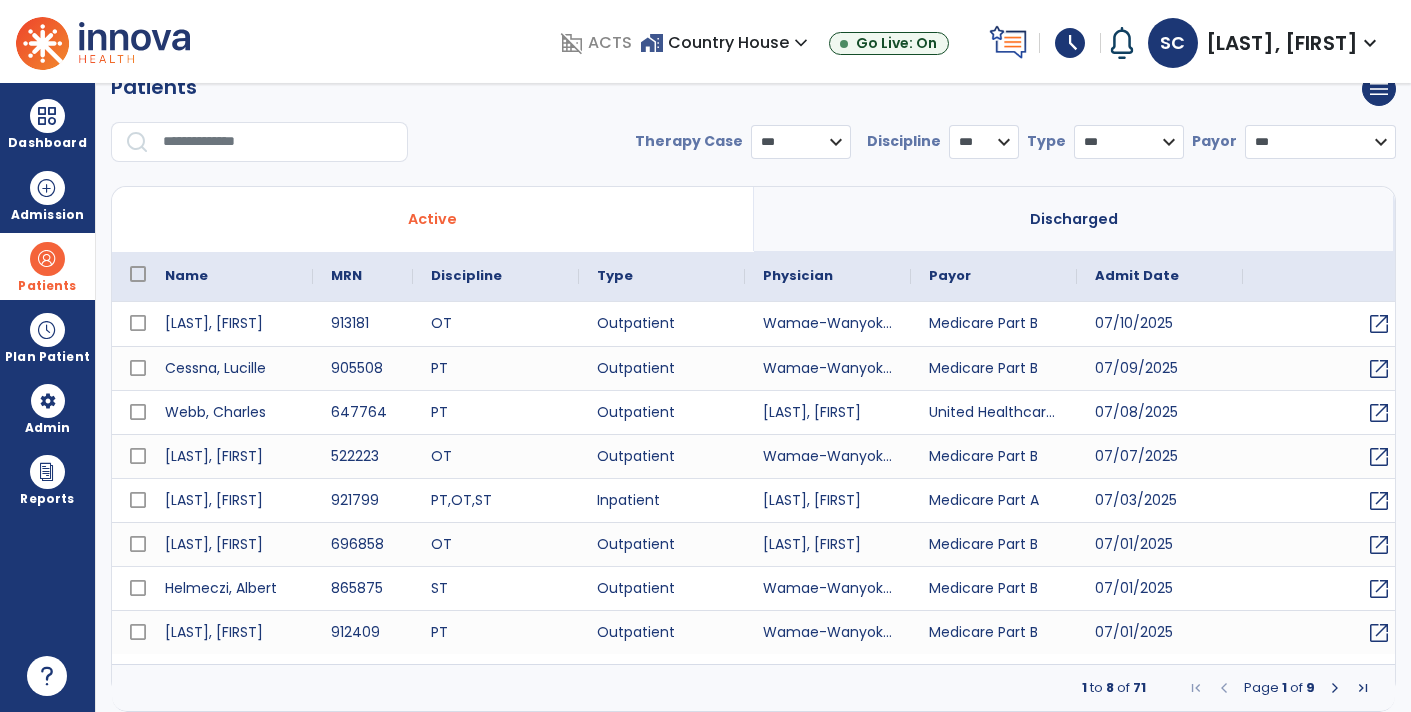 scroll, scrollTop: 30, scrollLeft: 0, axis: vertical 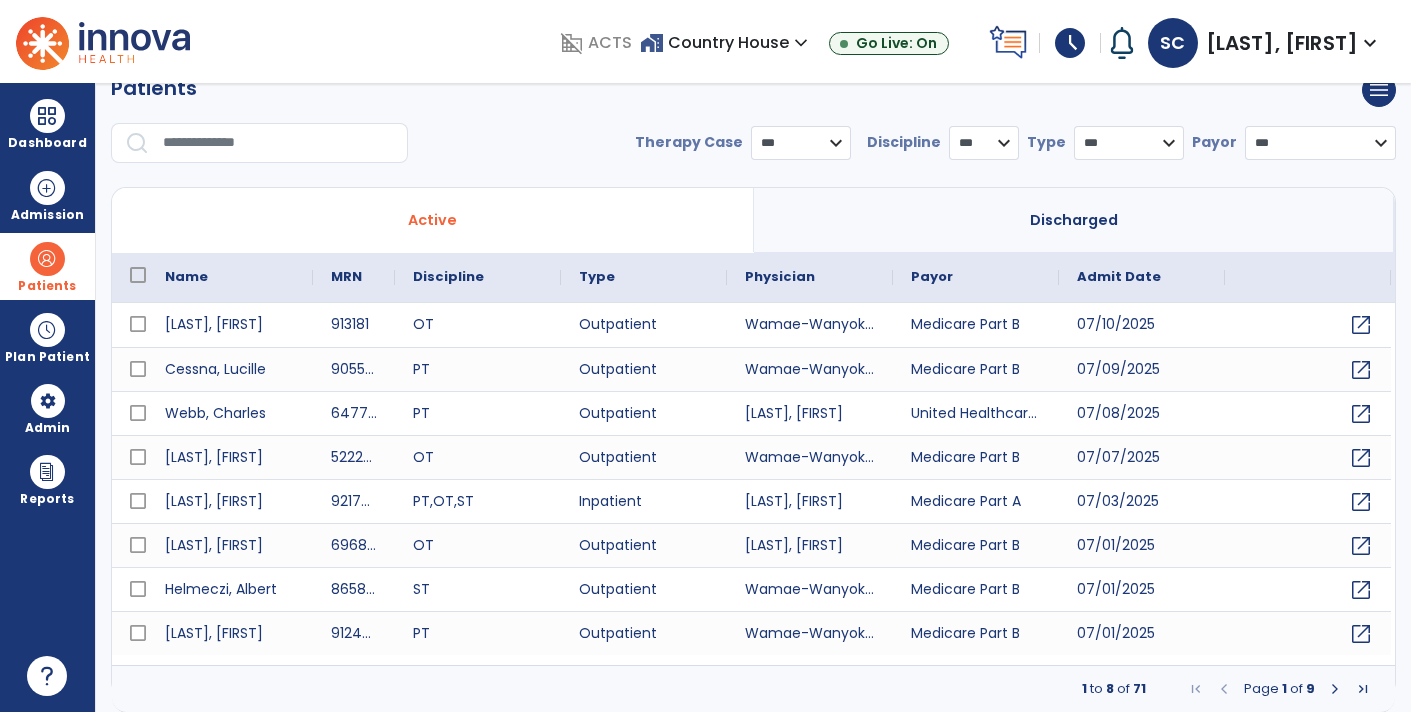 click at bounding box center [278, 143] 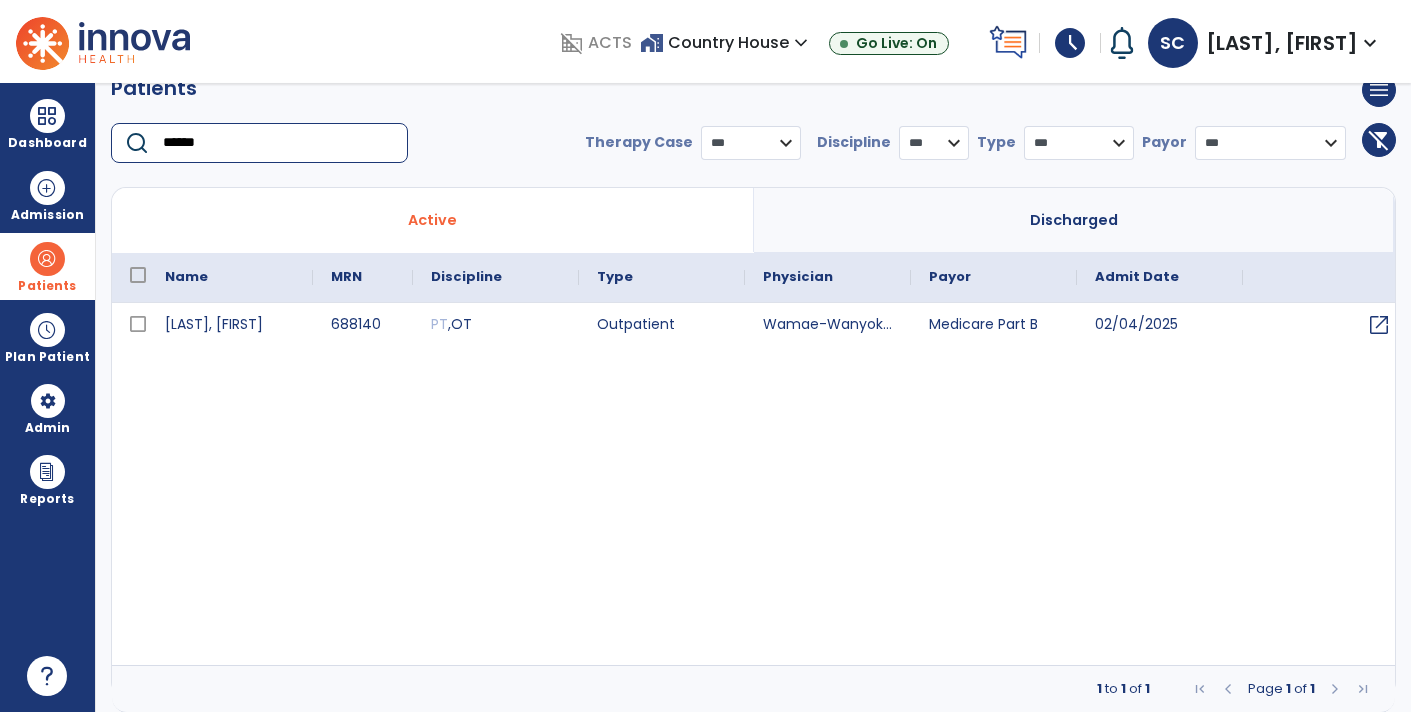 type on "******" 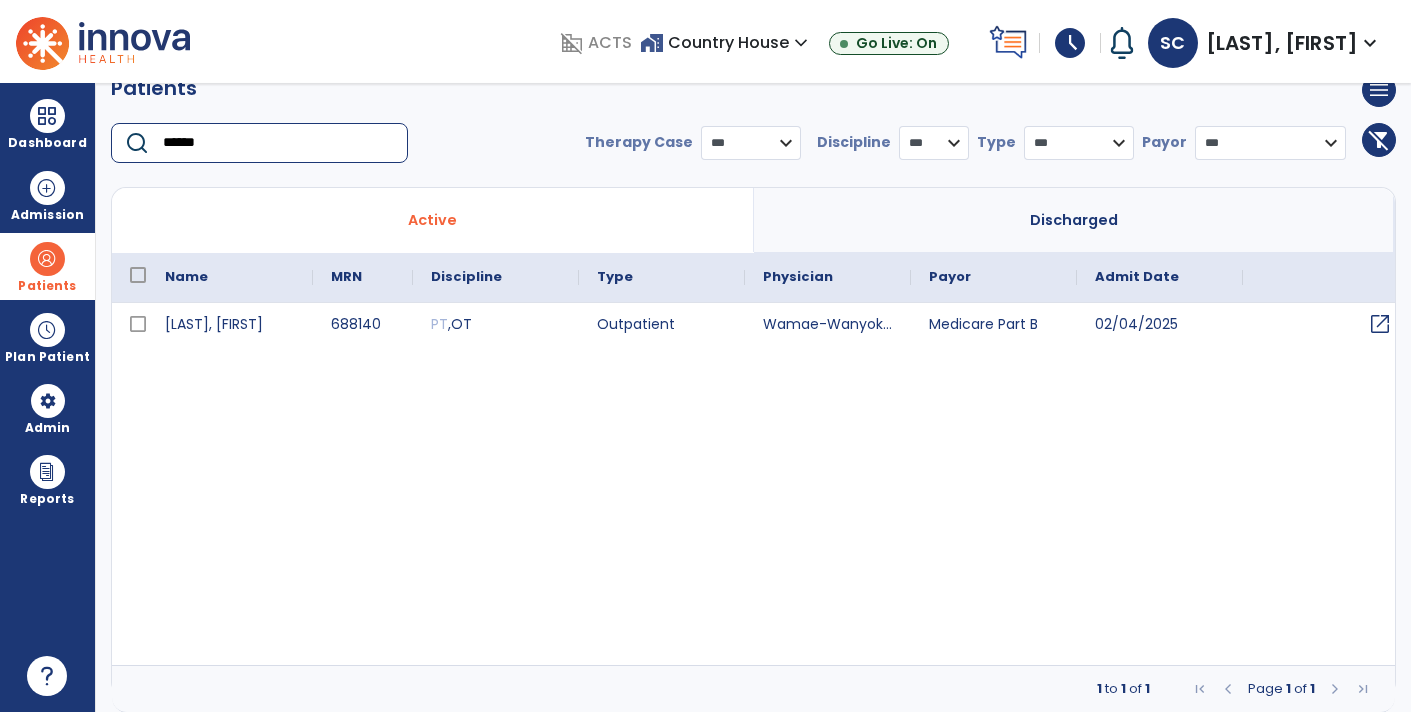 click on "open_in_new" at bounding box center [1380, 324] 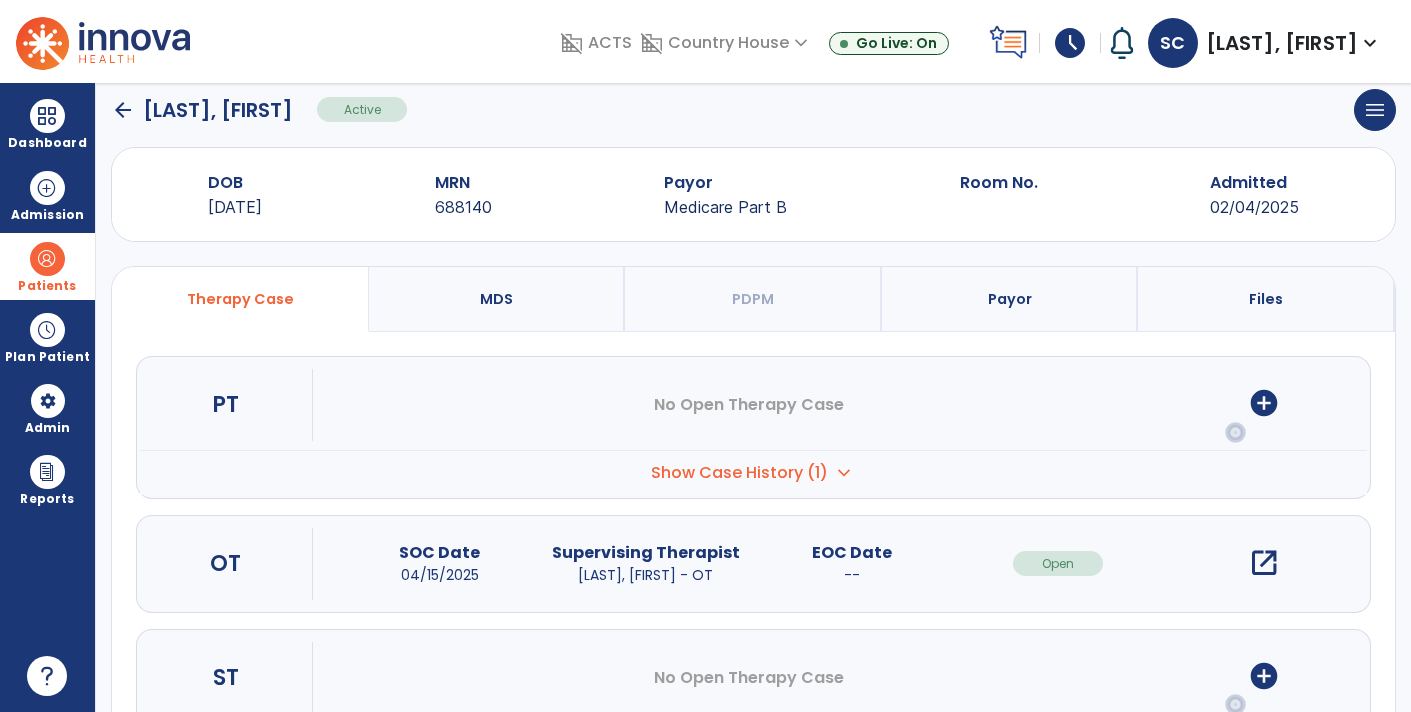 scroll, scrollTop: 0, scrollLeft: 0, axis: both 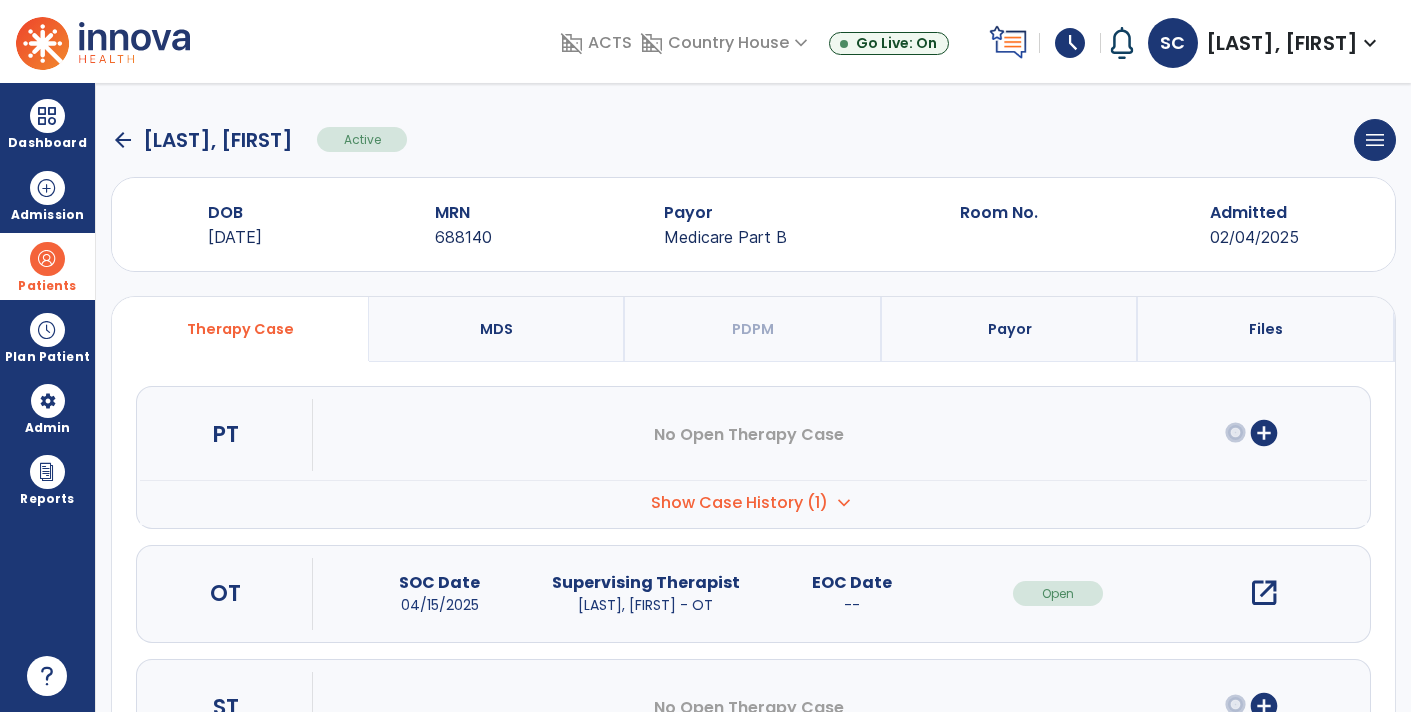 click at bounding box center (47, 259) 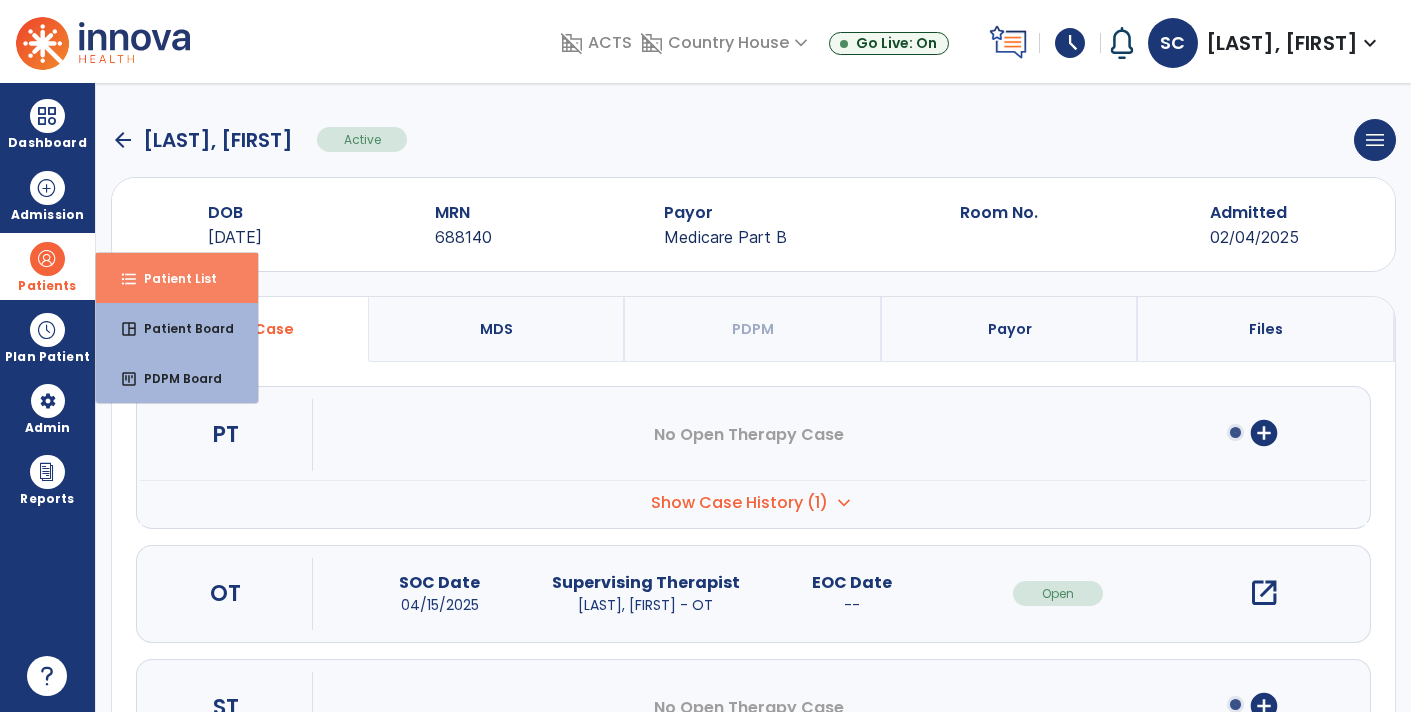 click on "format_list_bulleted  Patient List" at bounding box center (177, 278) 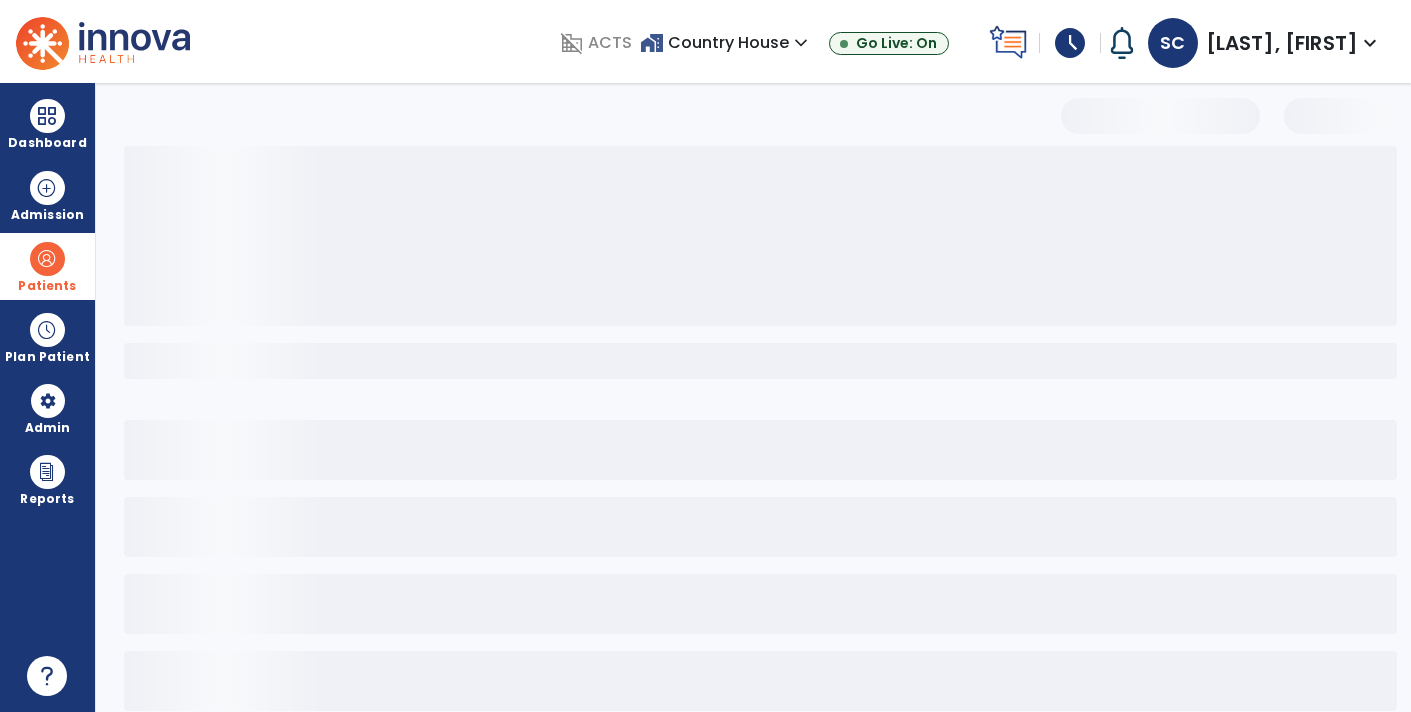 select on "***" 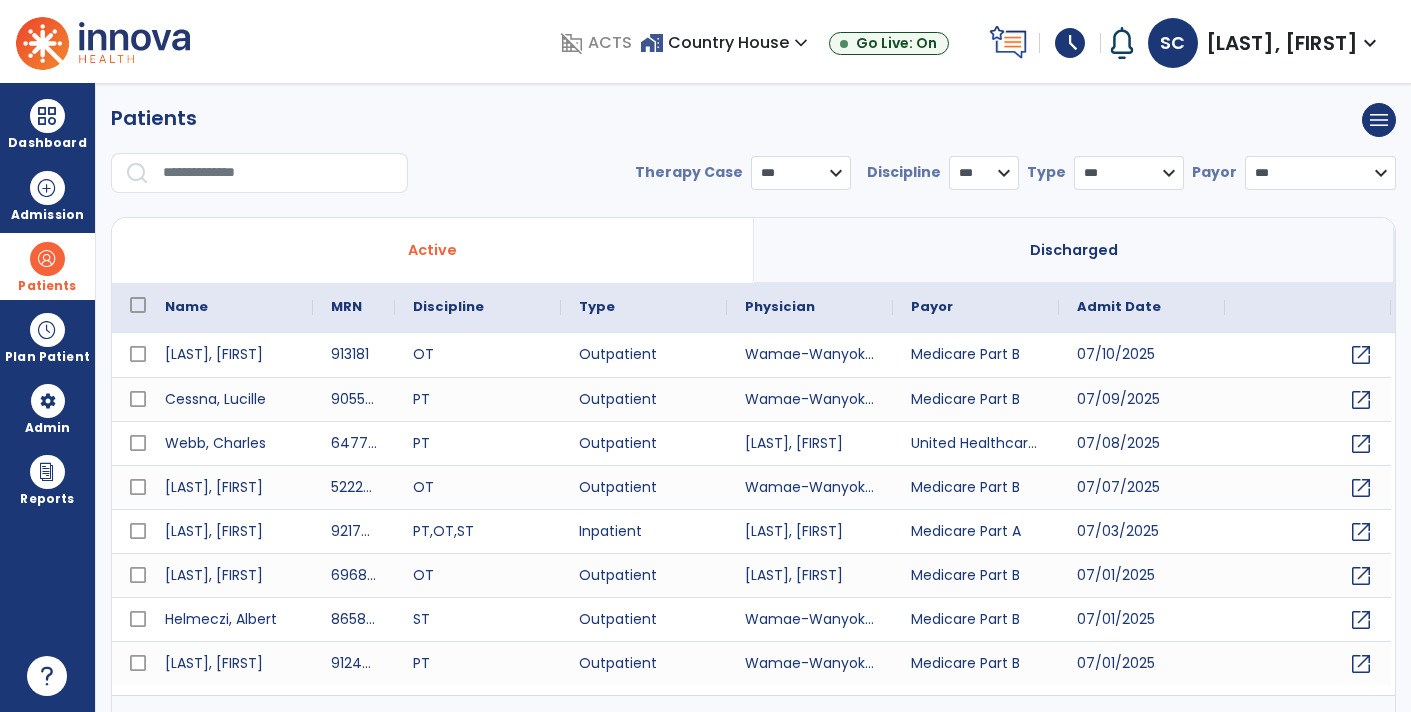 click at bounding box center [278, 173] 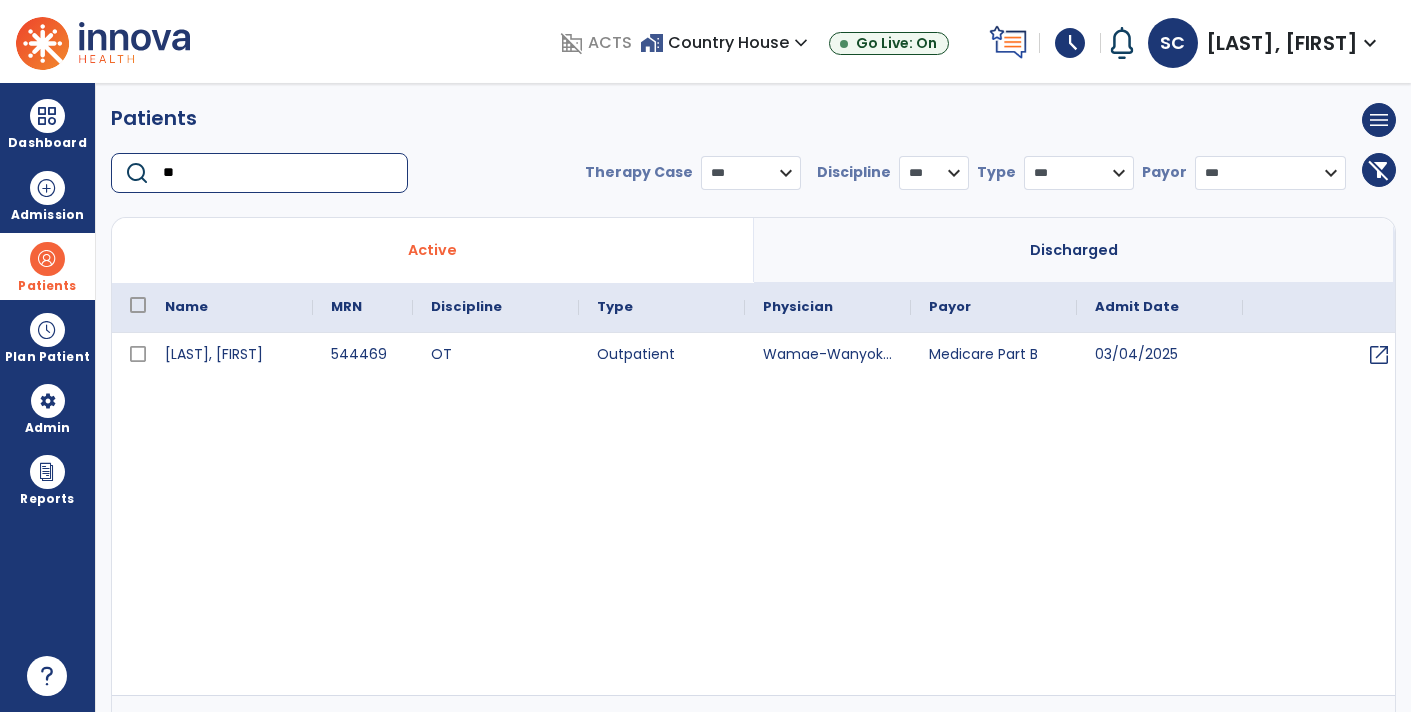 type on "*" 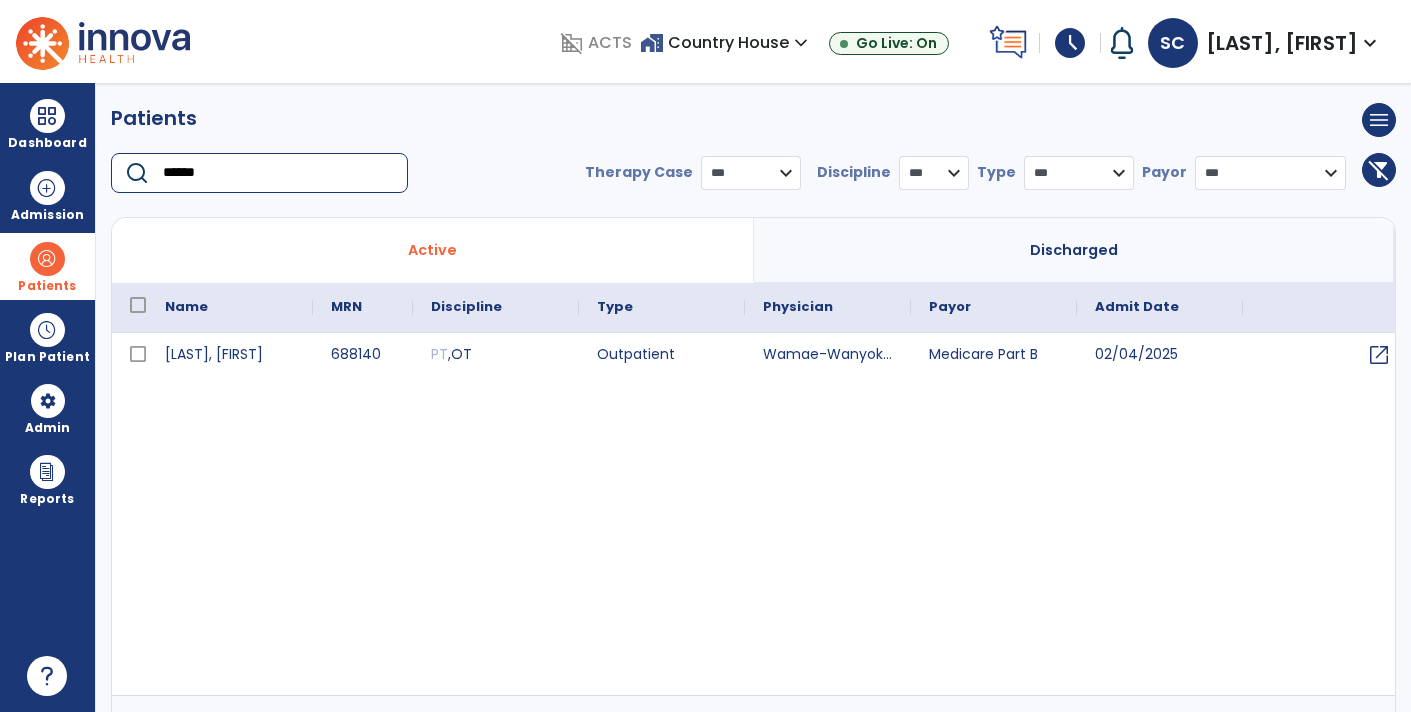 type on "******" 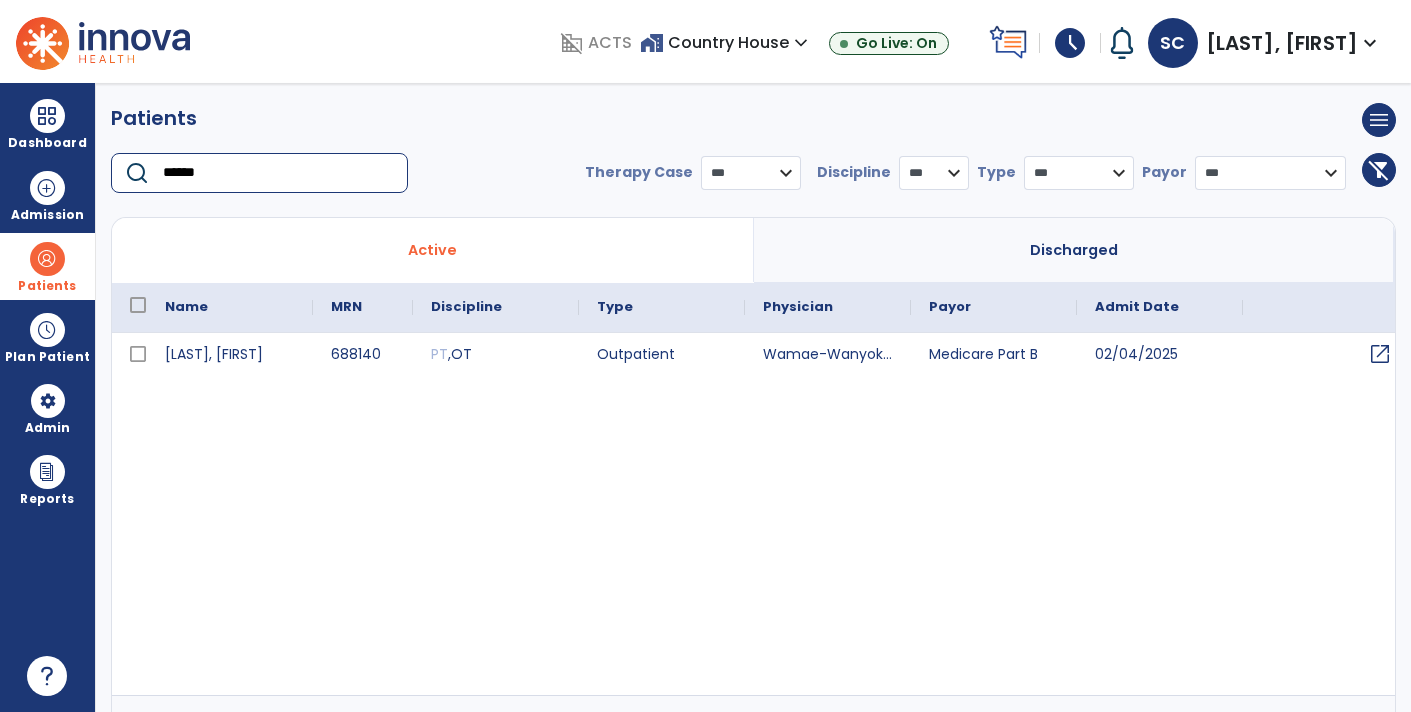 click on "open_in_new" at bounding box center (1380, 354) 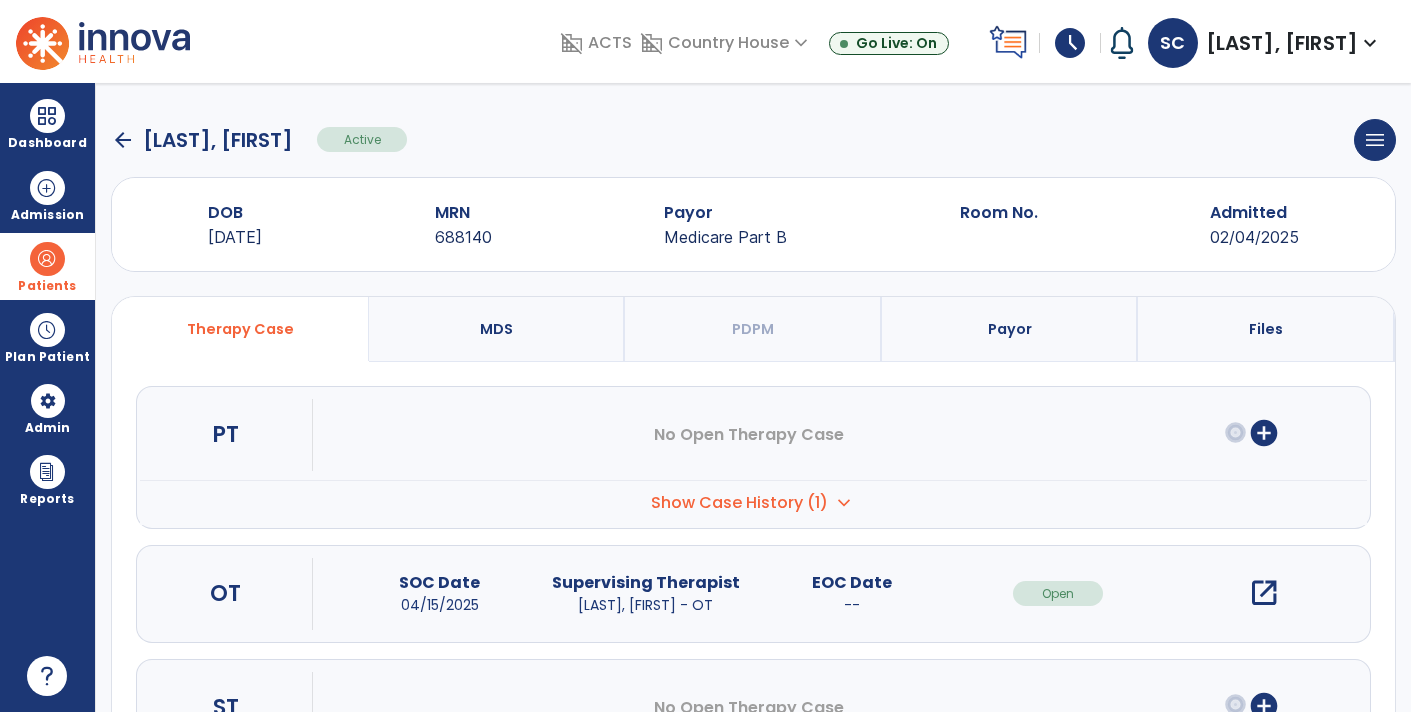 click on "open_in_new" at bounding box center (1264, 593) 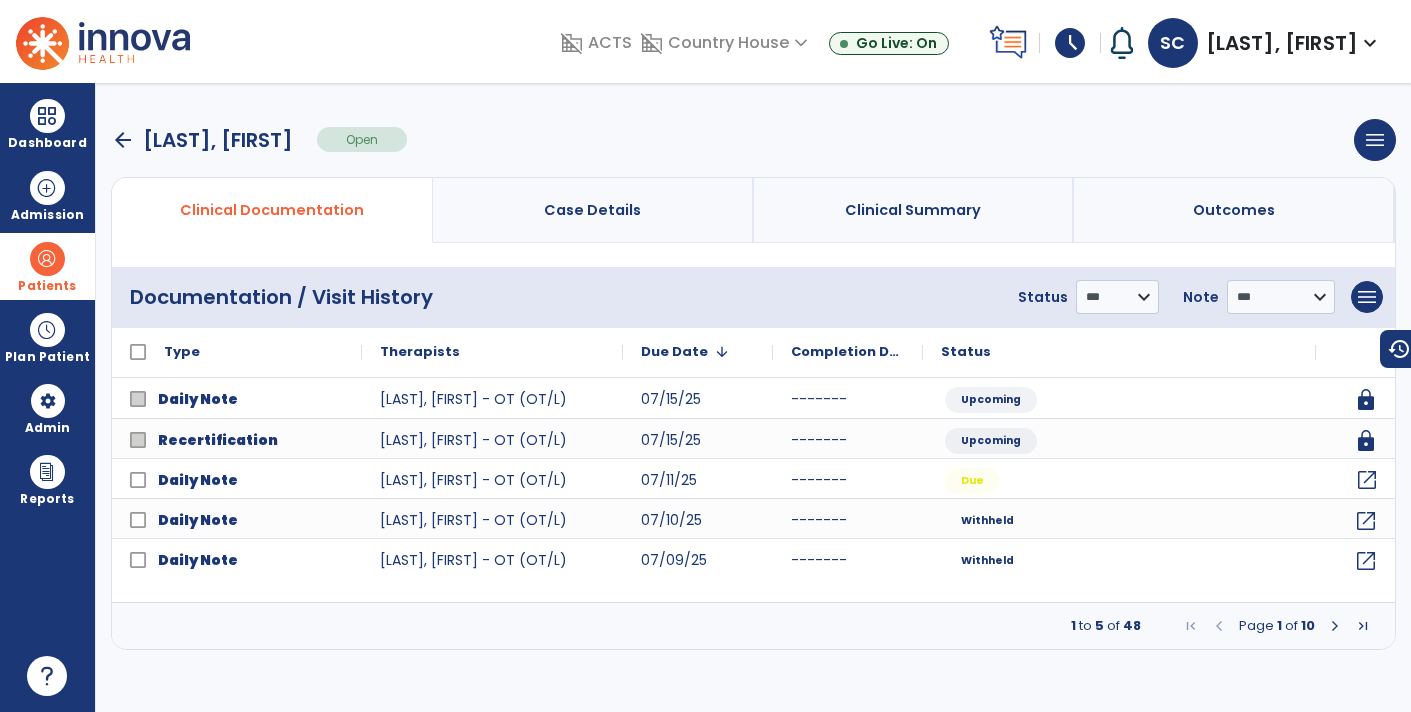 click on "open_in_new" 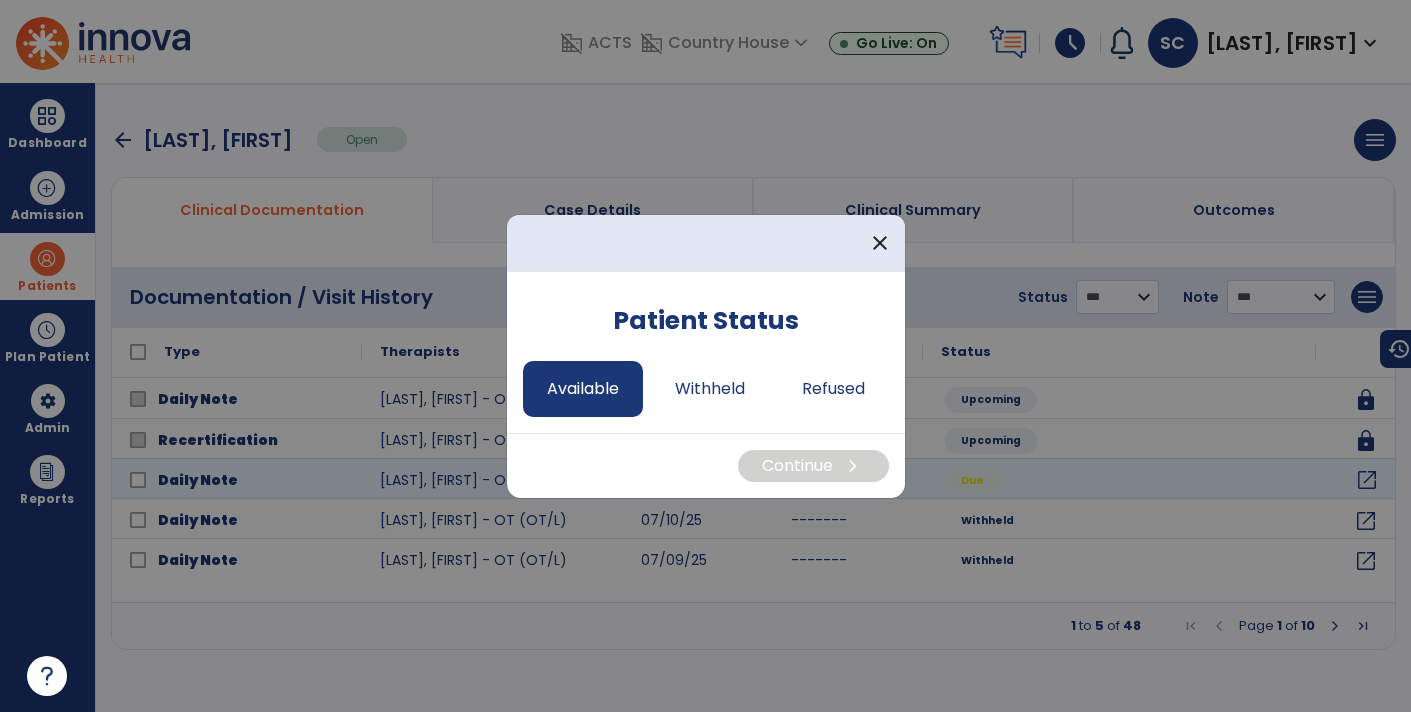 click on "Available" at bounding box center [583, 389] 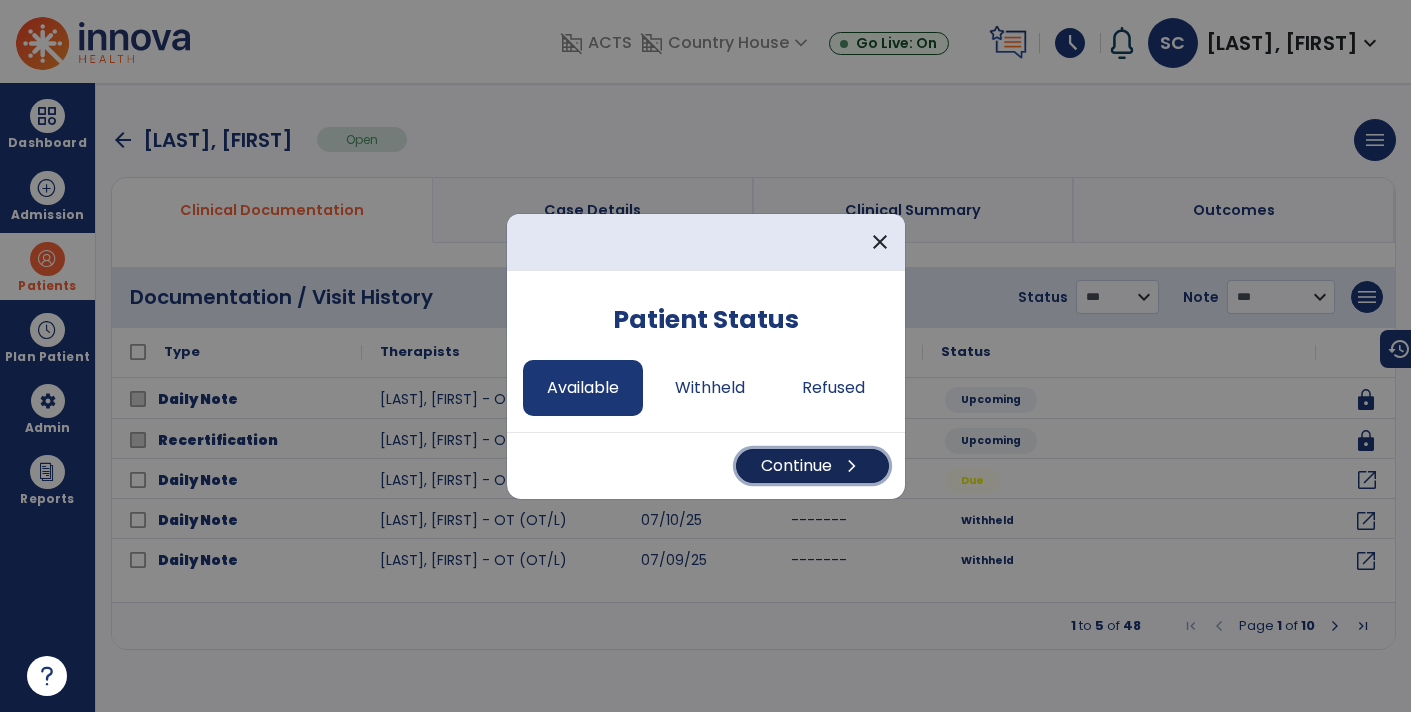 click on "Continue   chevron_right" at bounding box center [812, 466] 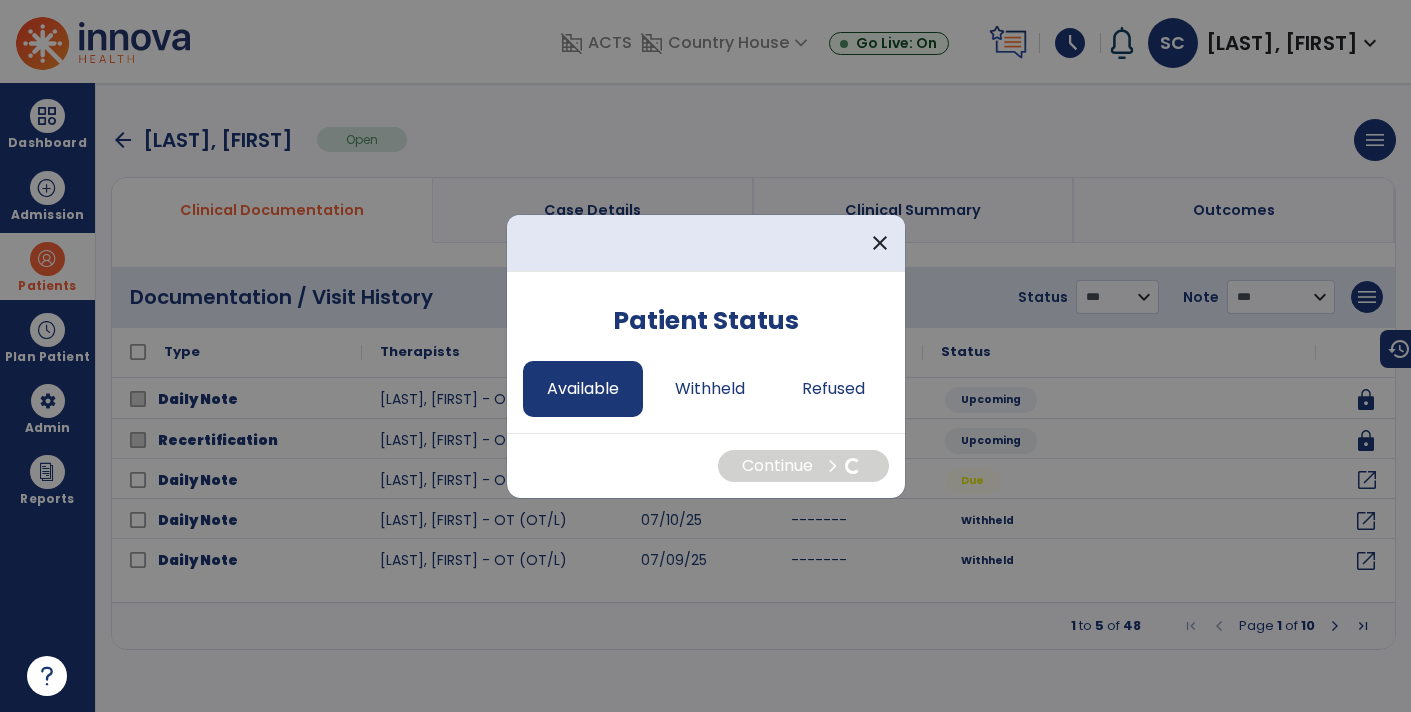 select on "*" 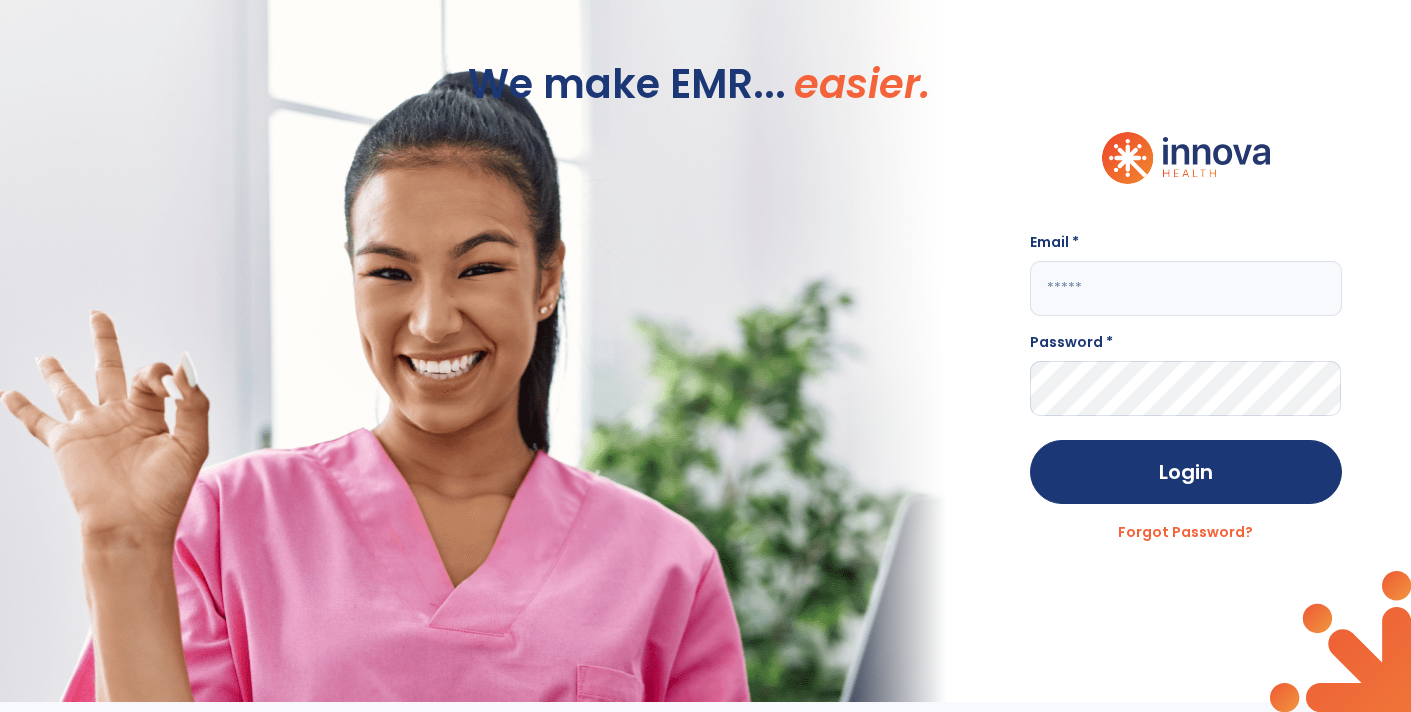 type on "**********" 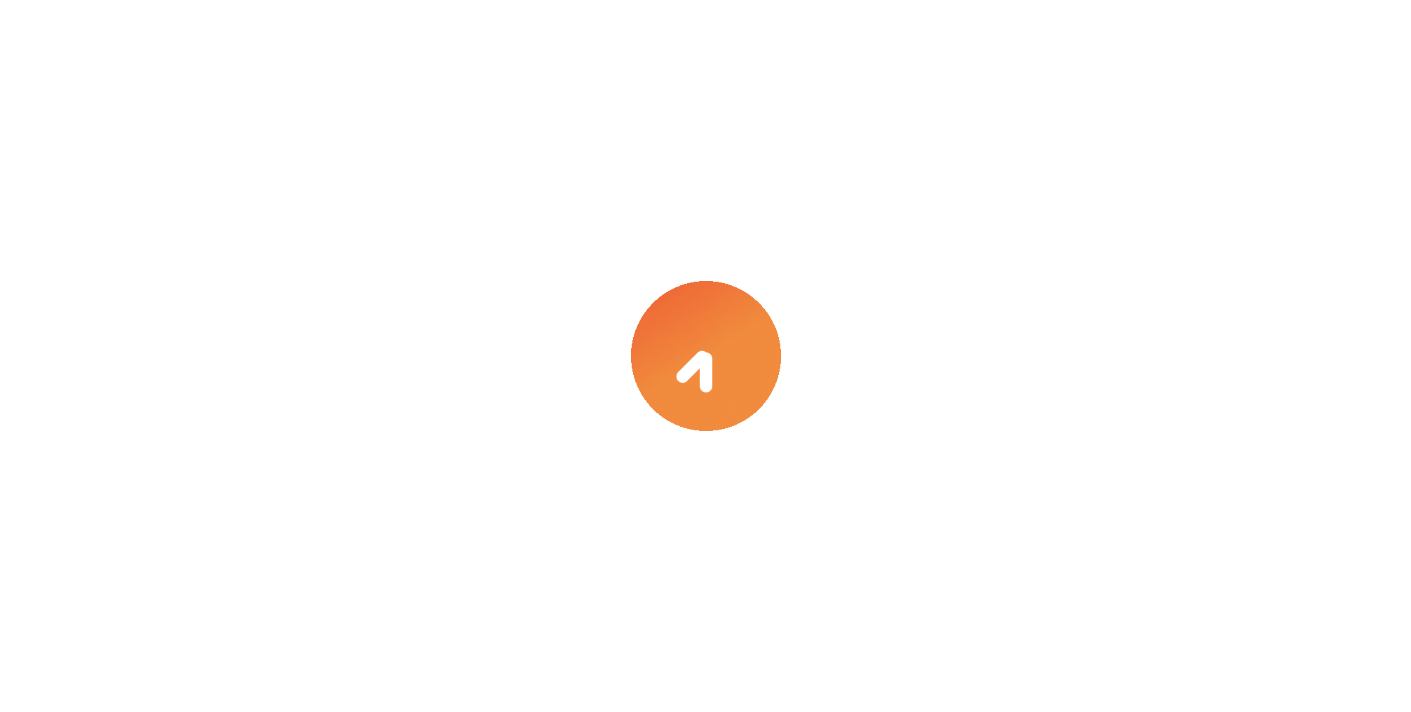 scroll, scrollTop: 0, scrollLeft: 0, axis: both 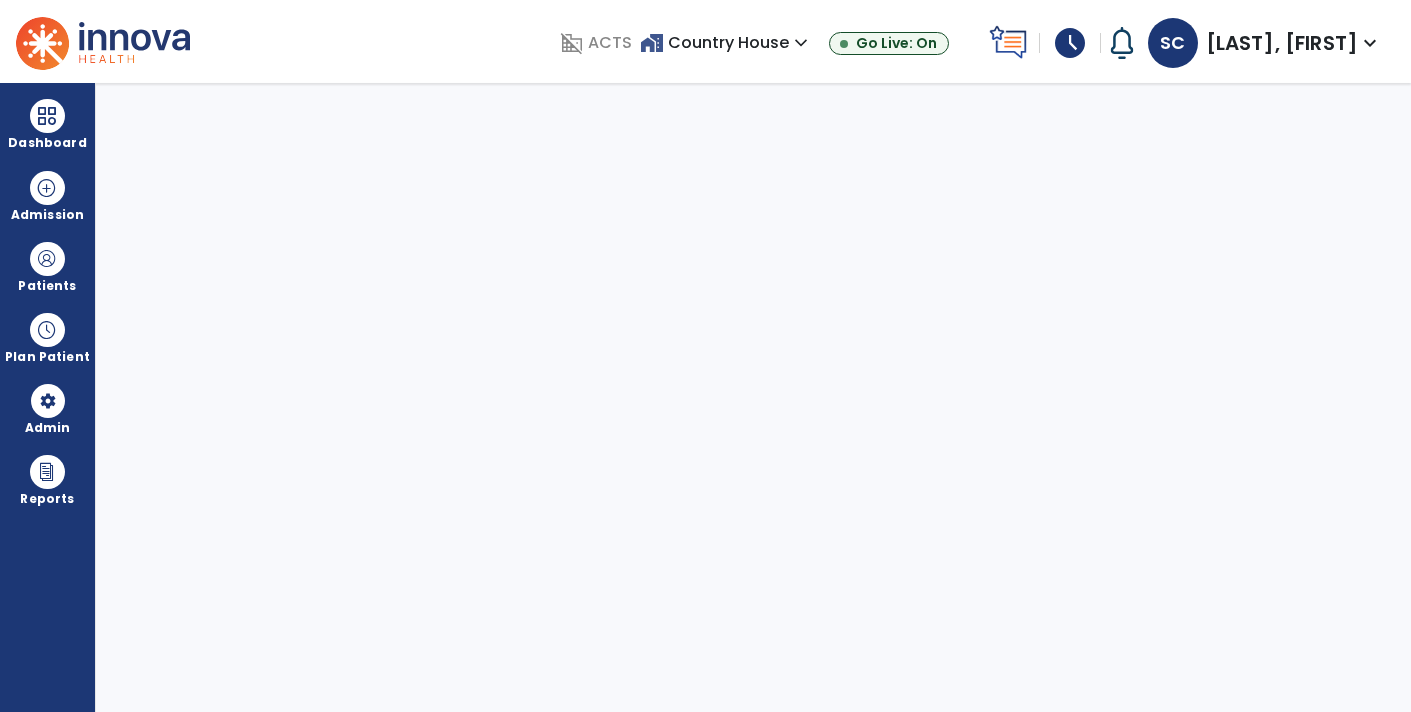 select on "****" 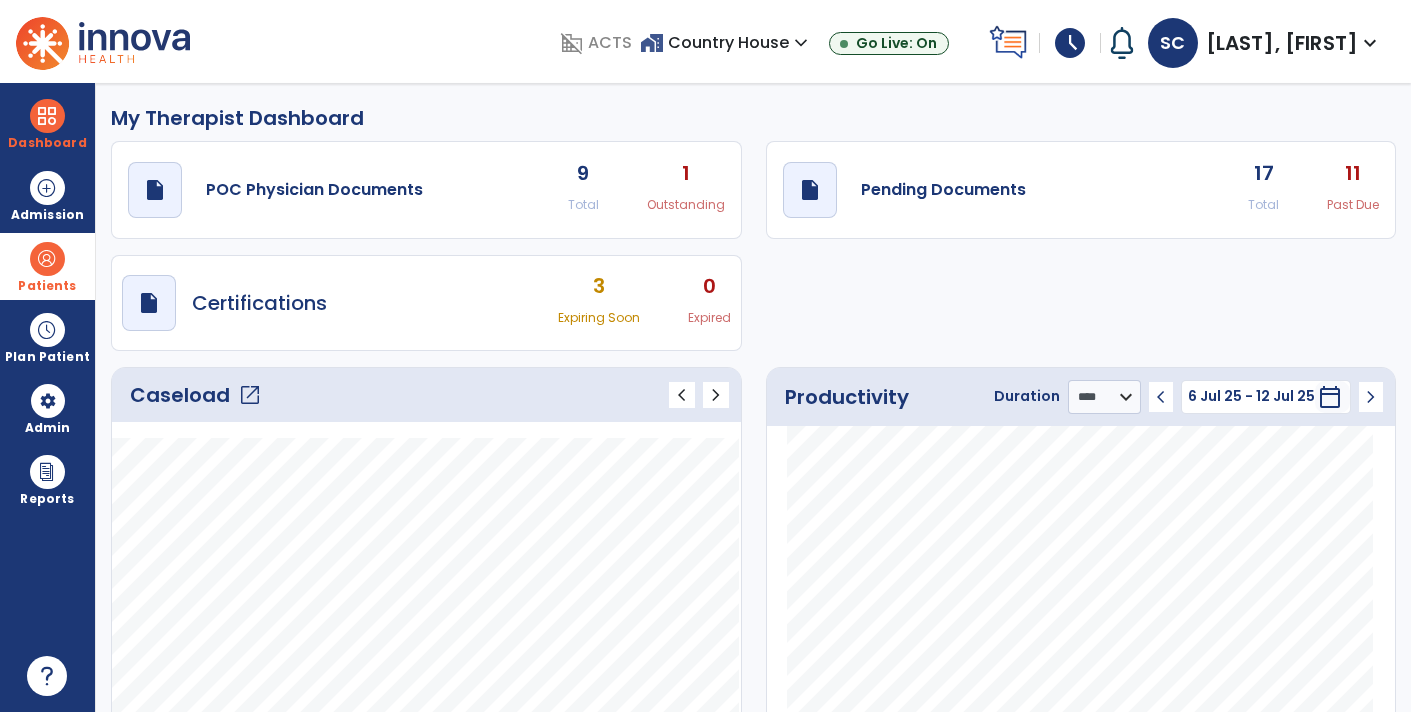 click at bounding box center (47, 259) 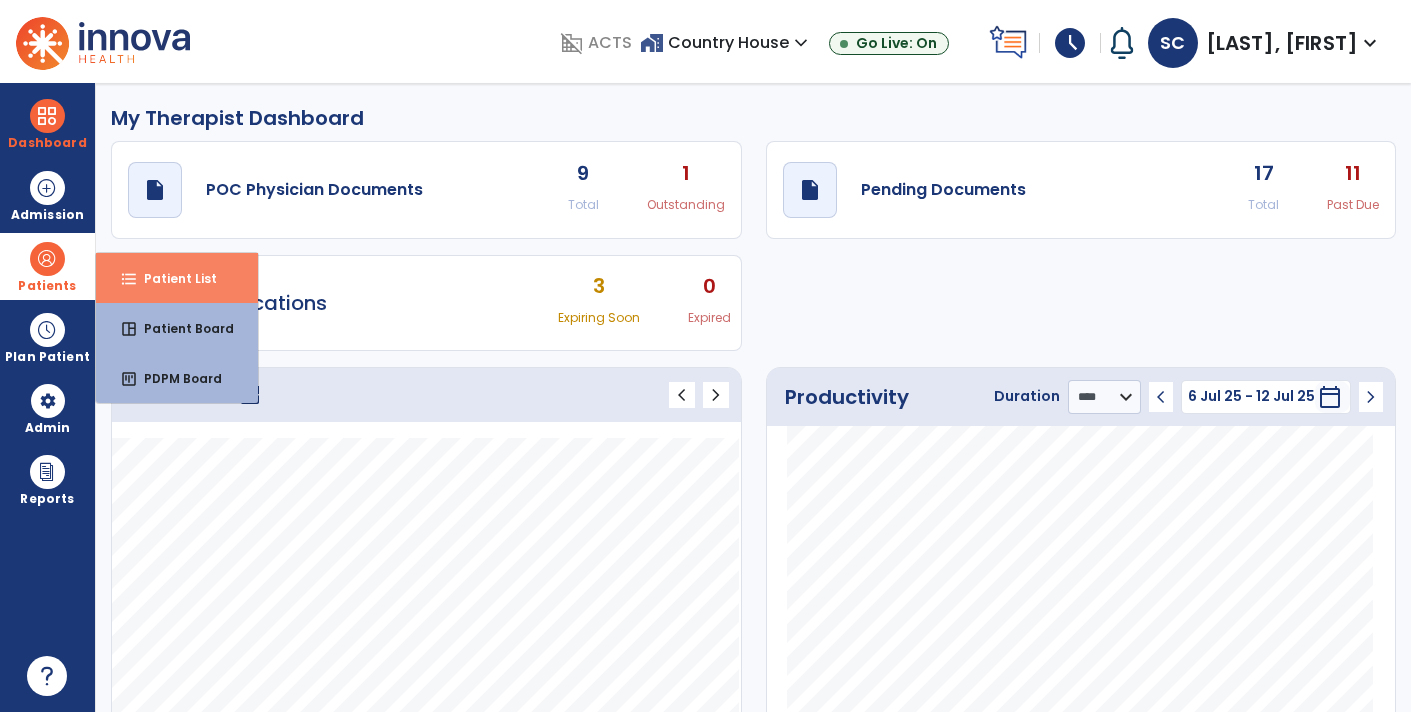 click on "Patient List" at bounding box center (172, 278) 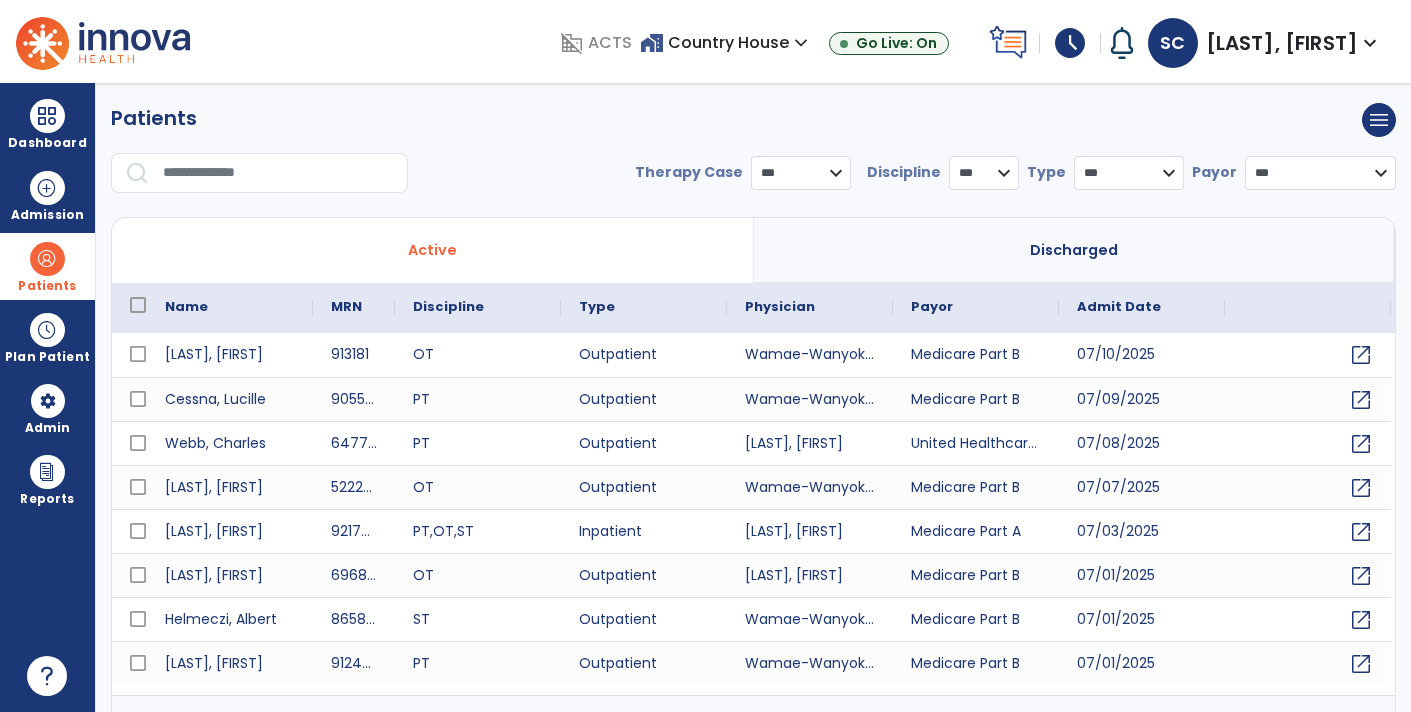 click at bounding box center (278, 173) 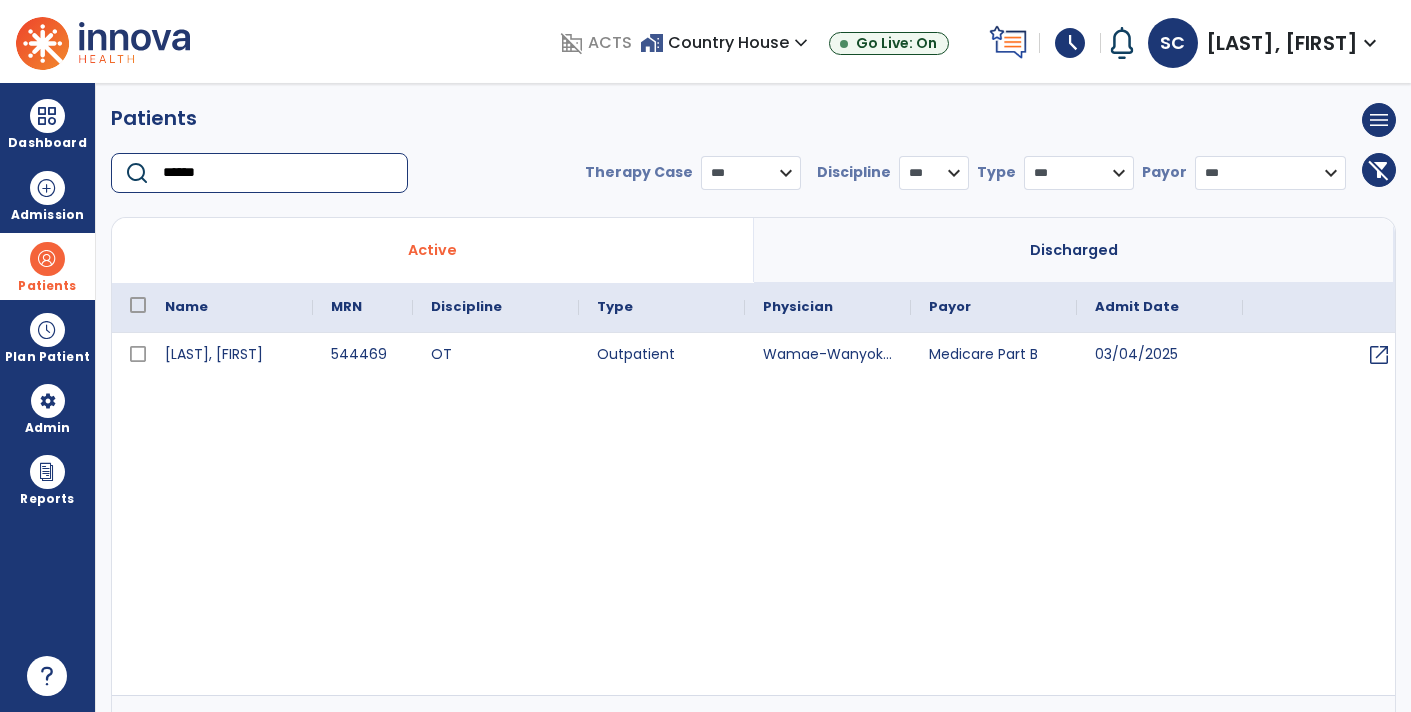 type on "******" 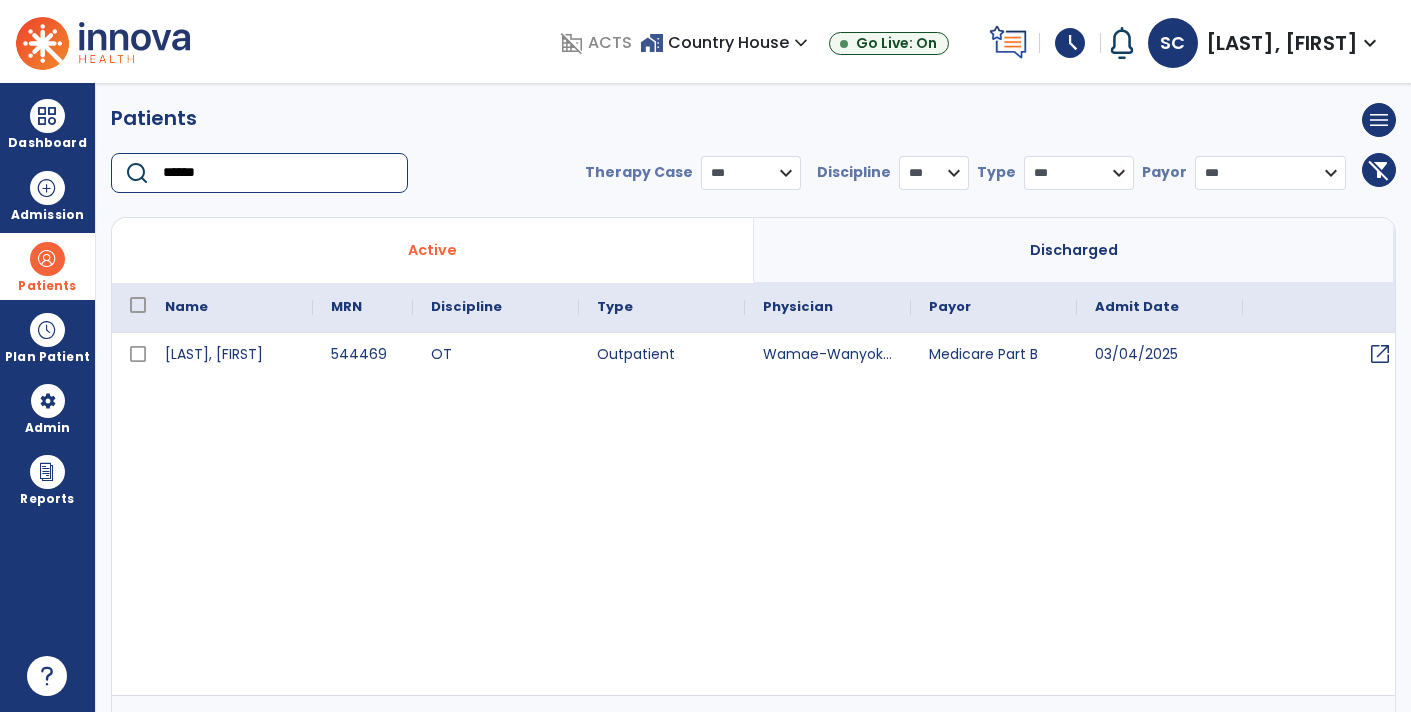 click on "open_in_new" at bounding box center [1380, 354] 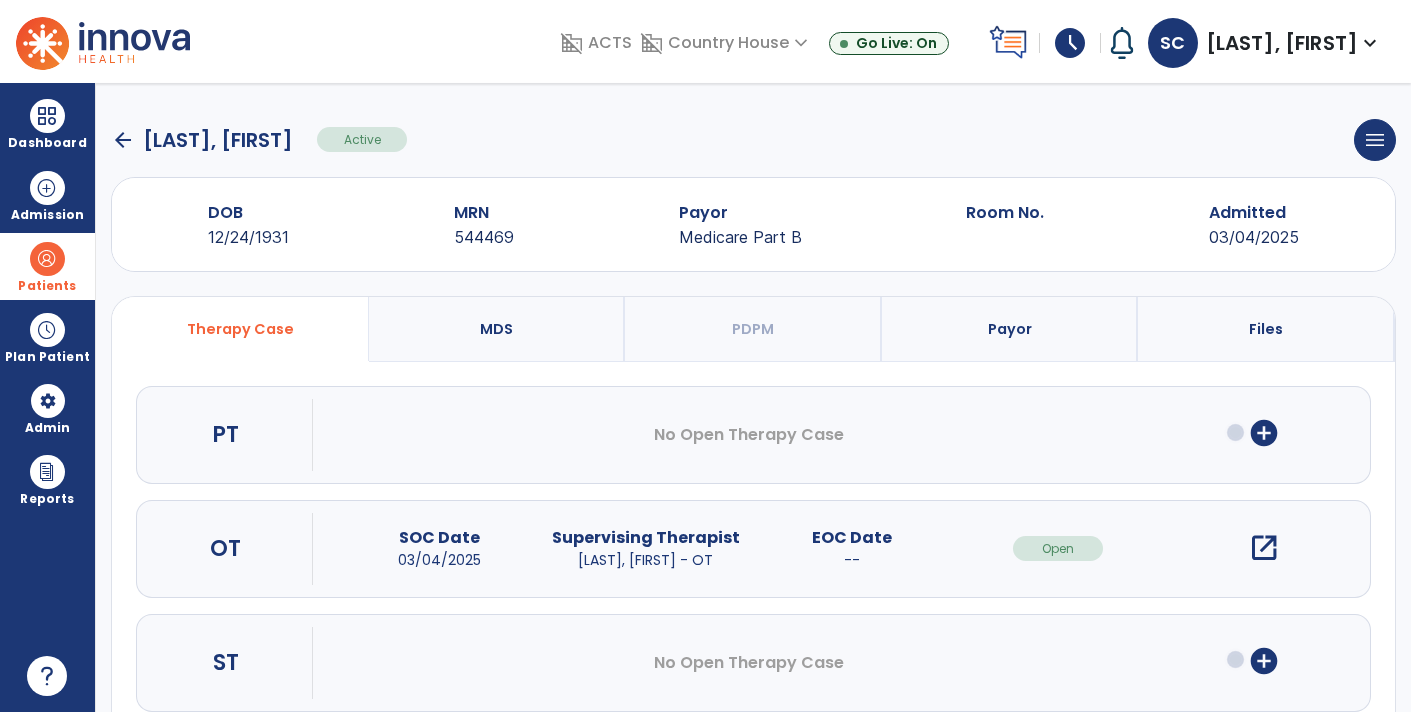 click on "open_in_new" at bounding box center (1264, 548) 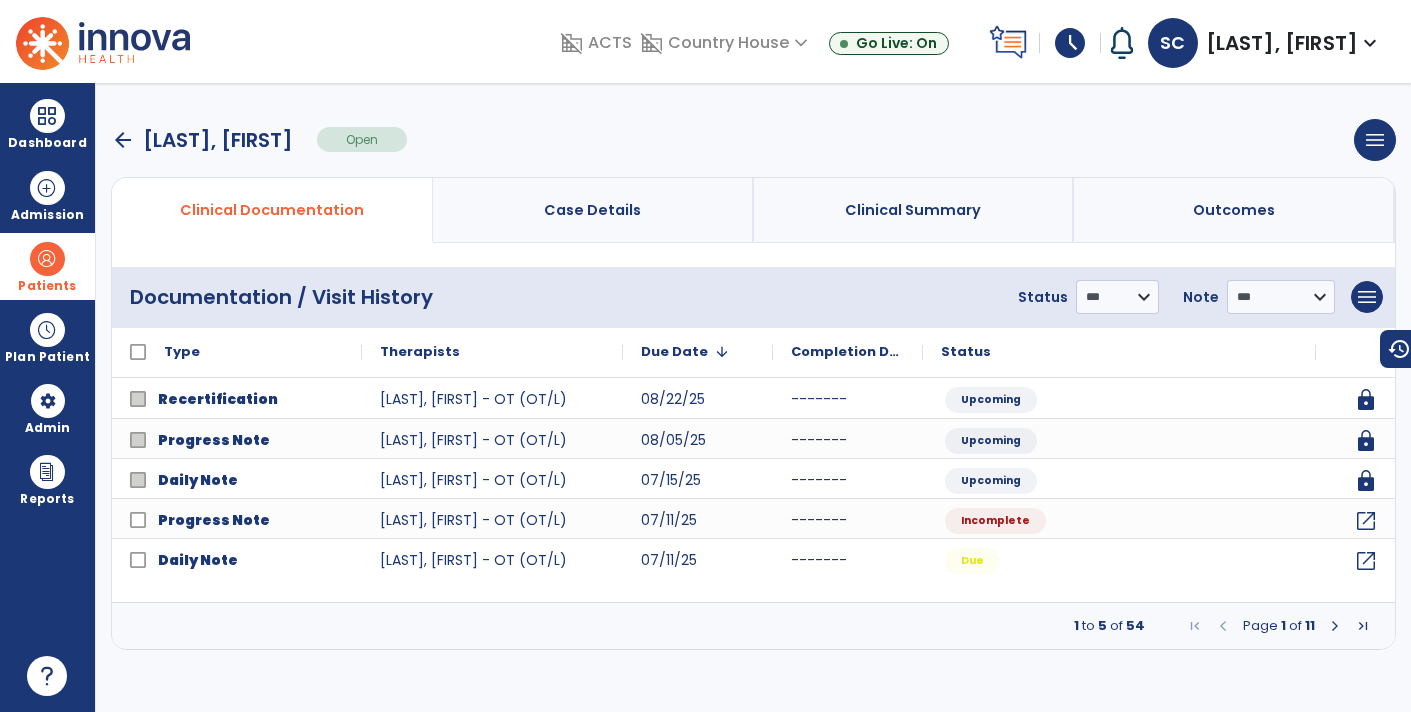 click at bounding box center (1335, 626) 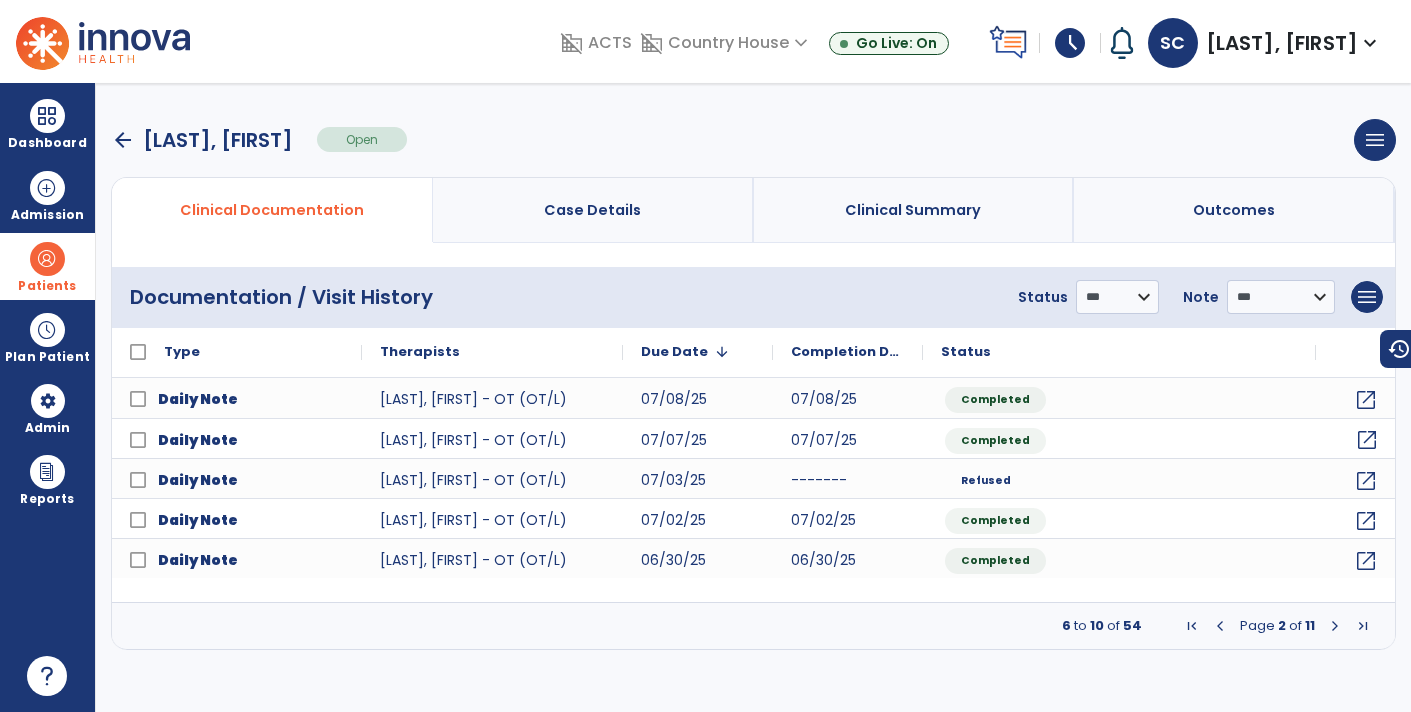 click on "open_in_new" 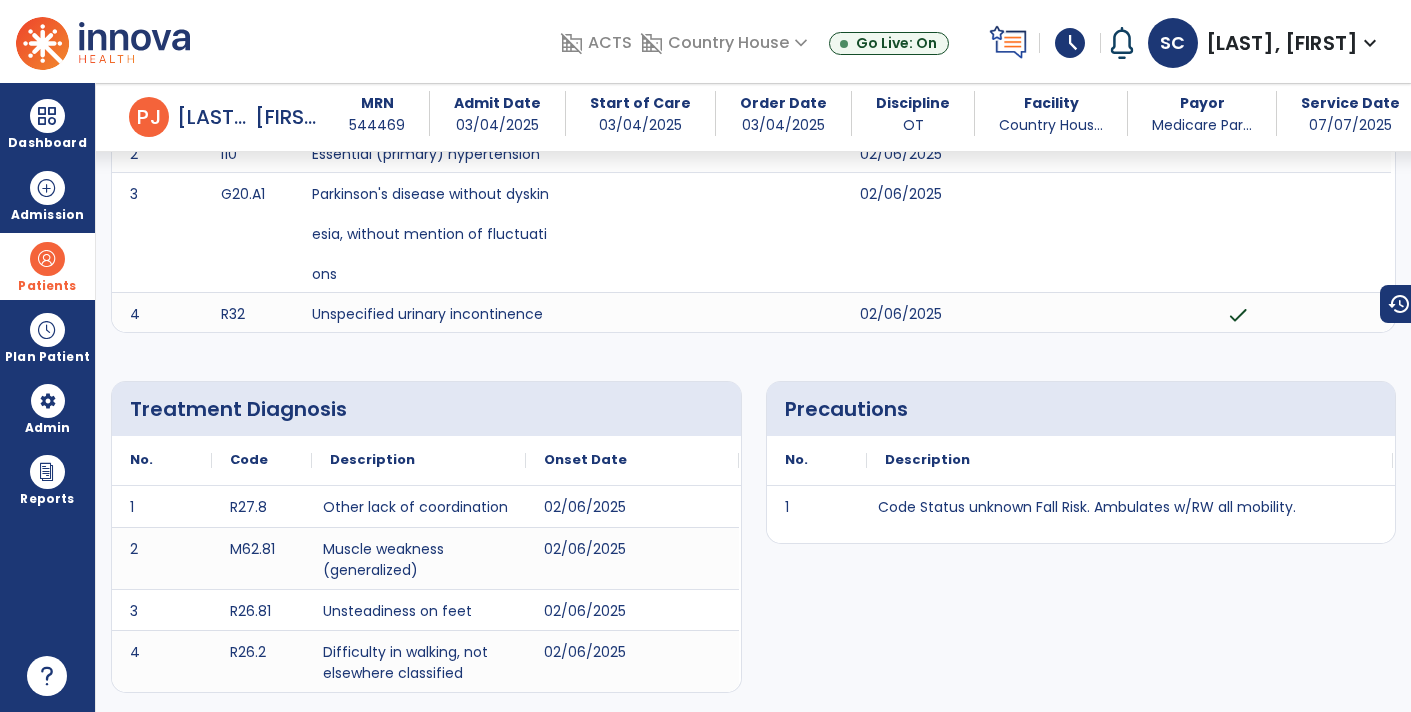 scroll, scrollTop: 0, scrollLeft: 0, axis: both 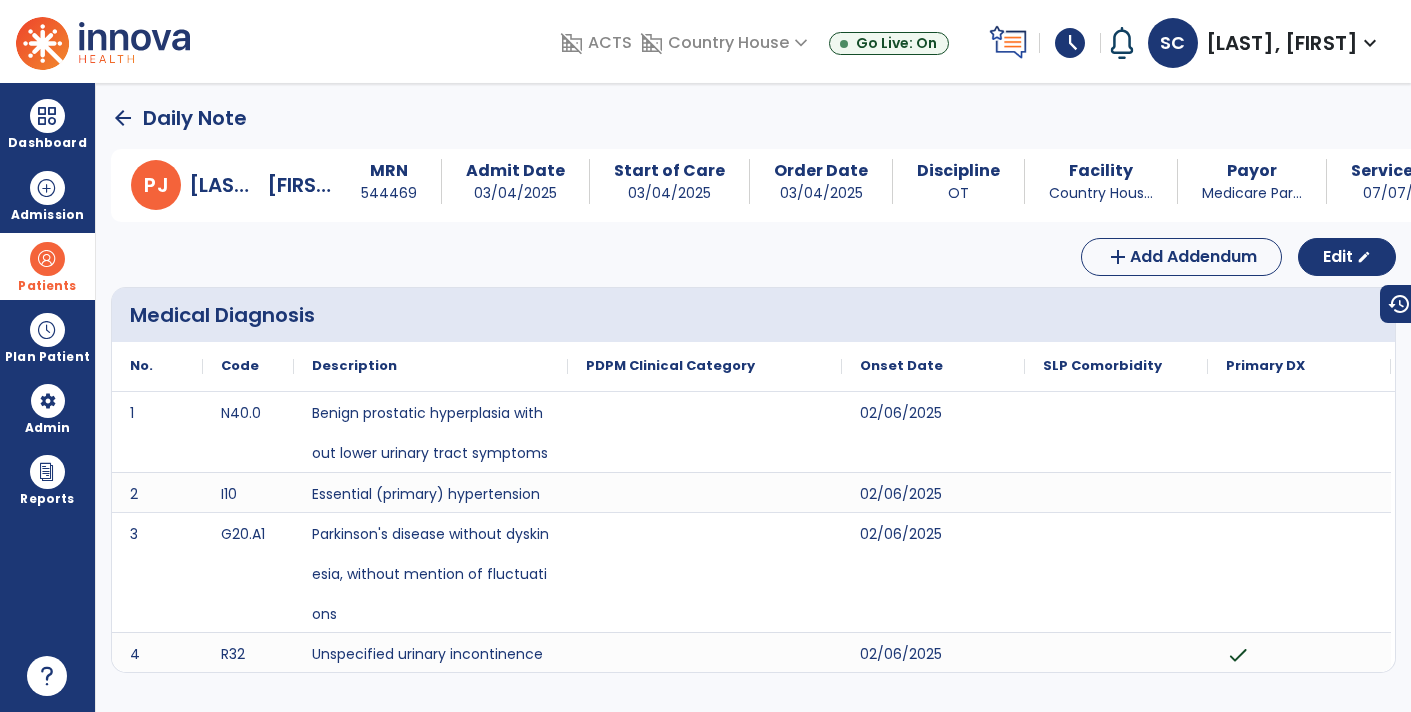 click on "arrow_back" 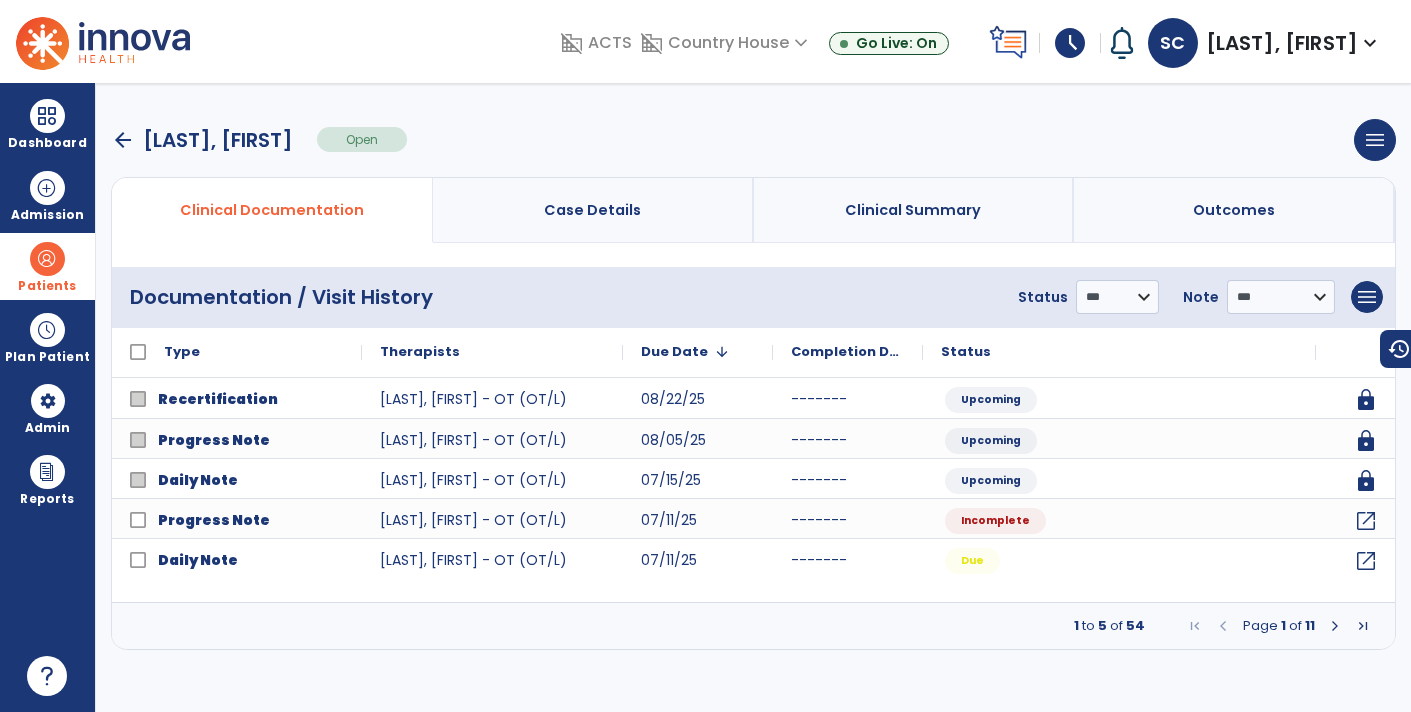click at bounding box center [1335, 626] 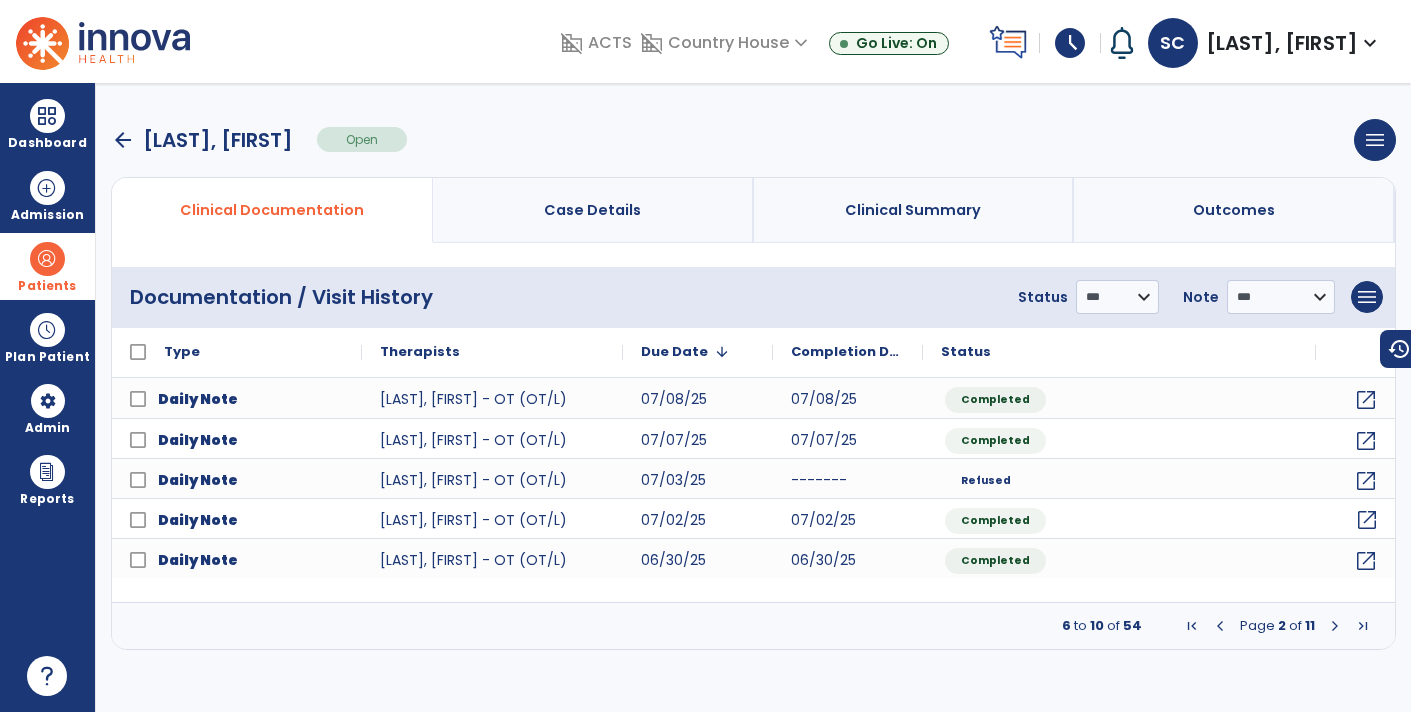click on "open_in_new" 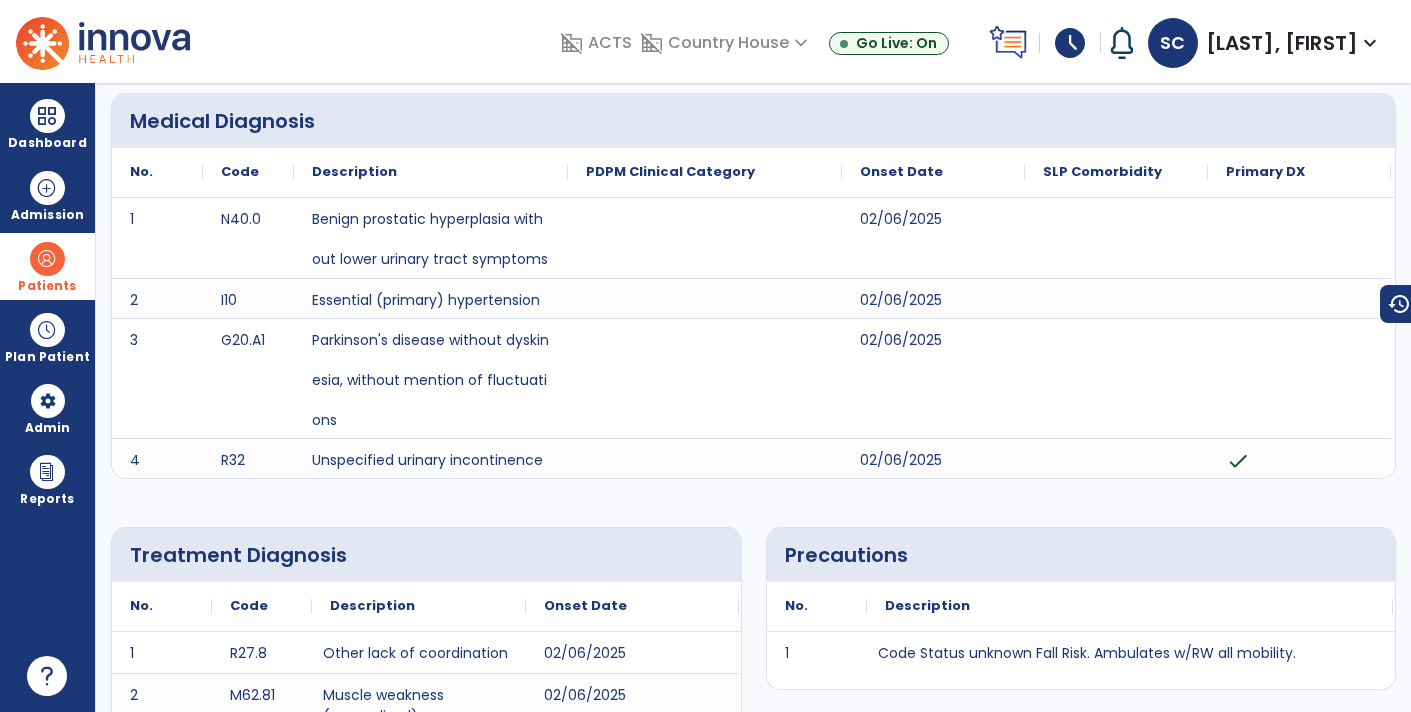 scroll, scrollTop: 0, scrollLeft: 0, axis: both 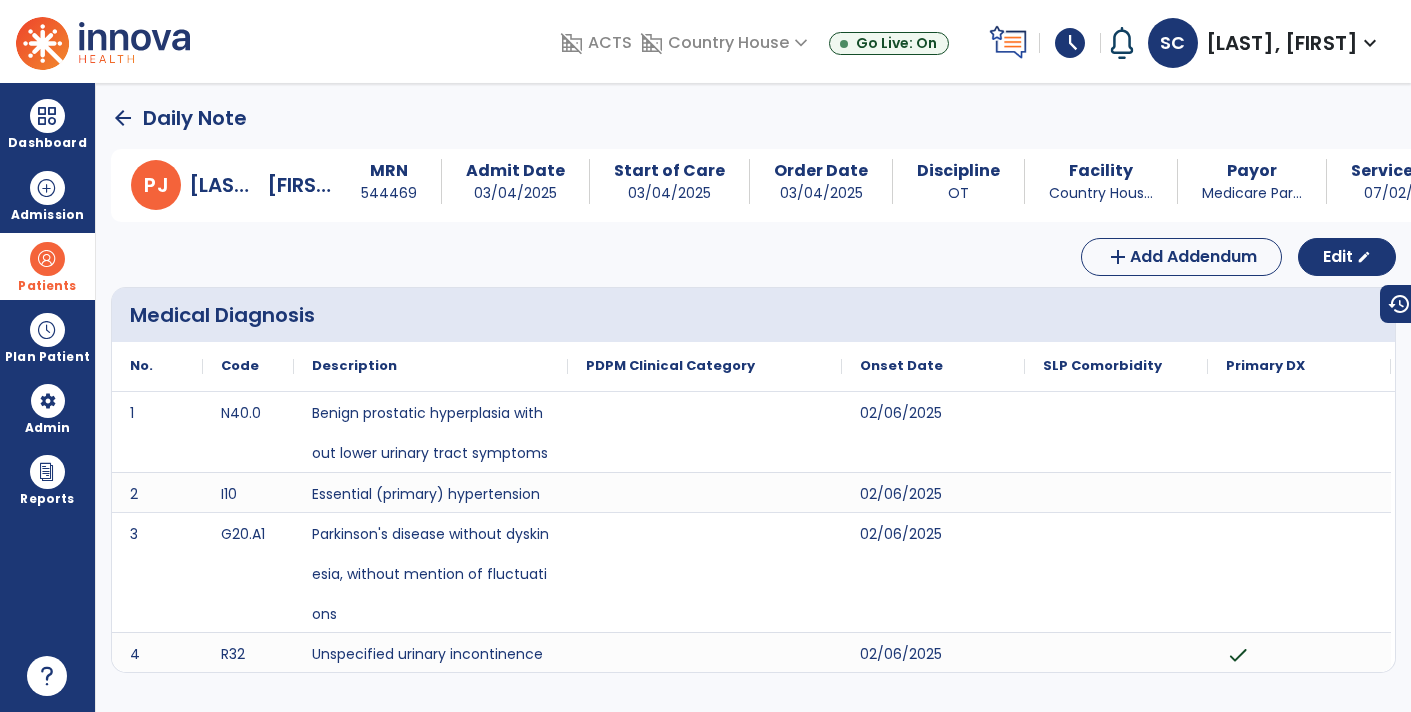 click on "arrow_back" 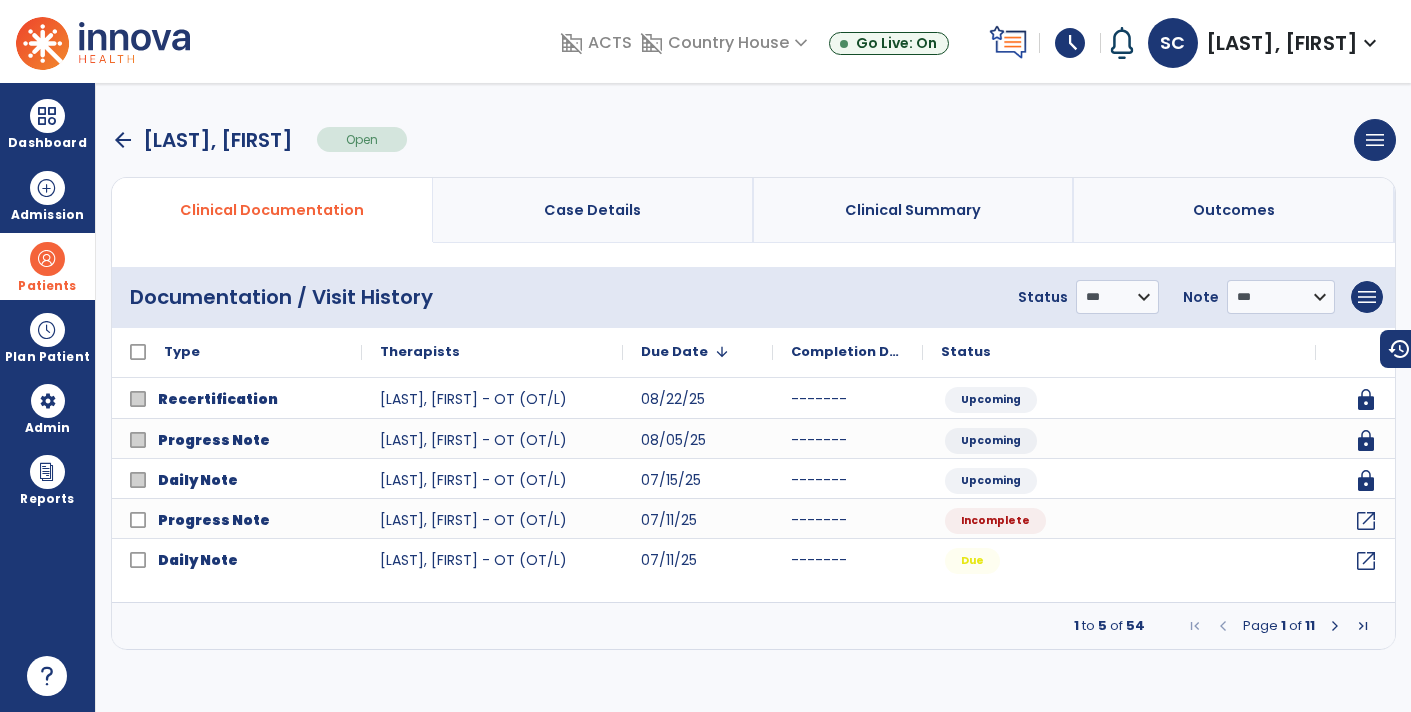 click at bounding box center (1335, 626) 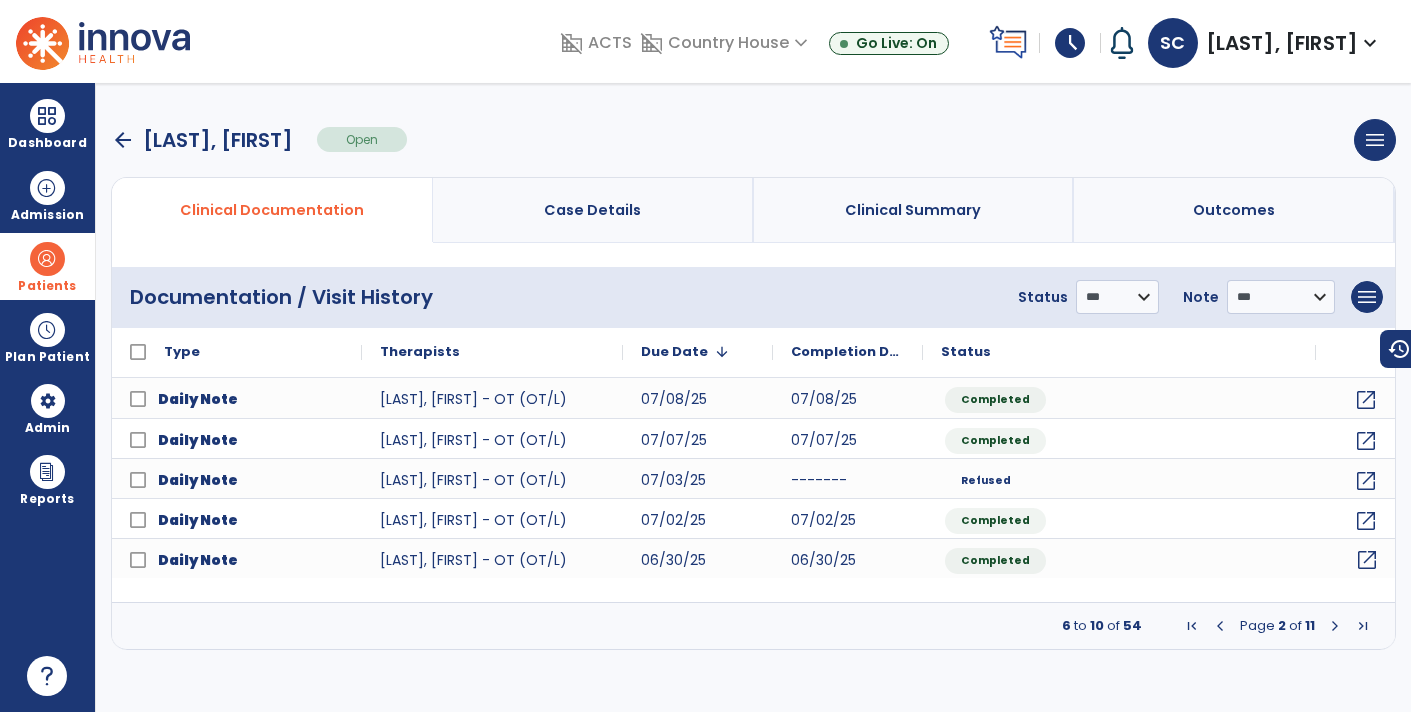 click on "open_in_new" 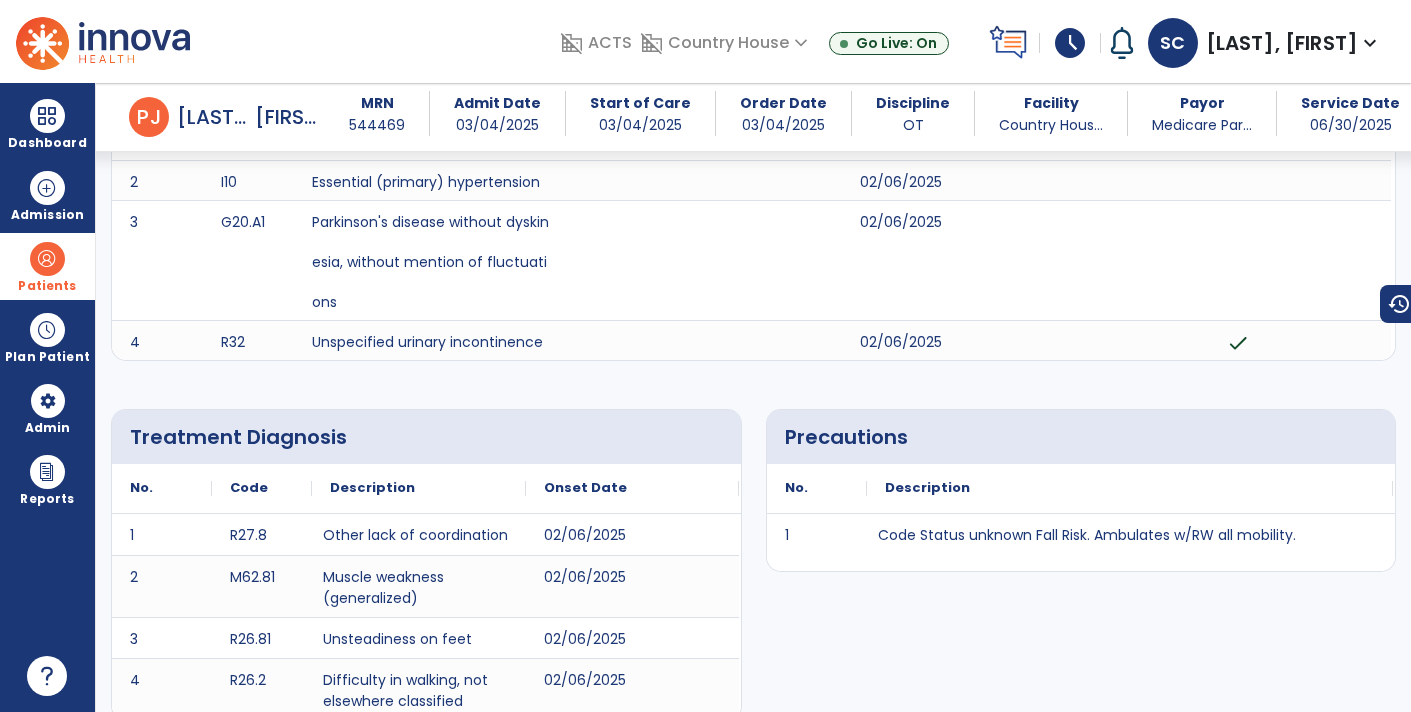scroll, scrollTop: 0, scrollLeft: 0, axis: both 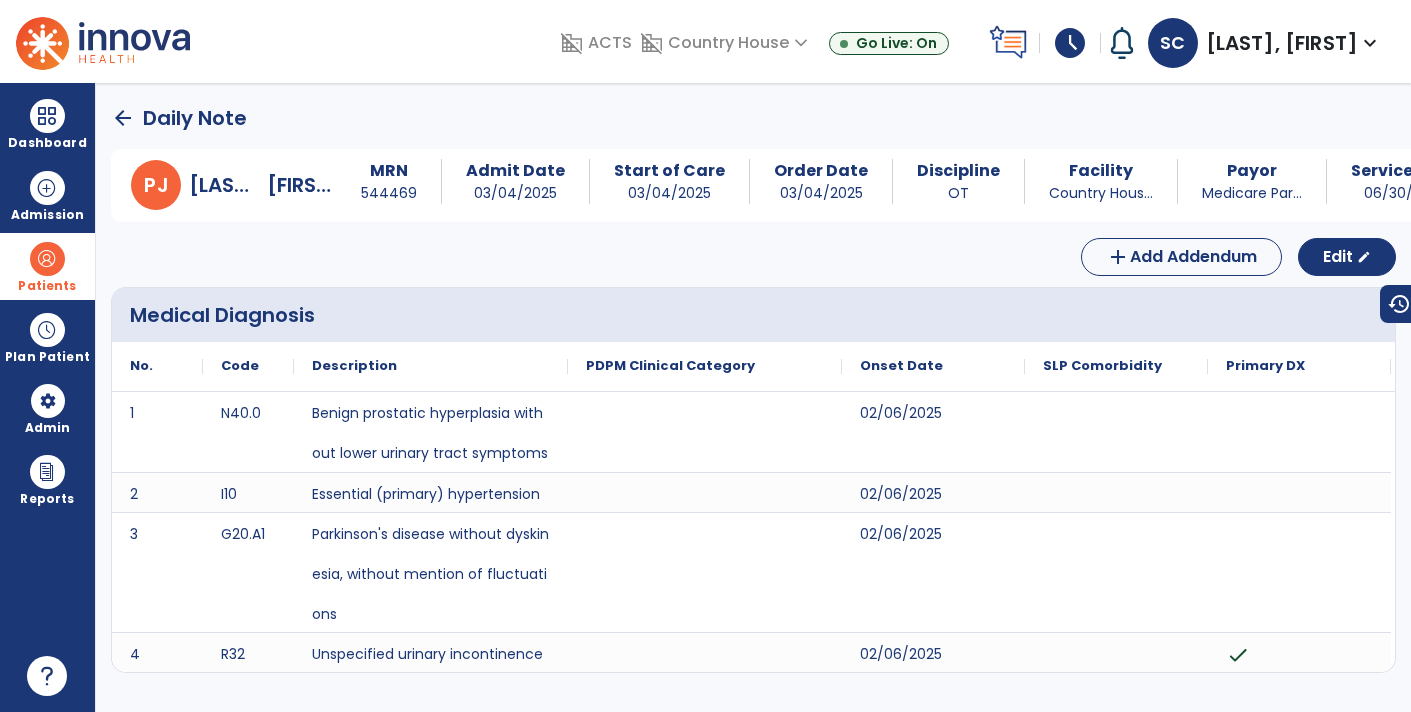 click on "arrow_back" 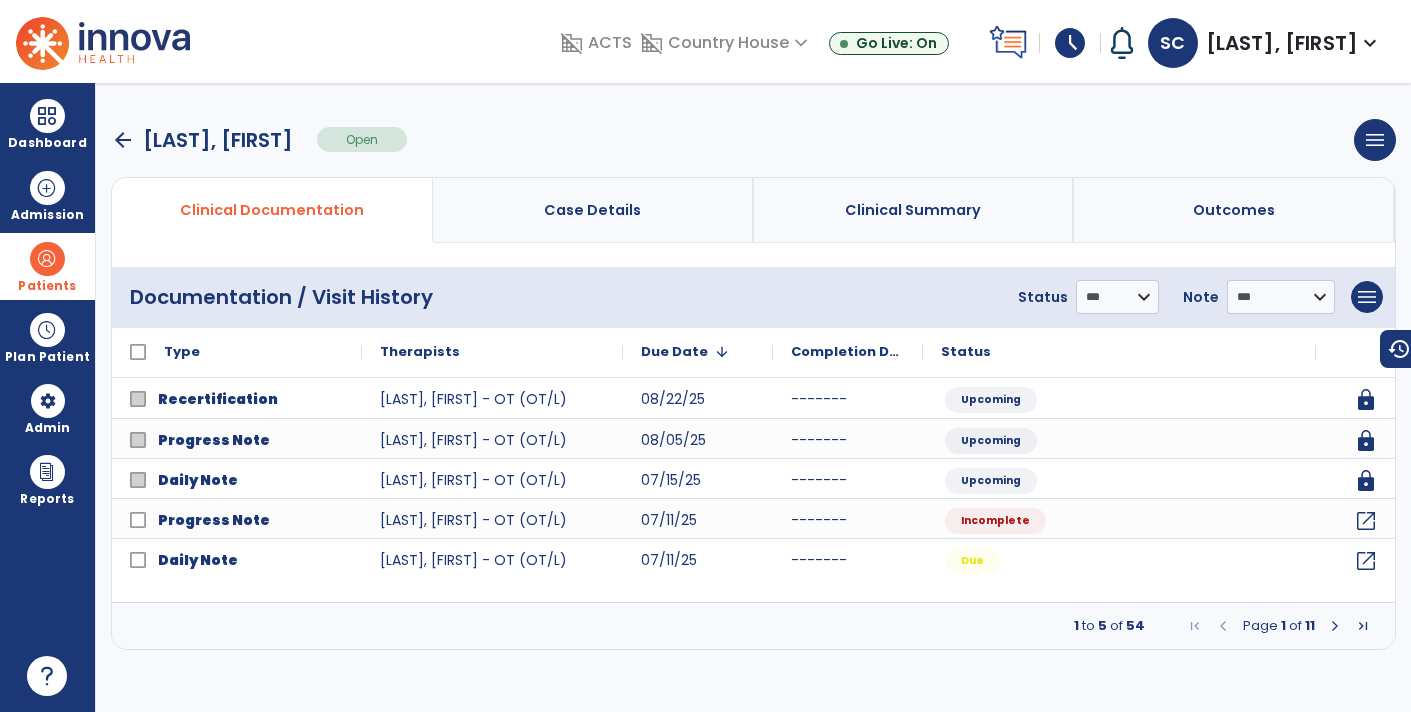 click at bounding box center (1335, 626) 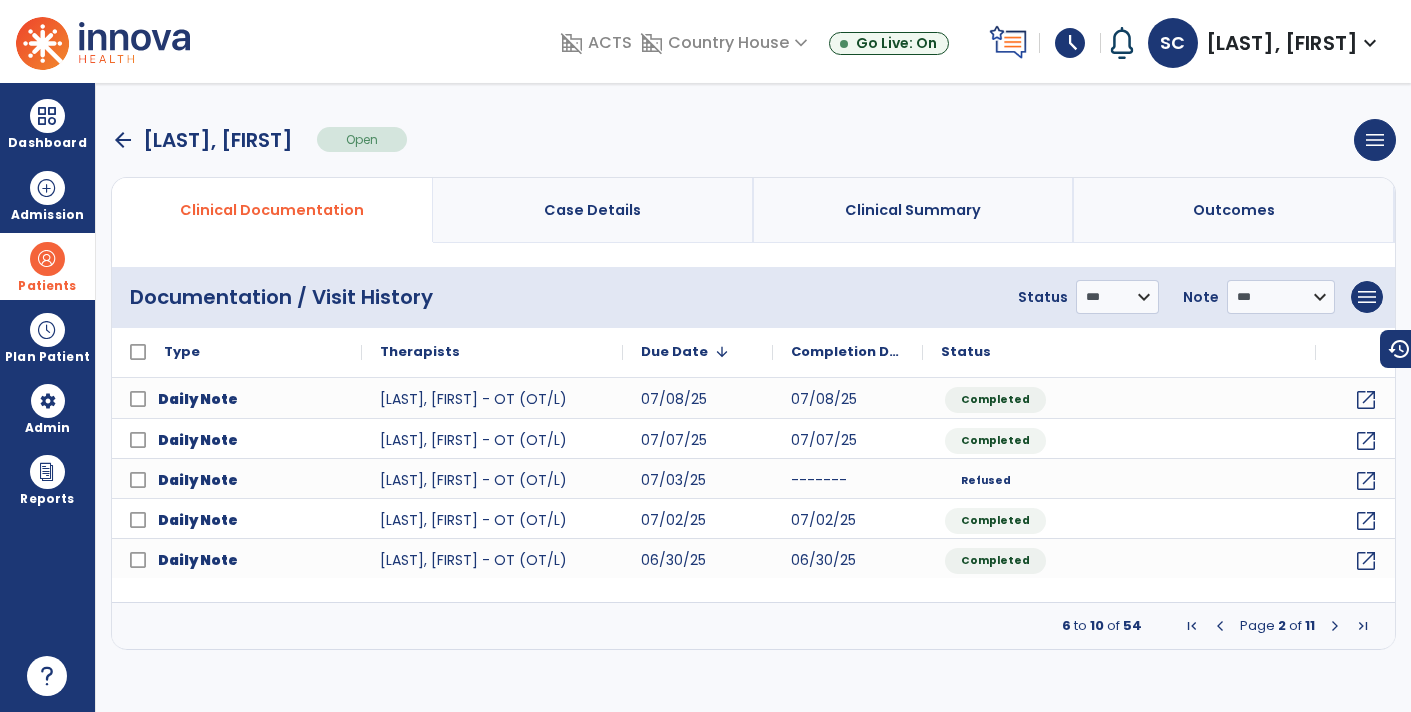 click at bounding box center [1335, 626] 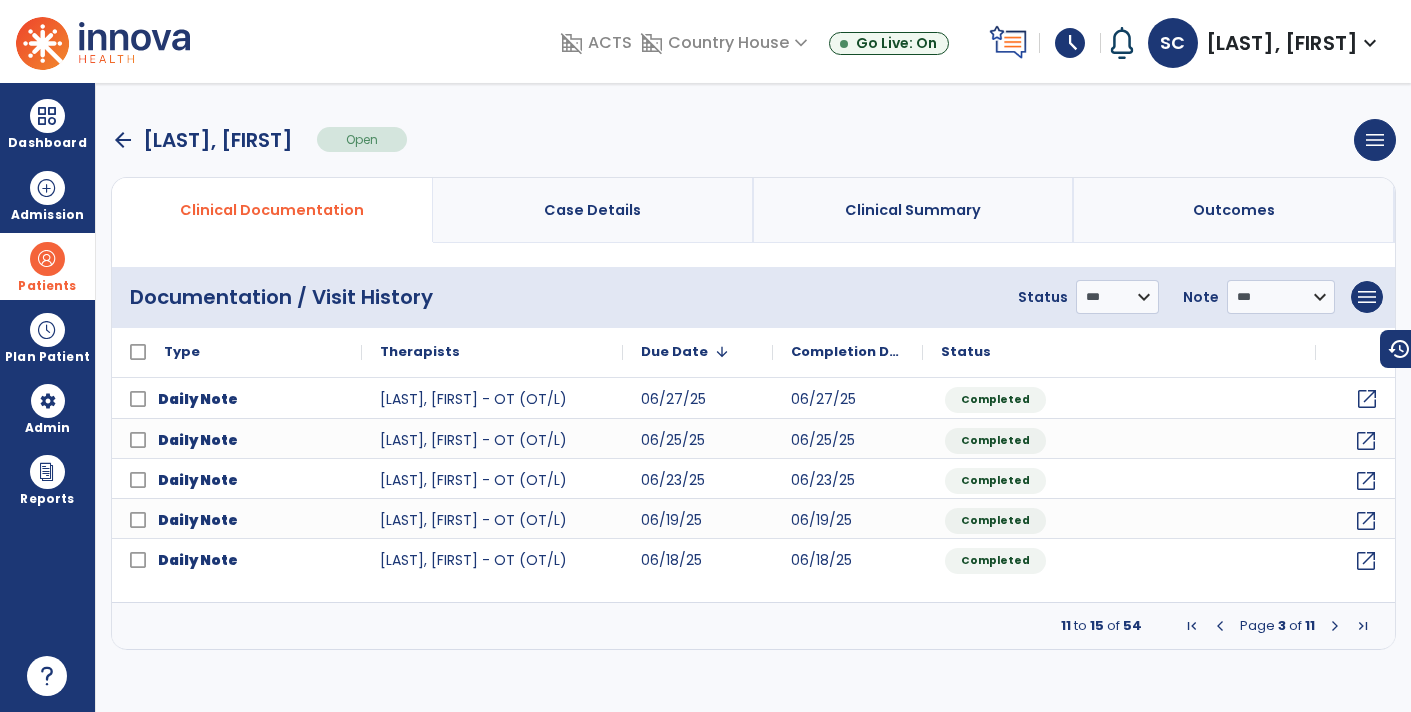 click on "open_in_new" 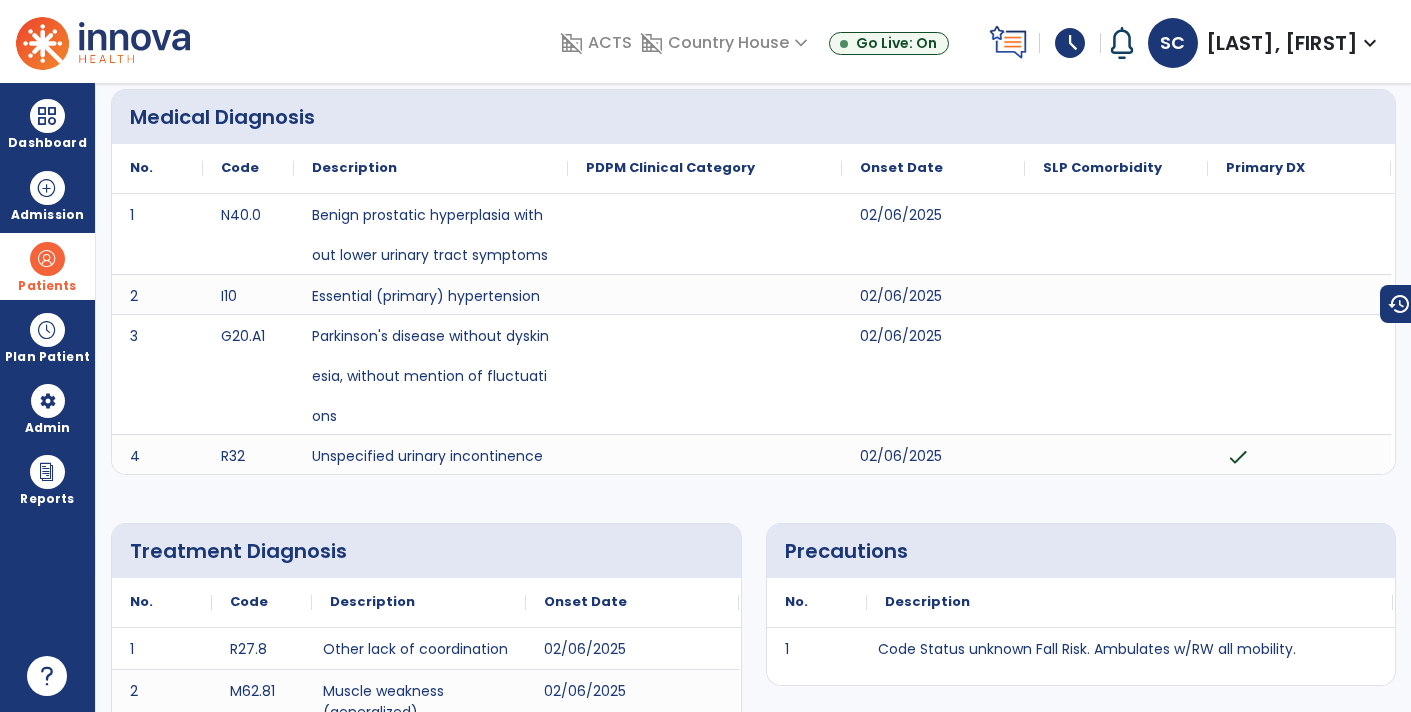 scroll, scrollTop: 0, scrollLeft: 0, axis: both 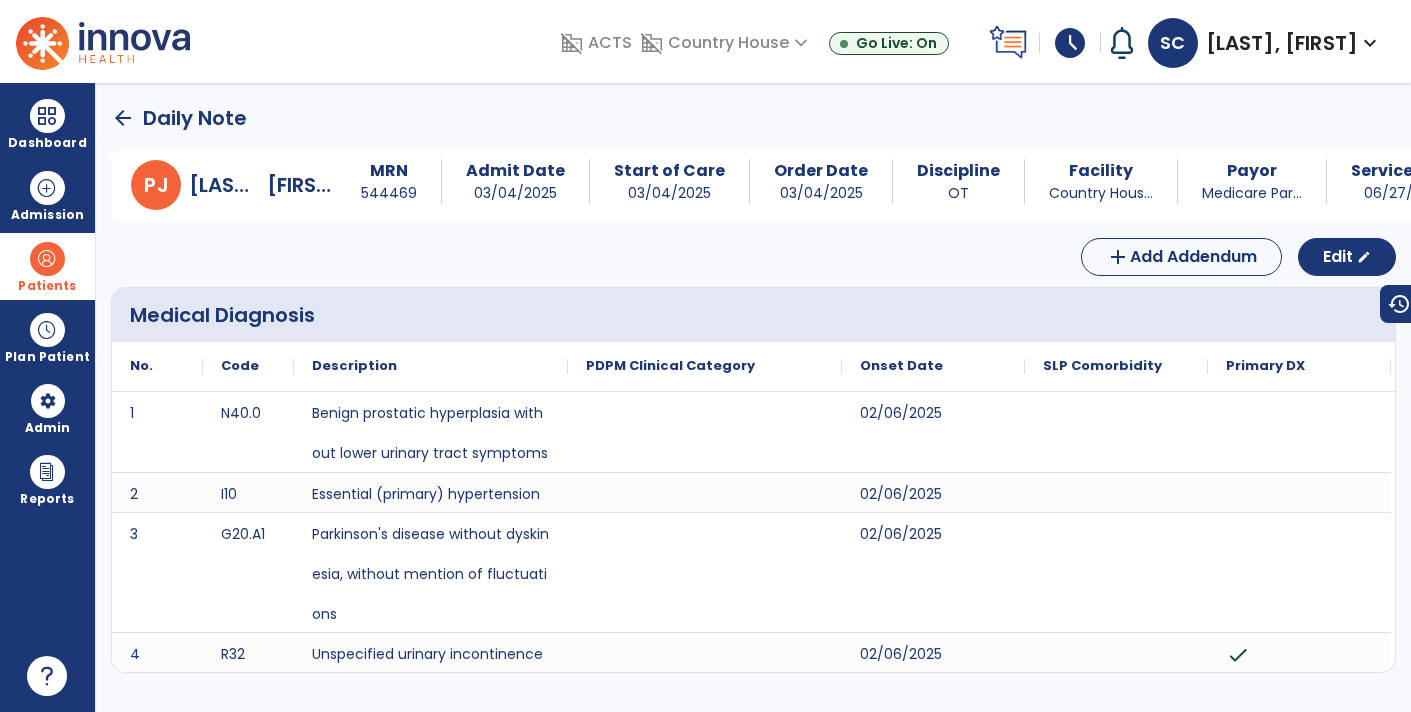 click on "arrow_back" 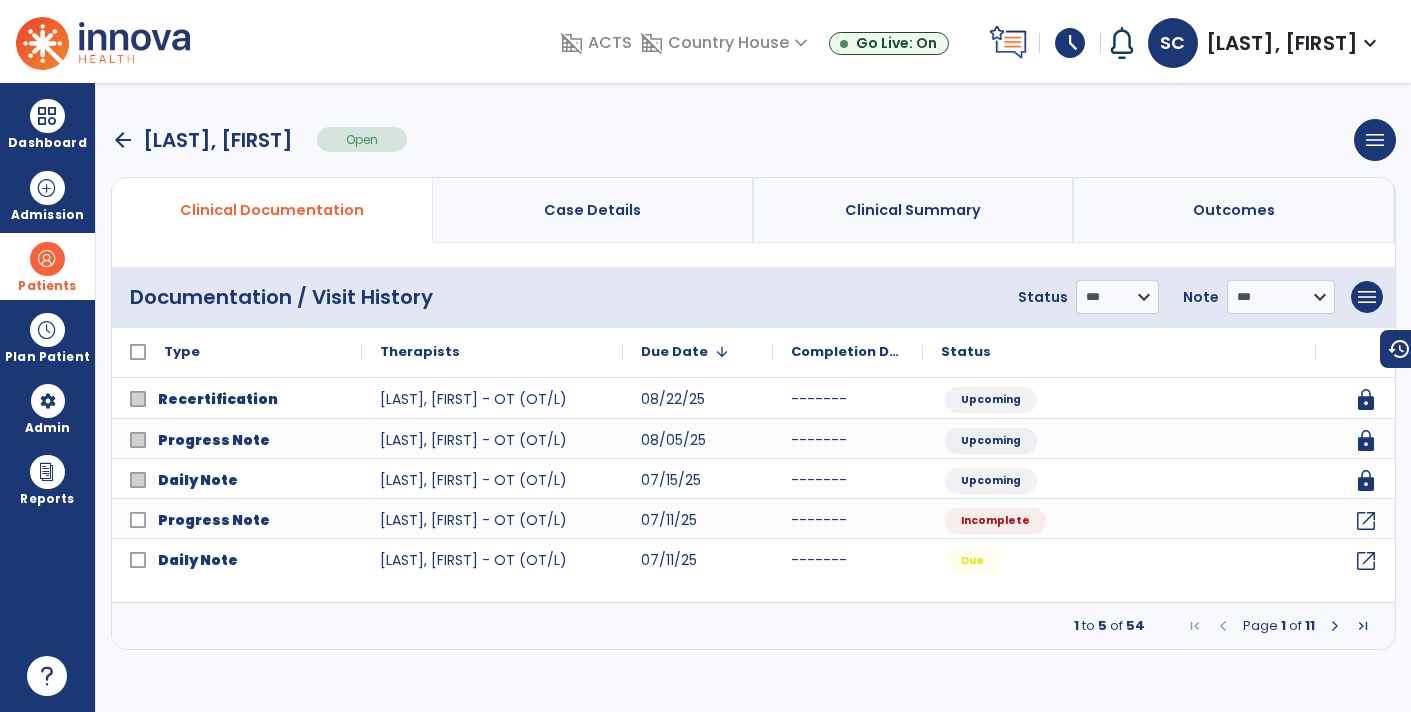 click at bounding box center [1335, 626] 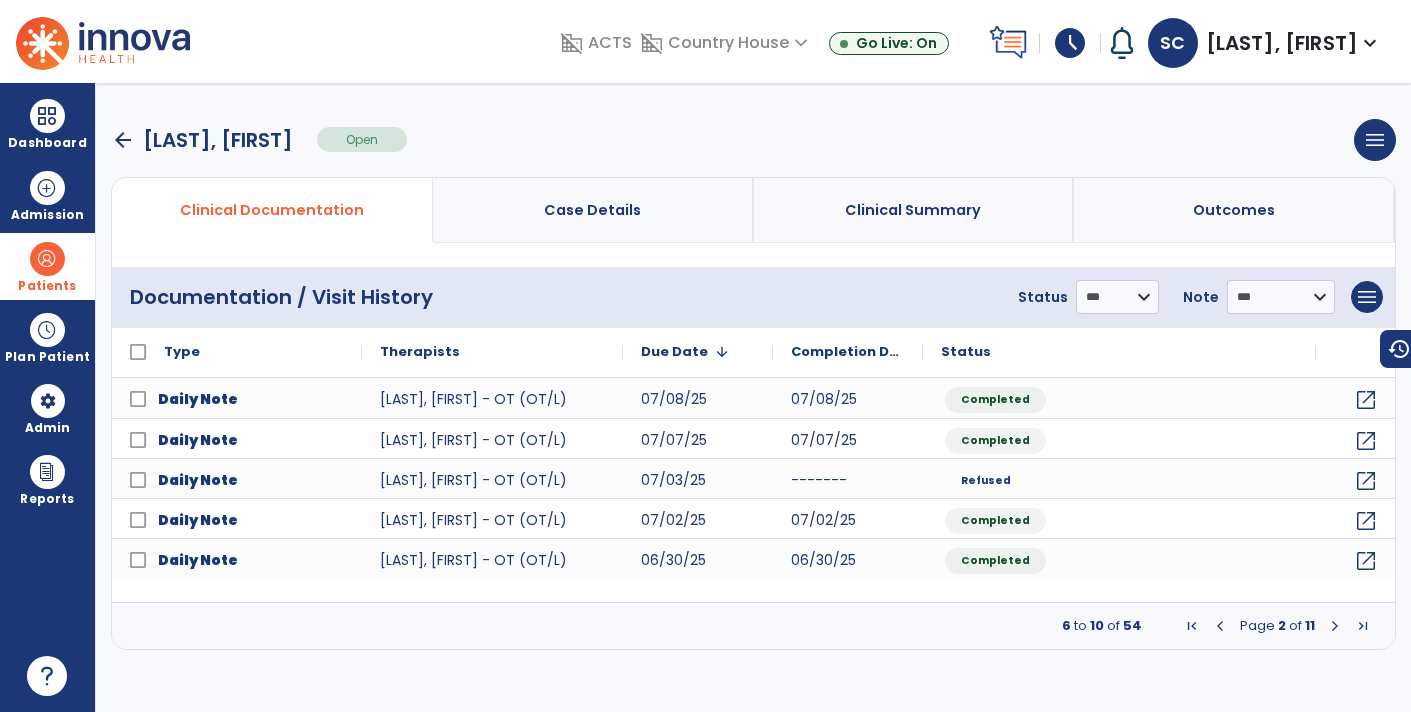 click at bounding box center (1335, 626) 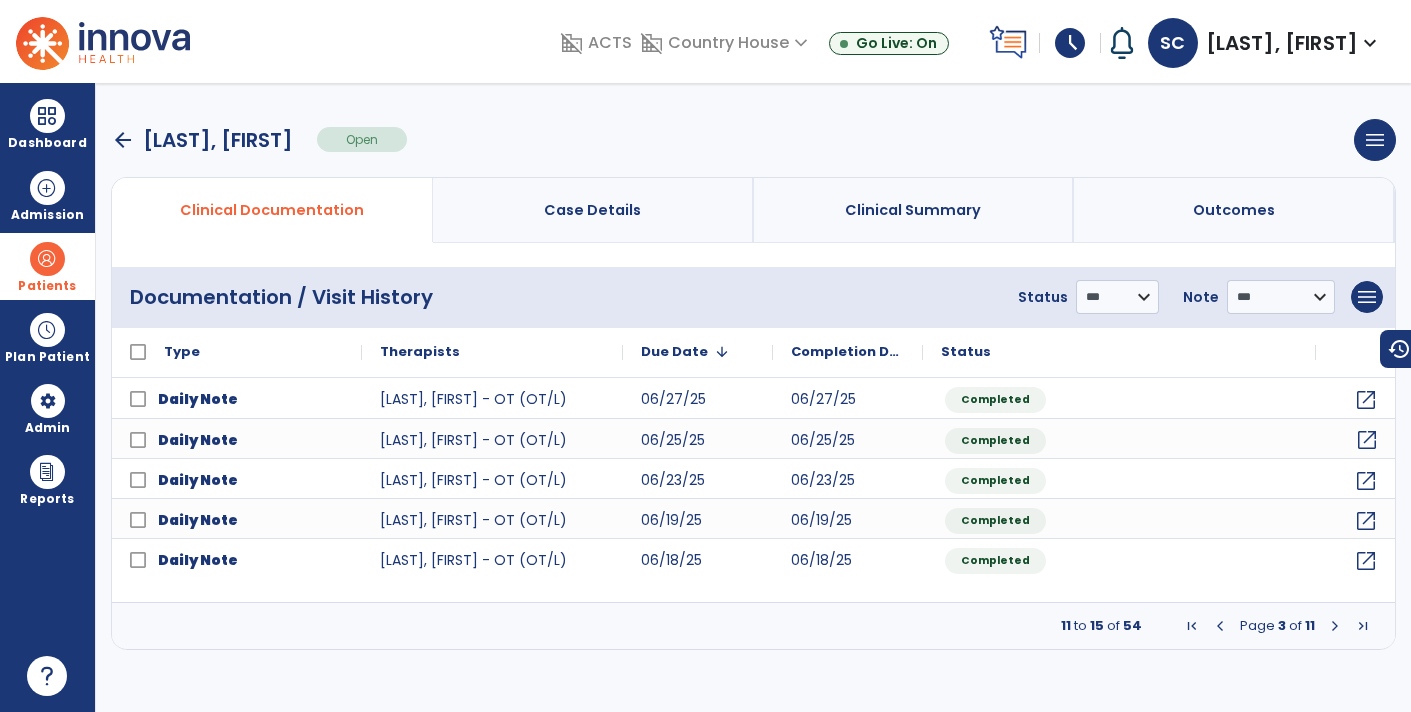 click on "open_in_new" 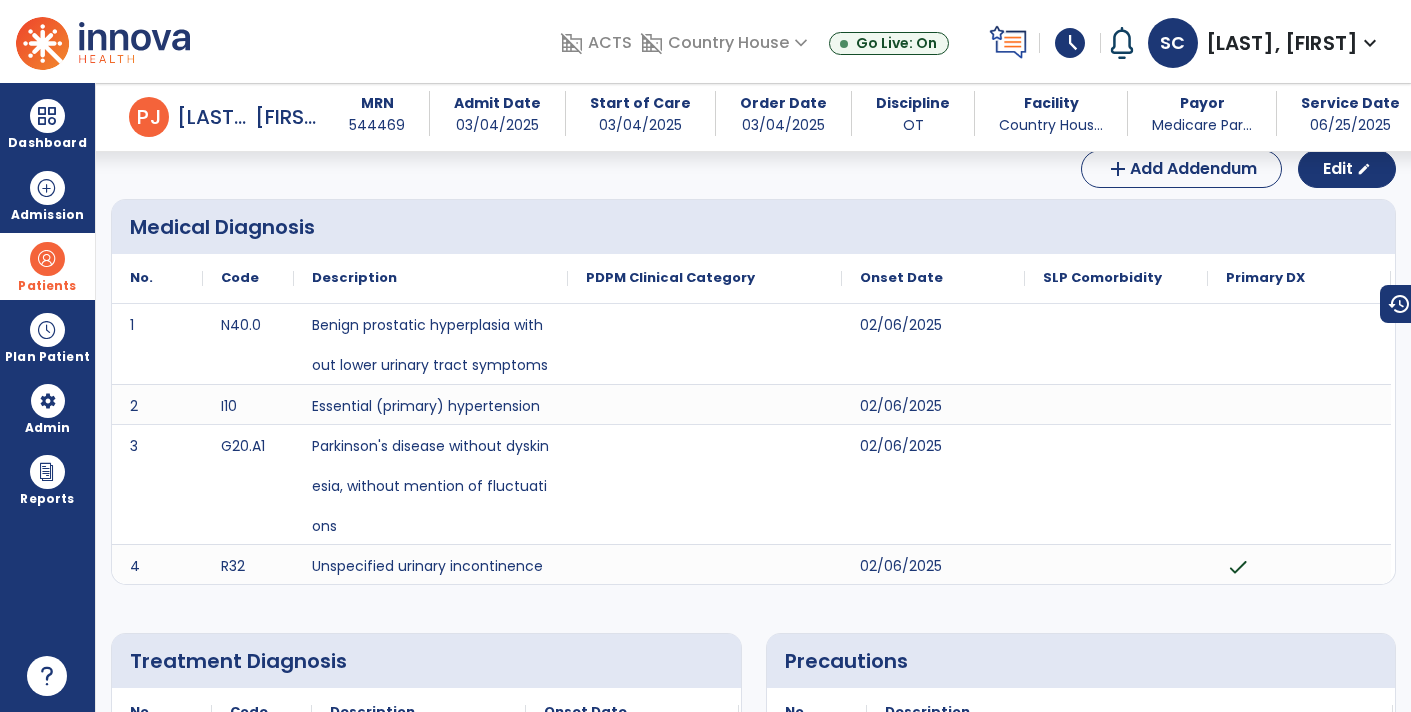 scroll, scrollTop: 0, scrollLeft: 0, axis: both 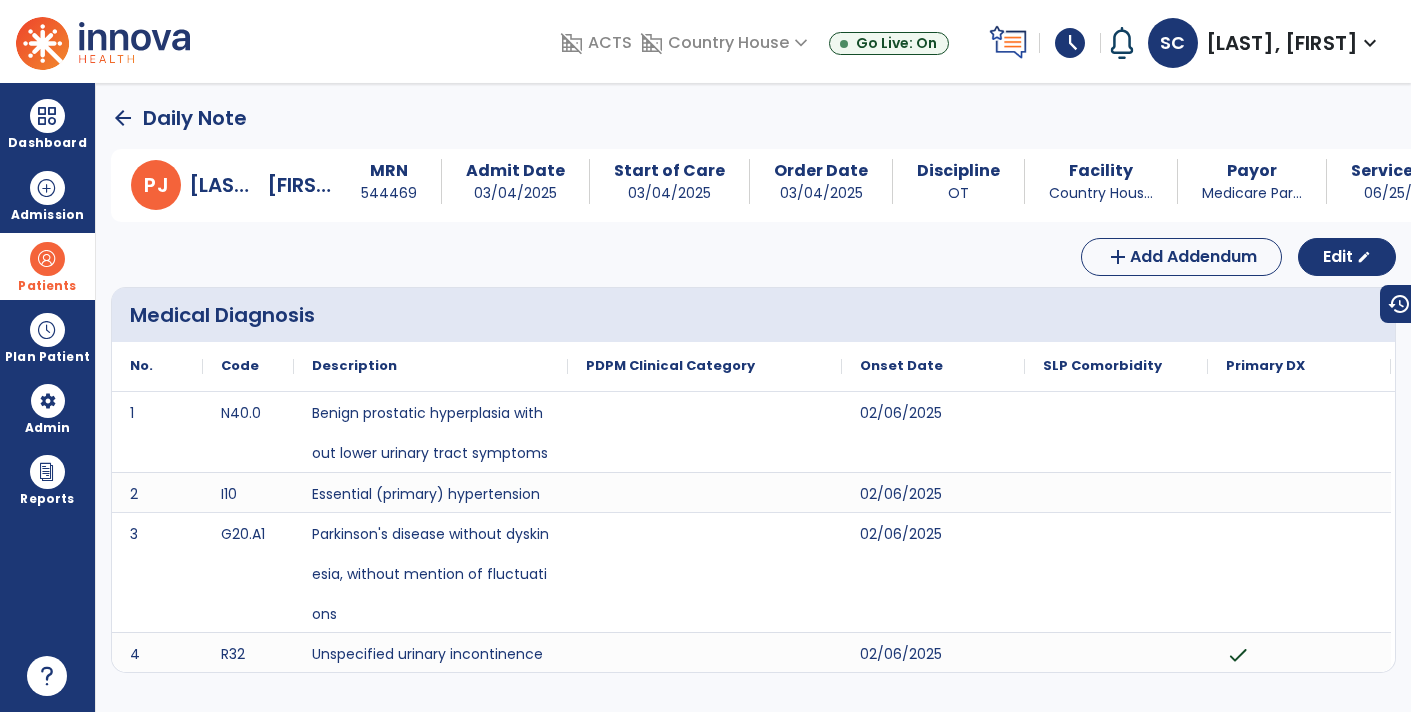 click on "arrow_back" 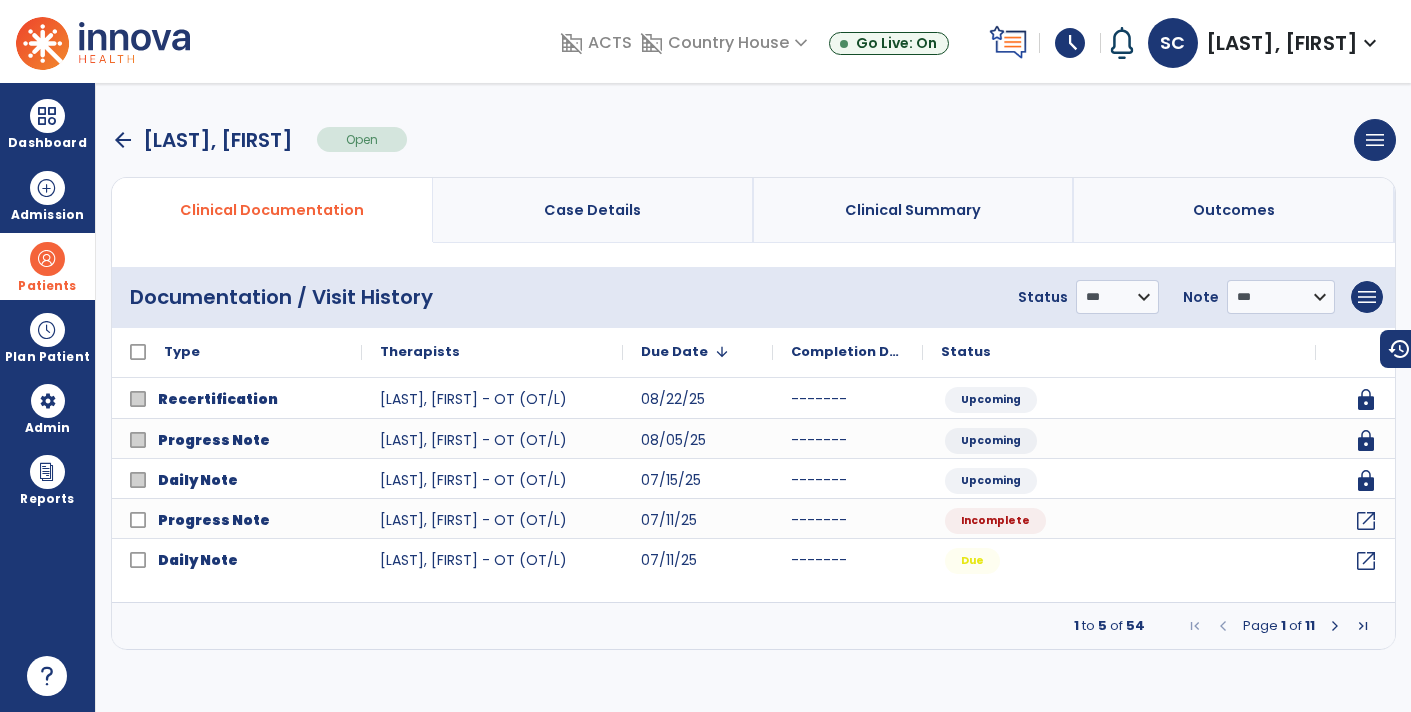 click at bounding box center (1335, 626) 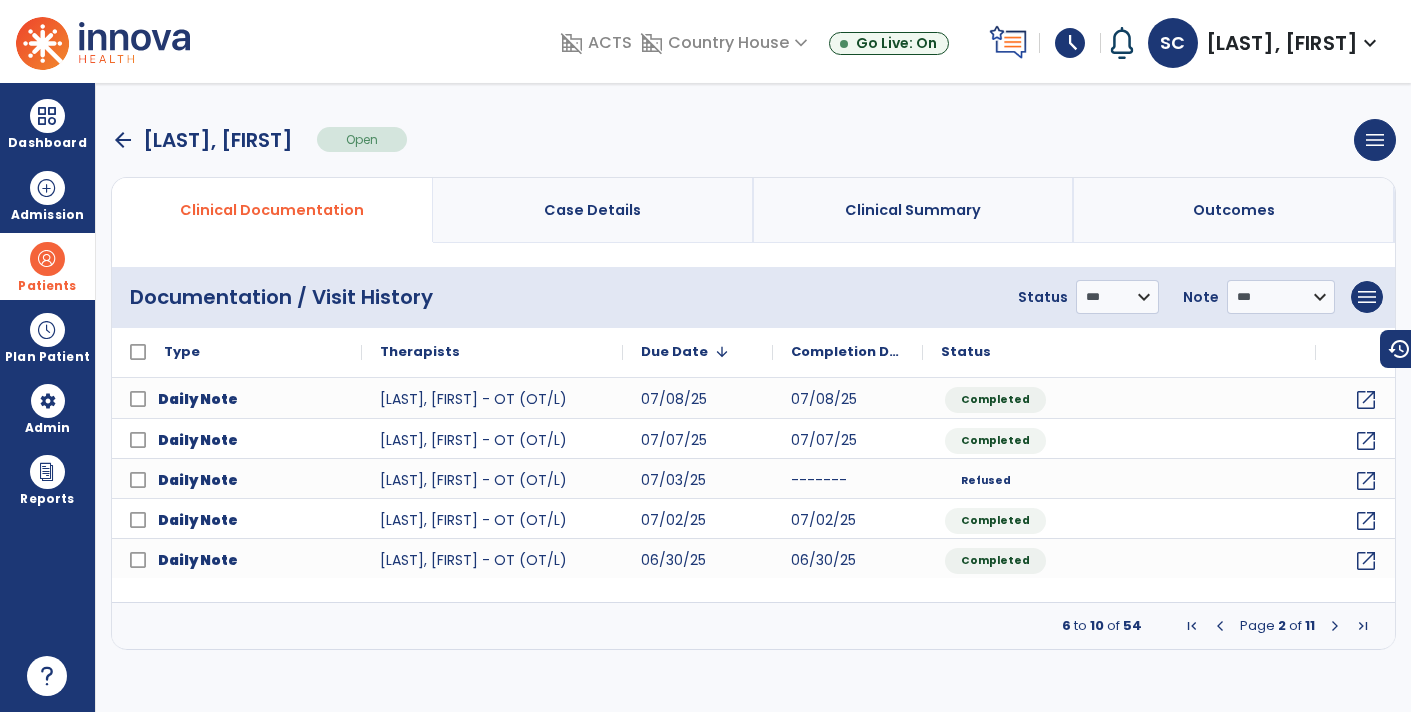 click at bounding box center [1335, 626] 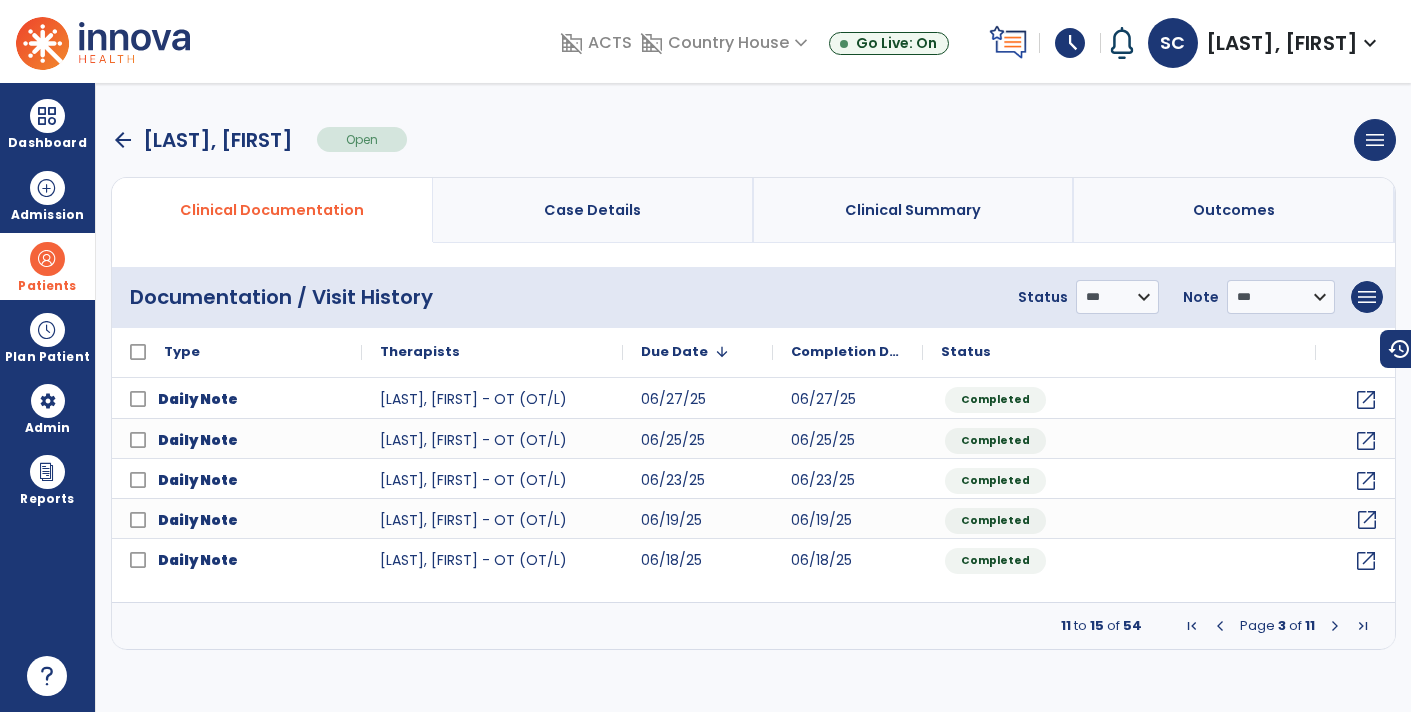 click on "open_in_new" 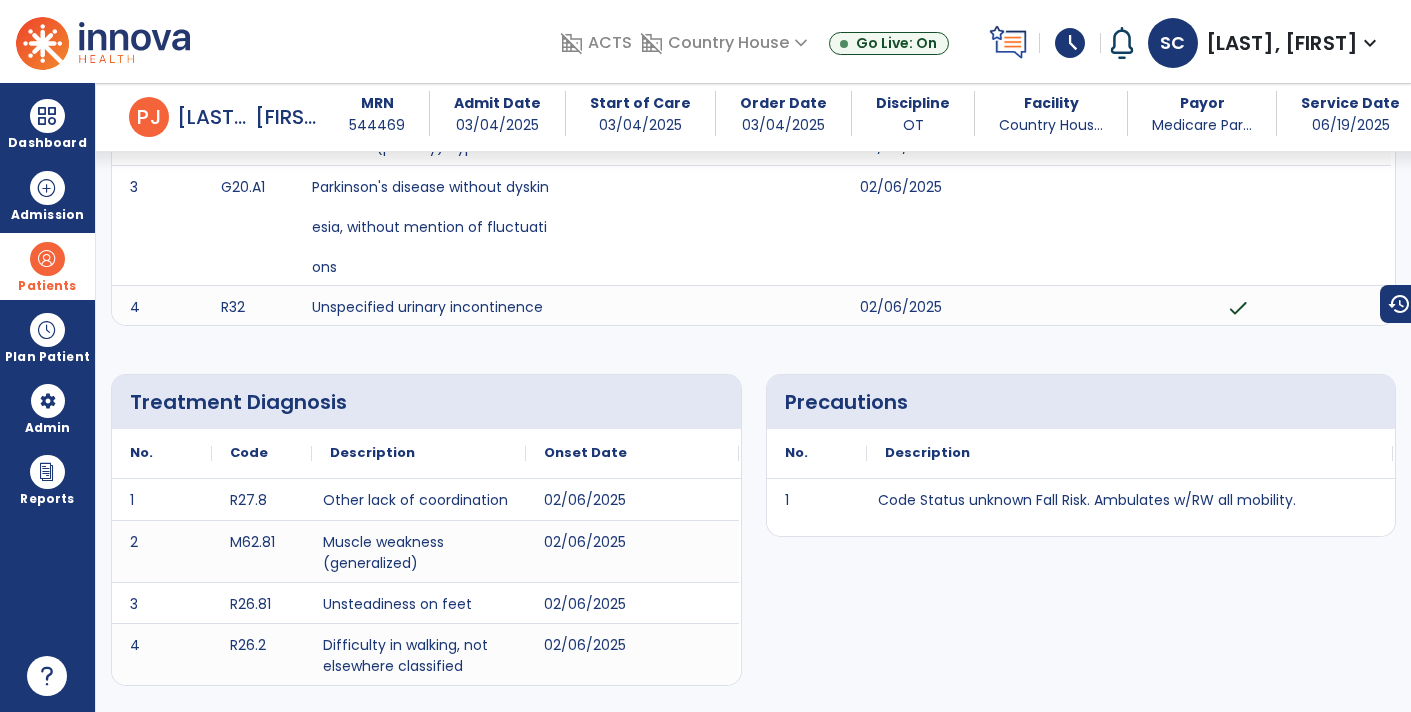 scroll, scrollTop: 0, scrollLeft: 0, axis: both 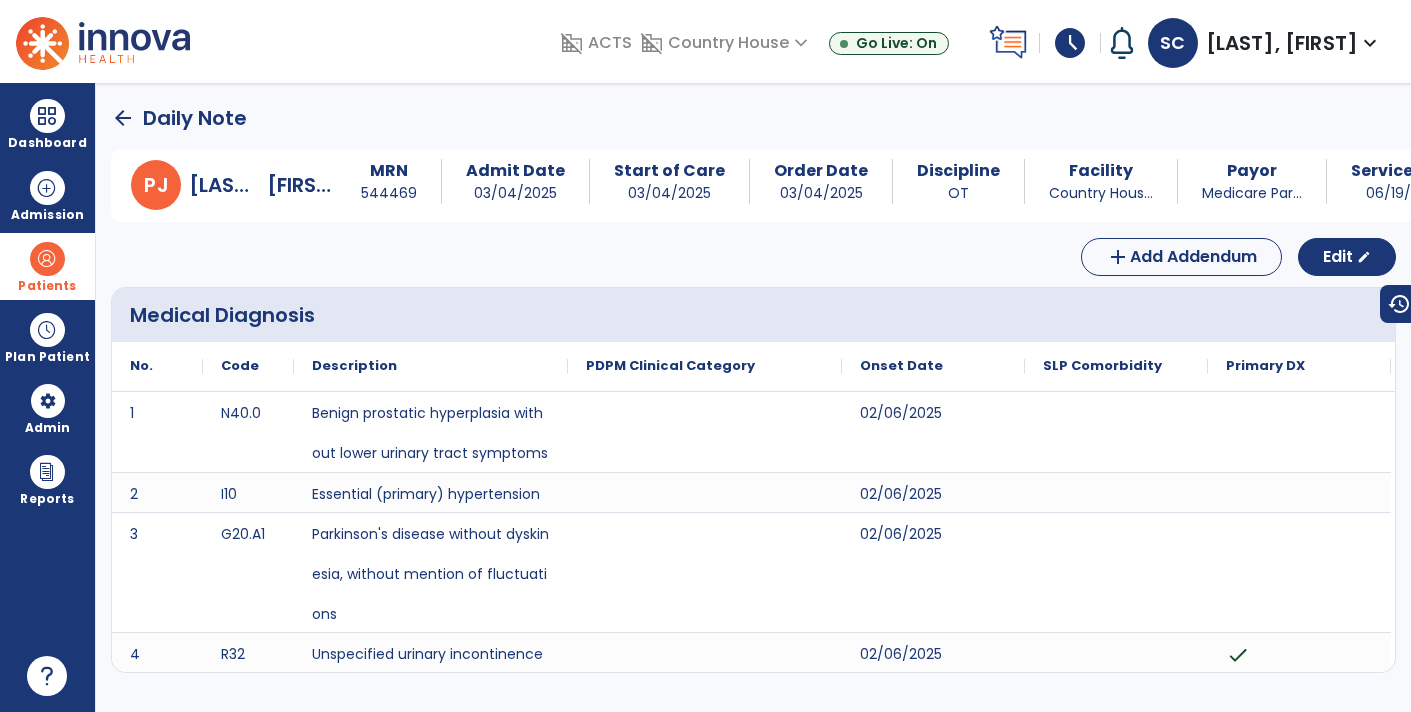 click on "arrow_back" 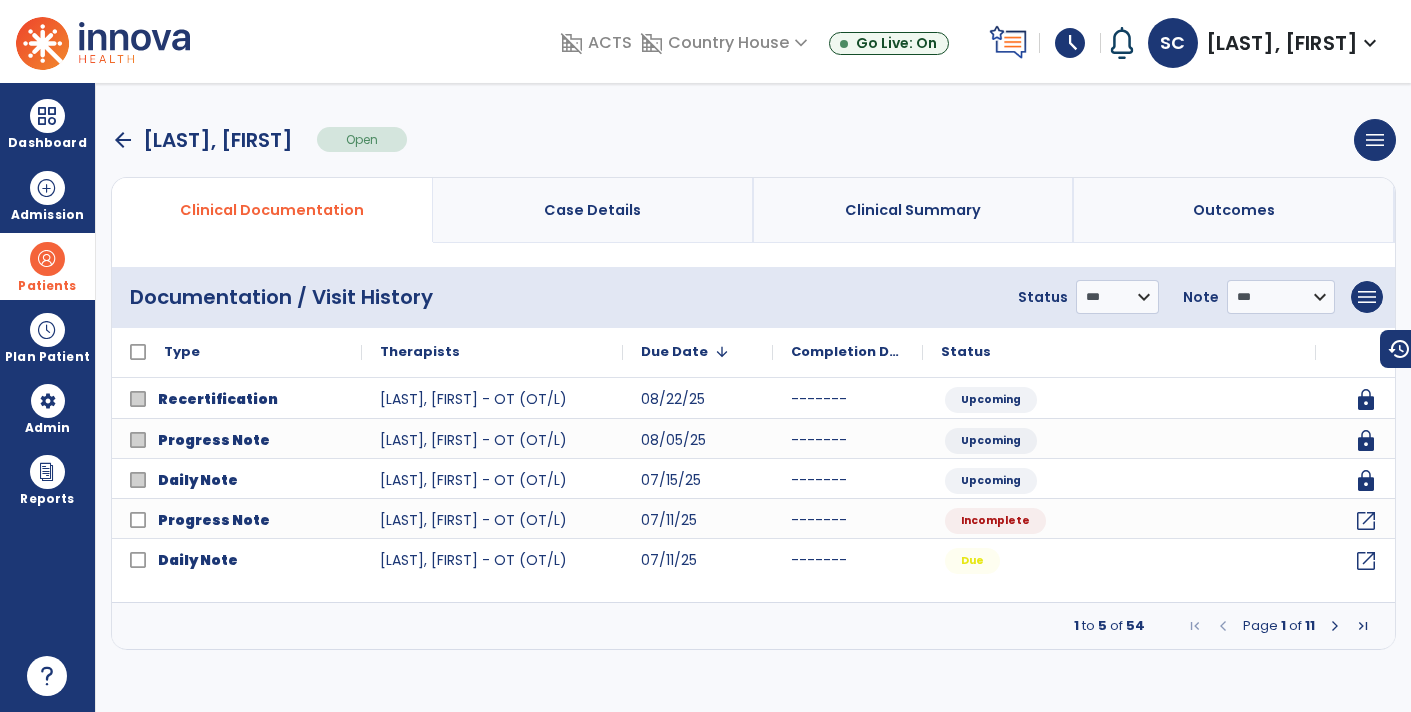 click at bounding box center [1335, 626] 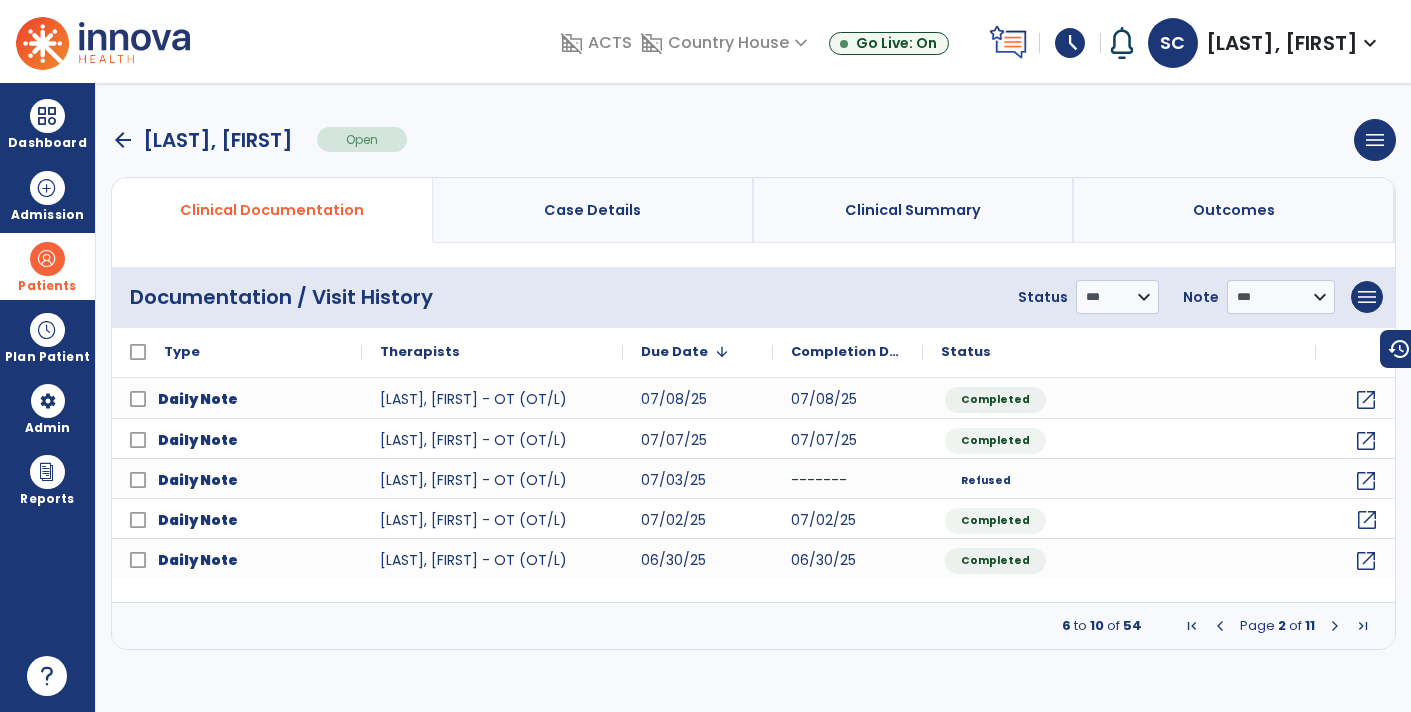 click on "open_in_new" 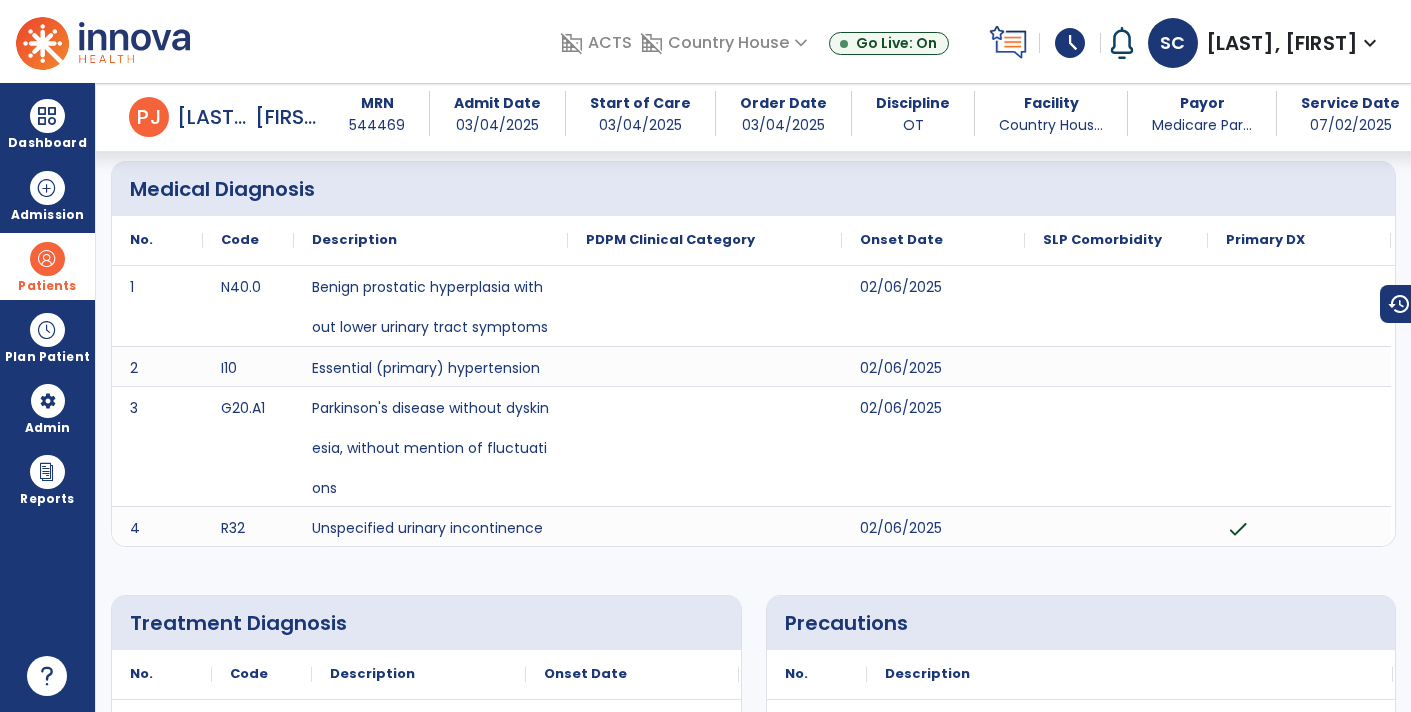 scroll, scrollTop: 0, scrollLeft: 0, axis: both 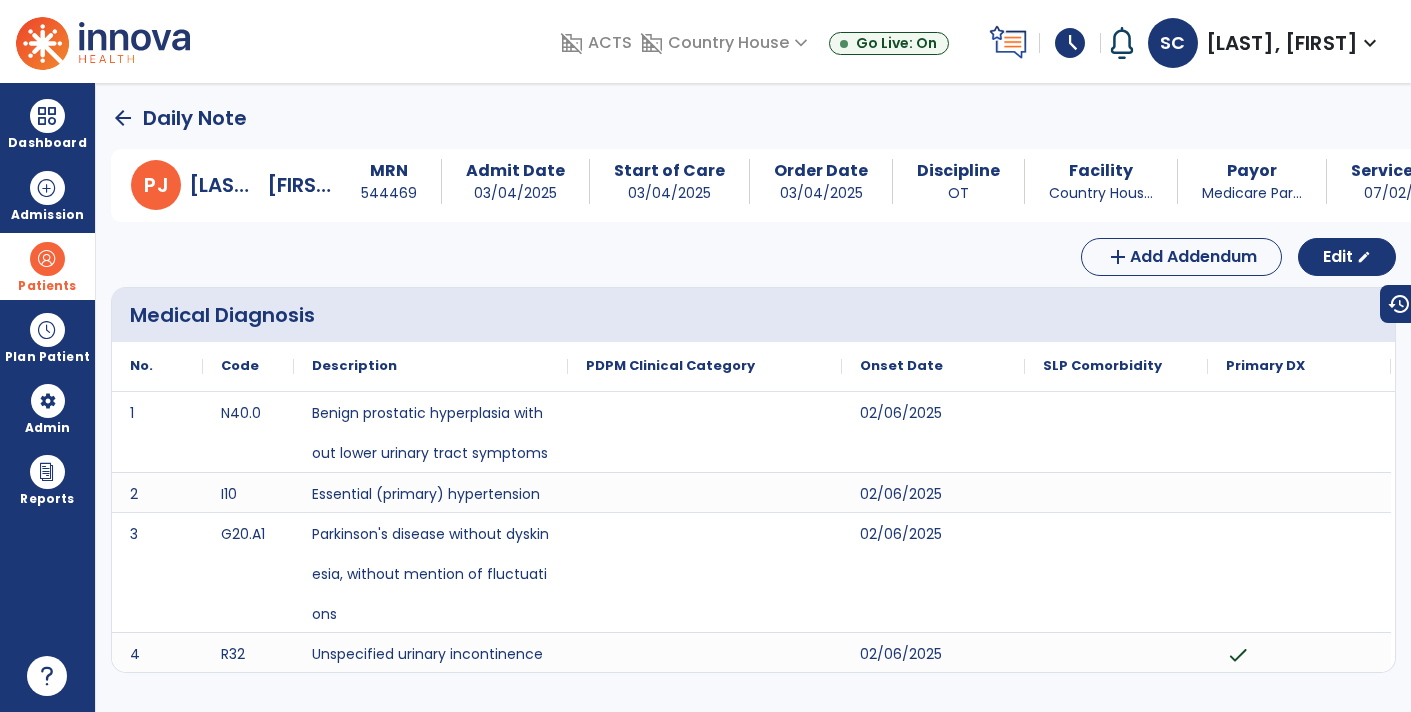 click on "arrow_back" 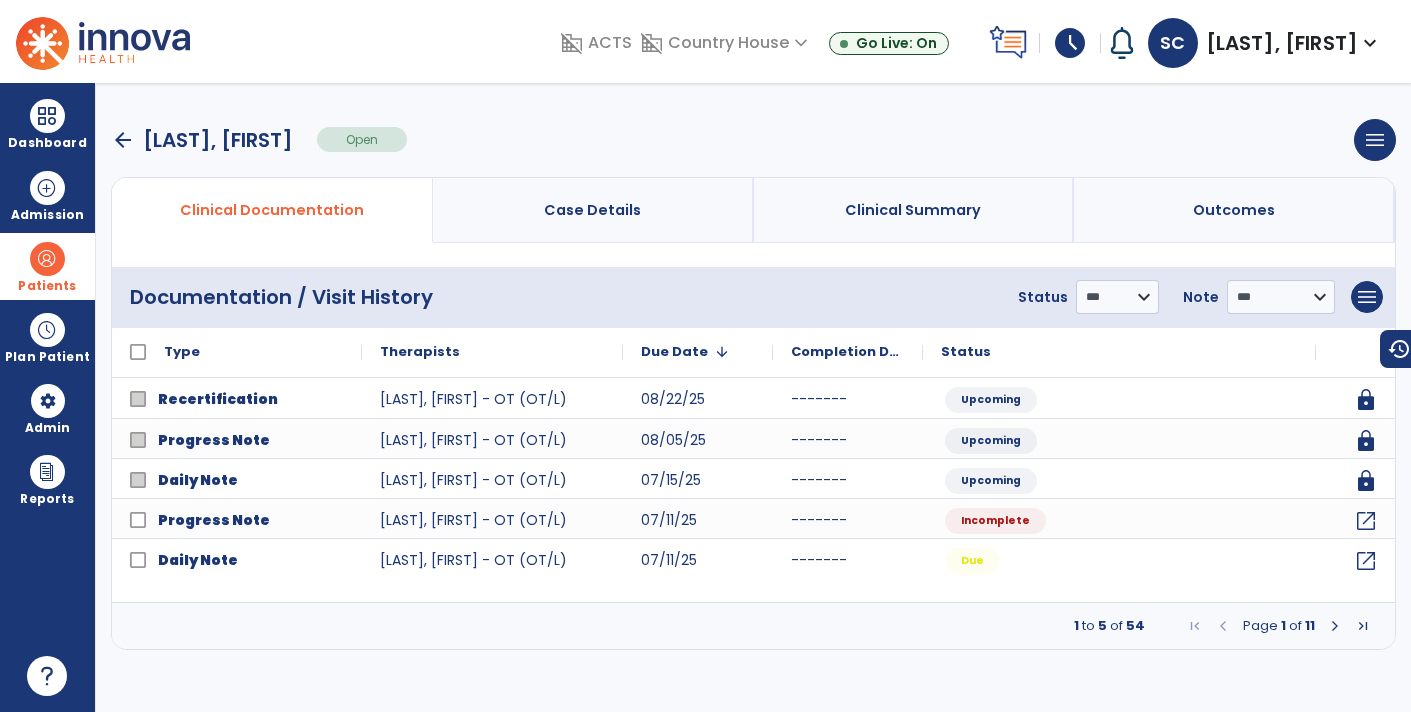 click at bounding box center [1335, 626] 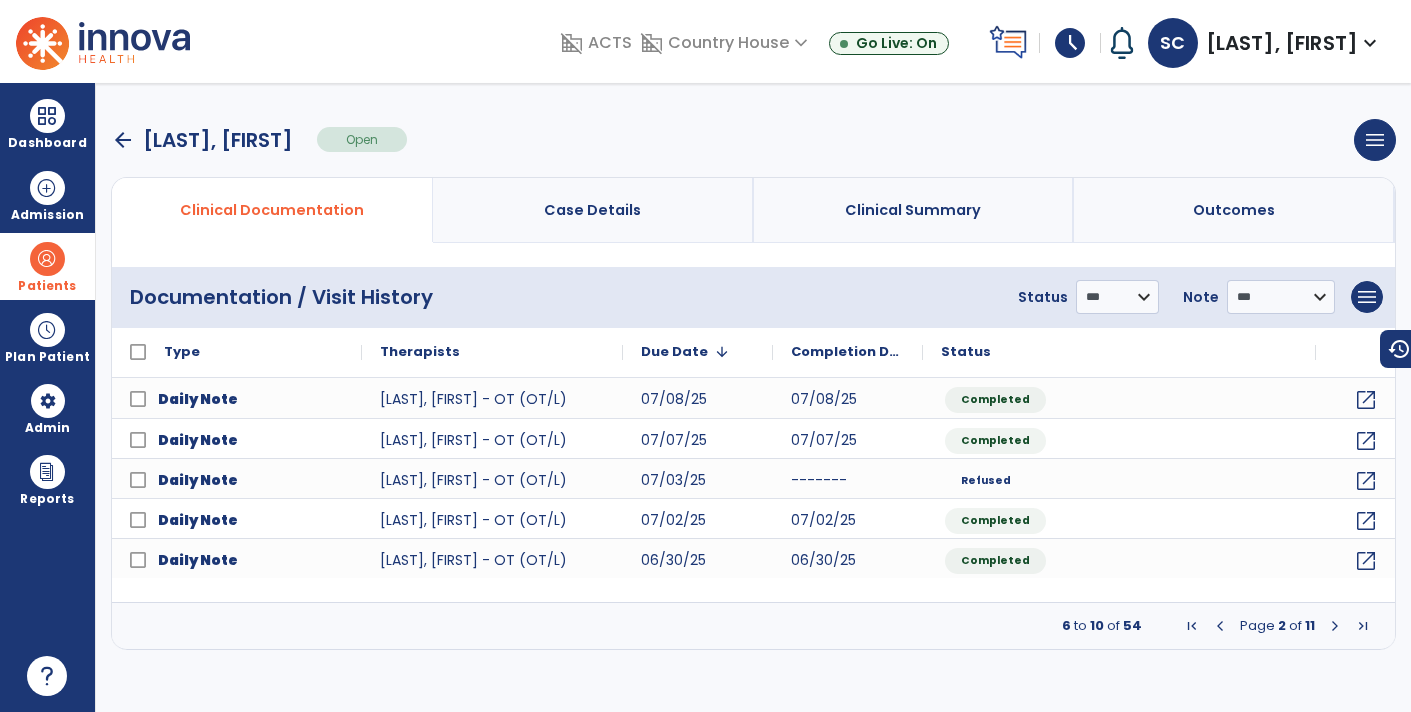 click at bounding box center [1335, 626] 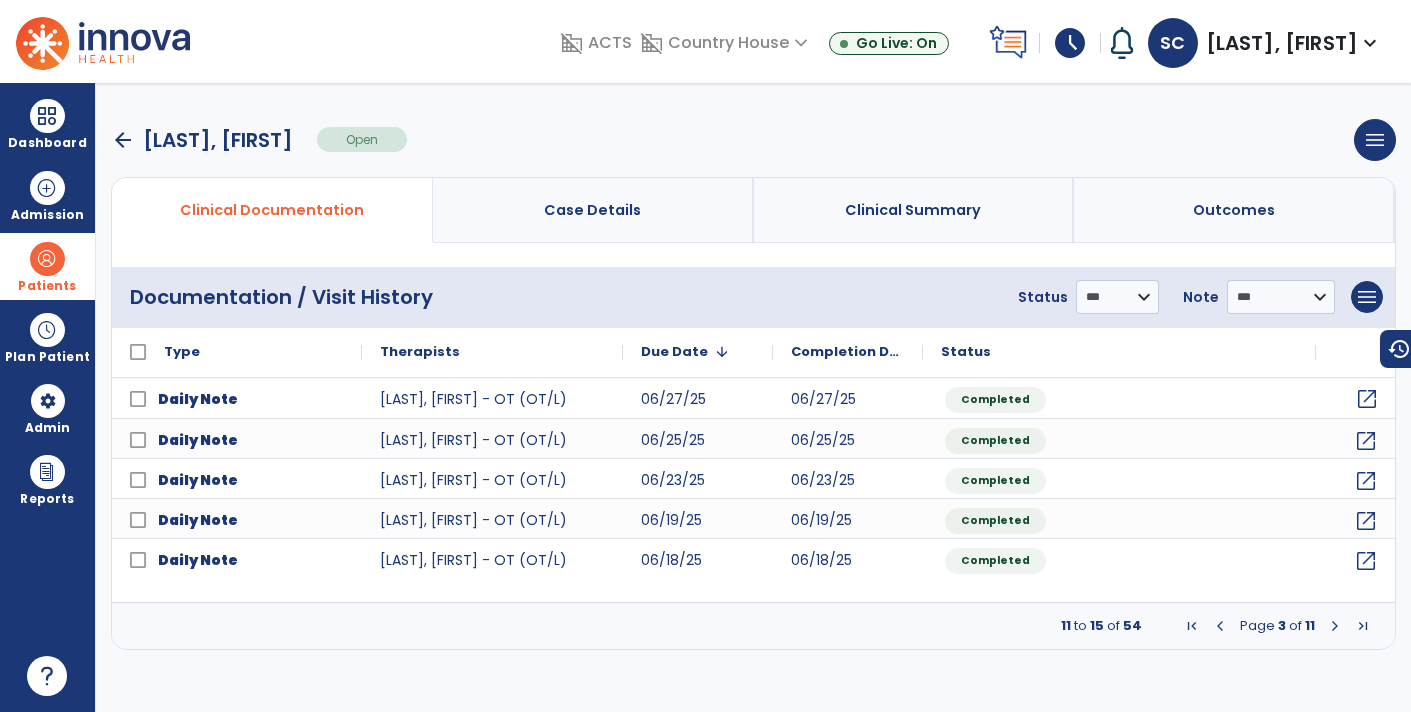 click on "open_in_new" 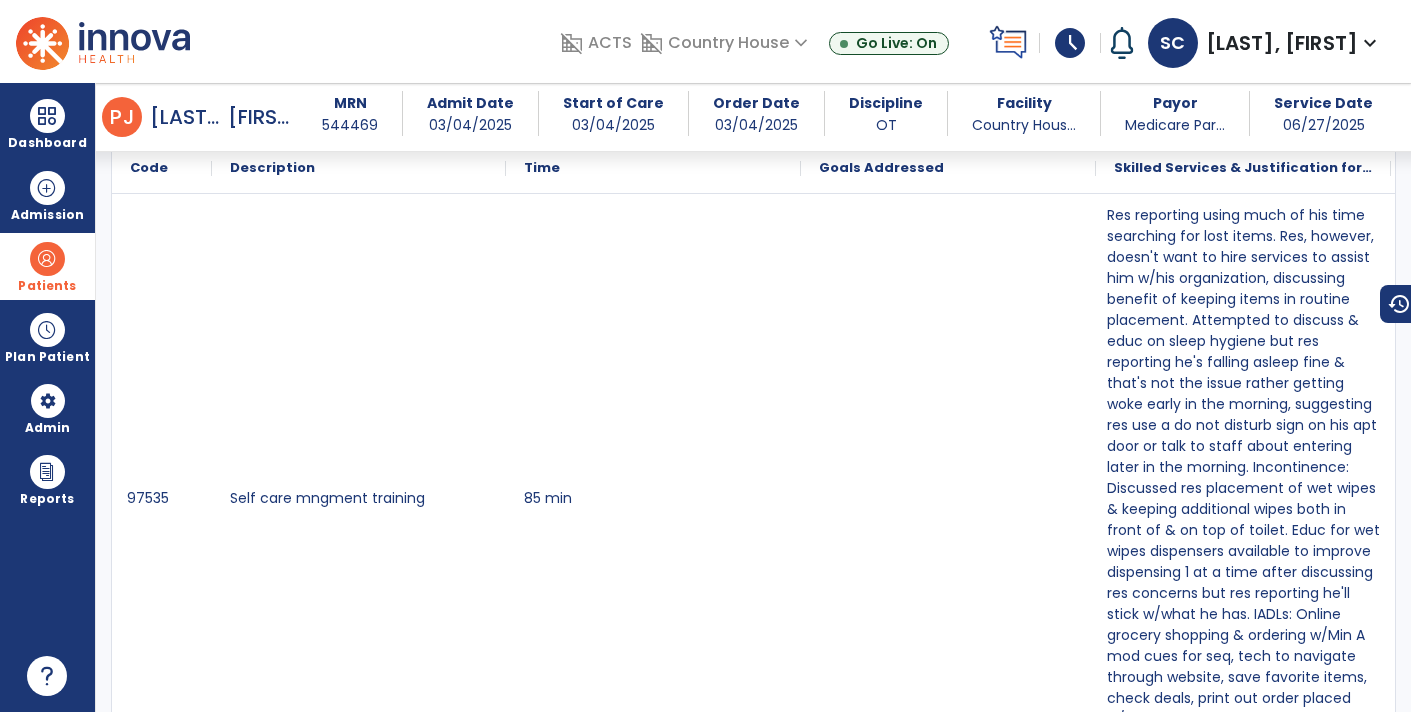 scroll, scrollTop: 1494, scrollLeft: 0, axis: vertical 